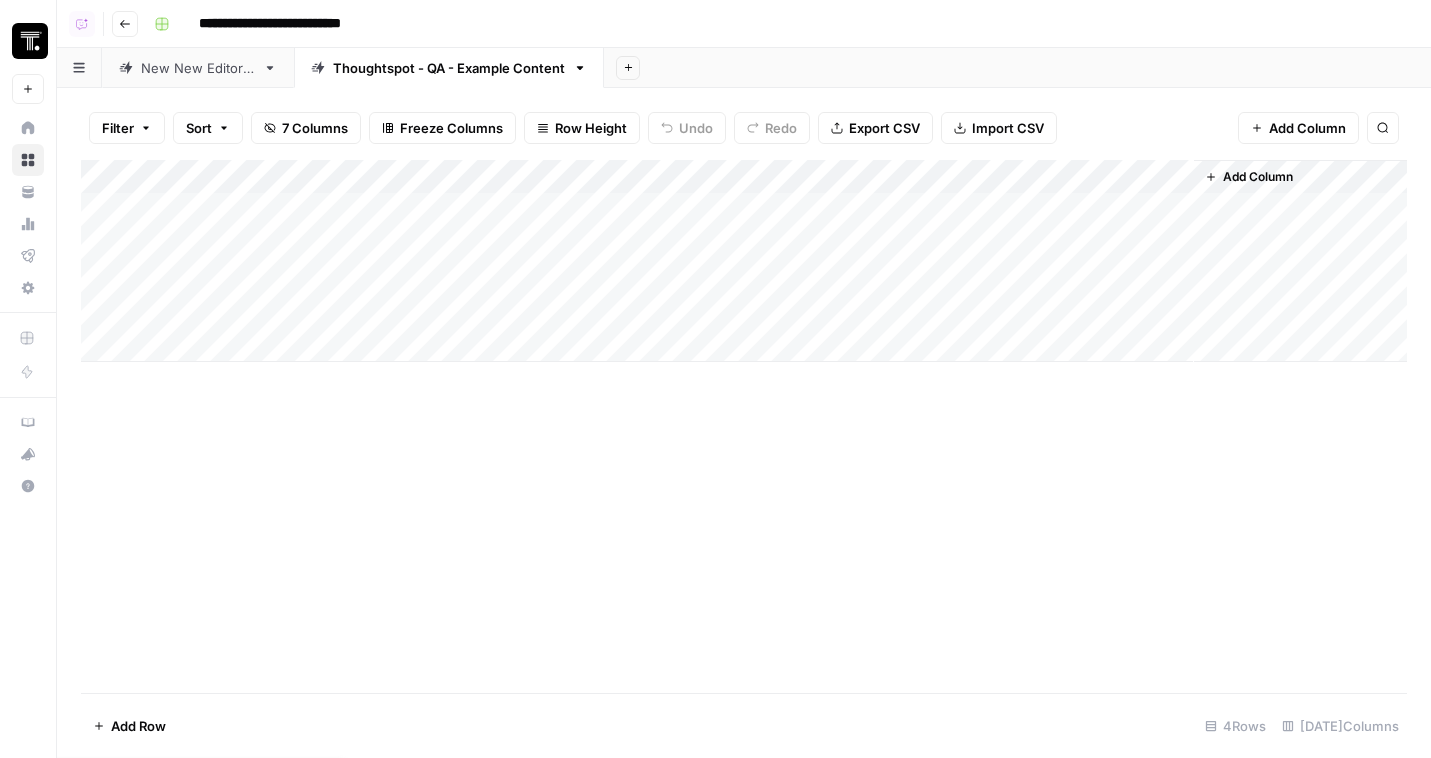 scroll, scrollTop: 0, scrollLeft: 0, axis: both 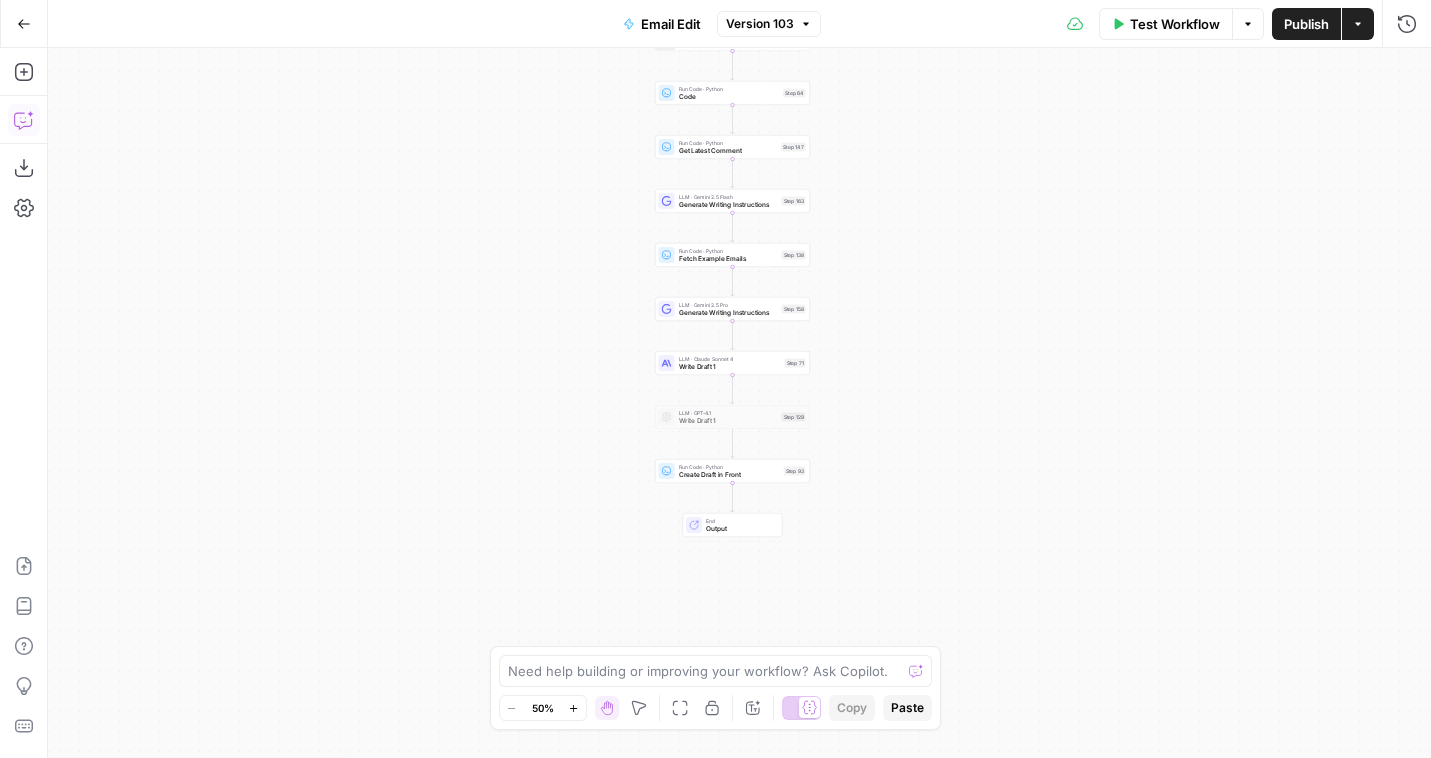 click 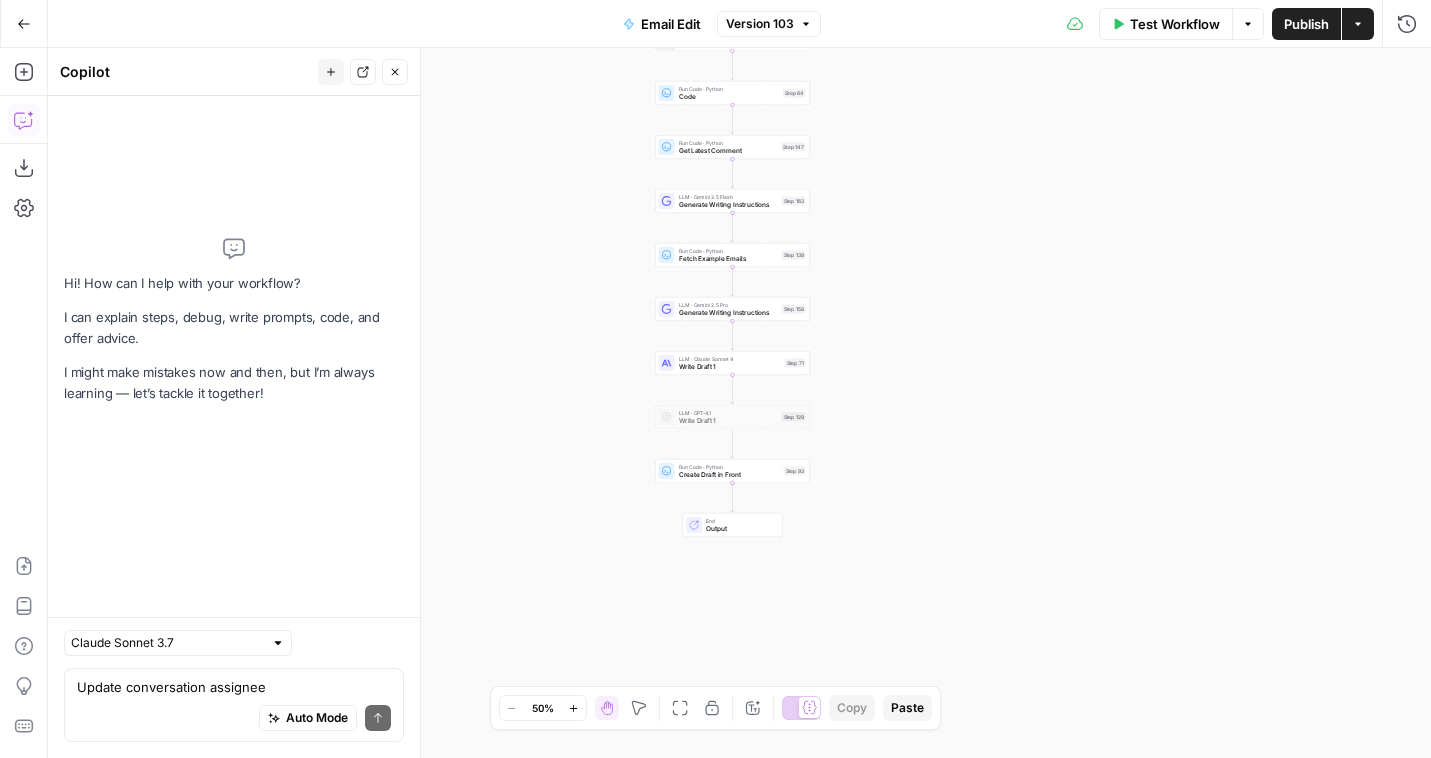 scroll, scrollTop: 370, scrollLeft: 0, axis: vertical 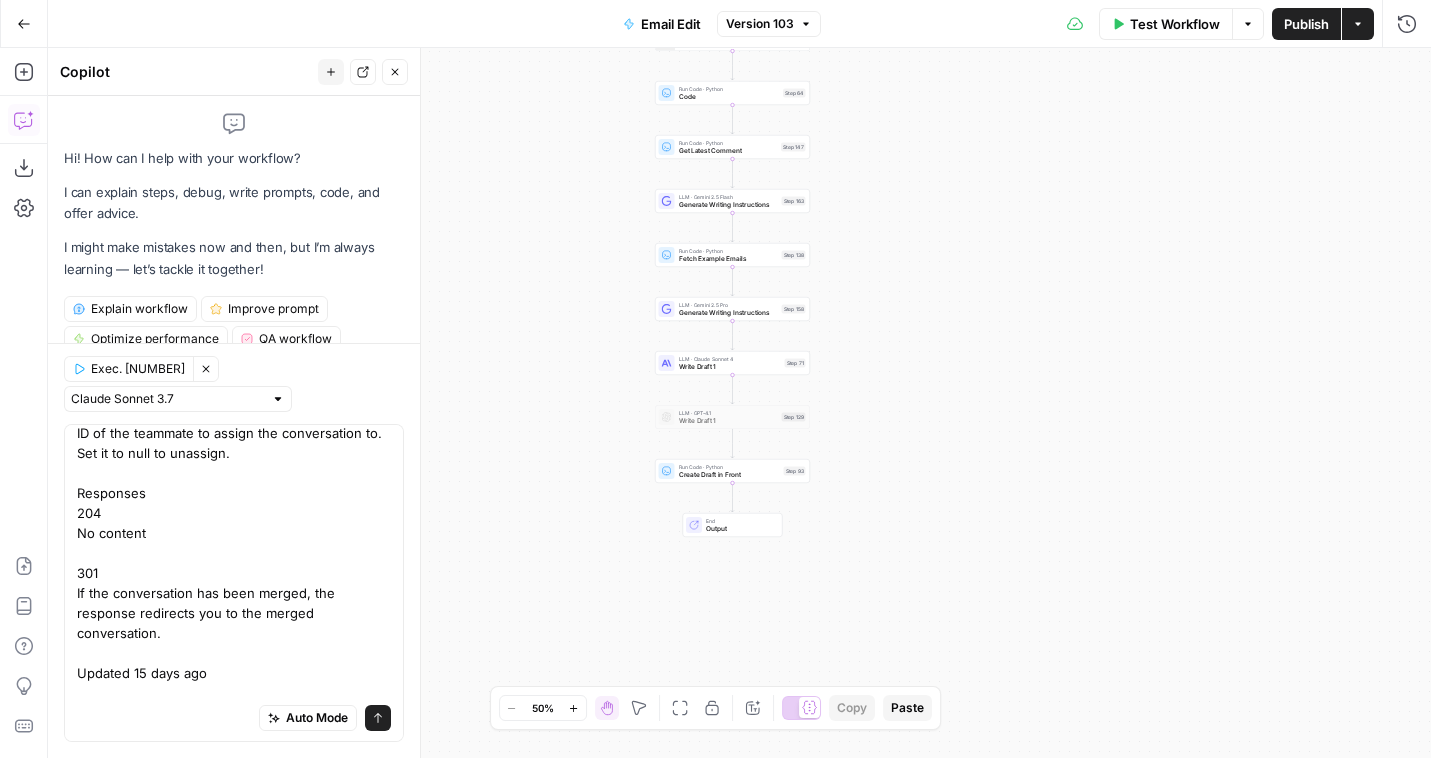 click on "Update conversation assignee
put
https://api2.frontapp.com/conversations/{conversation_id}/assignee
Assign or unassign a conversation.
Path Params
conversation_id
string
required
Defaults to cnv_123
The conversation ID
cnv_123
Body Params
assignee_id
string
required
ID of the teammate to assign the conversation to. Set it to null to unassign.
Responses
204
No content
301
If the conversation has been merged, the response redirects you to the merged conversation.
Updated 15 days ago
Update conversation
List conversation events" at bounding box center [234, 403] 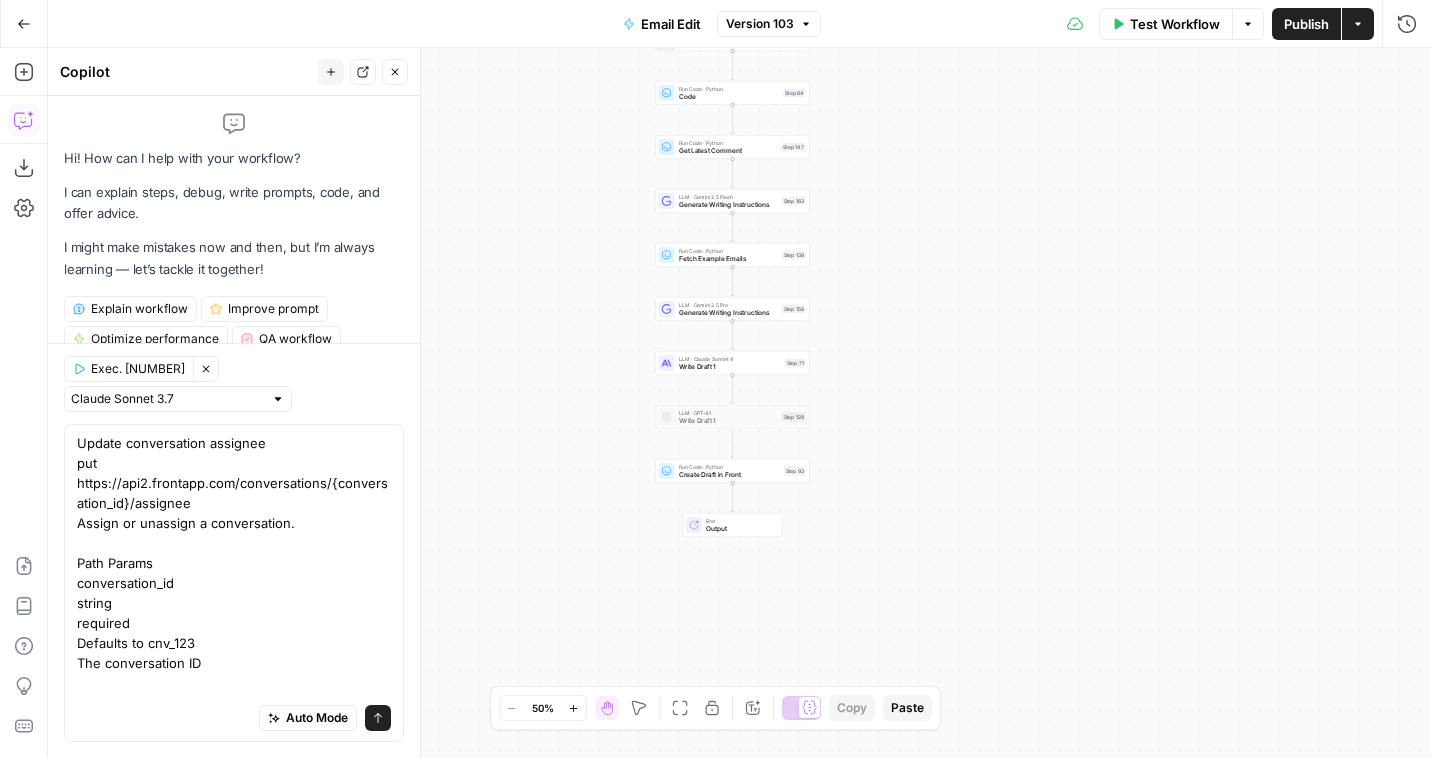click on "Auto Mode Send" at bounding box center [234, 719] 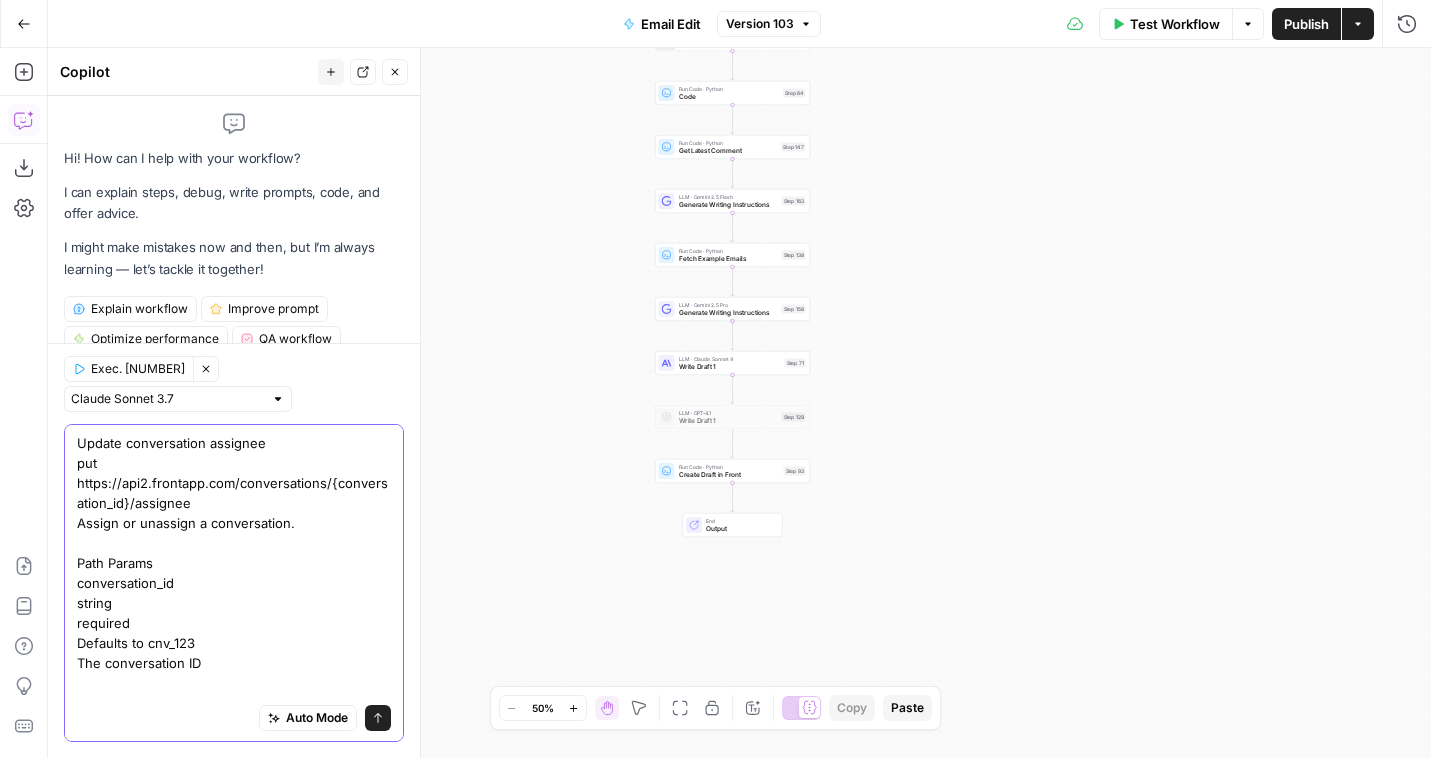 click on "Update conversation assignee
put
https://api2.frontapp.com/conversations/{conversation_id}/assignee
Assign or unassign a conversation.
Path Params
conversation_id
string
required
Defaults to cnv_123
The conversation ID
cnv_123
Body Params
assignee_id
string
required
ID of the teammate to assign the conversation to. Set it to null to unassign.
Responses
204
No content
301
If the conversation has been merged, the response redirects you to the merged conversation.
Updated 15 days ago
Update conversation
List conversation events" at bounding box center [234, 773] 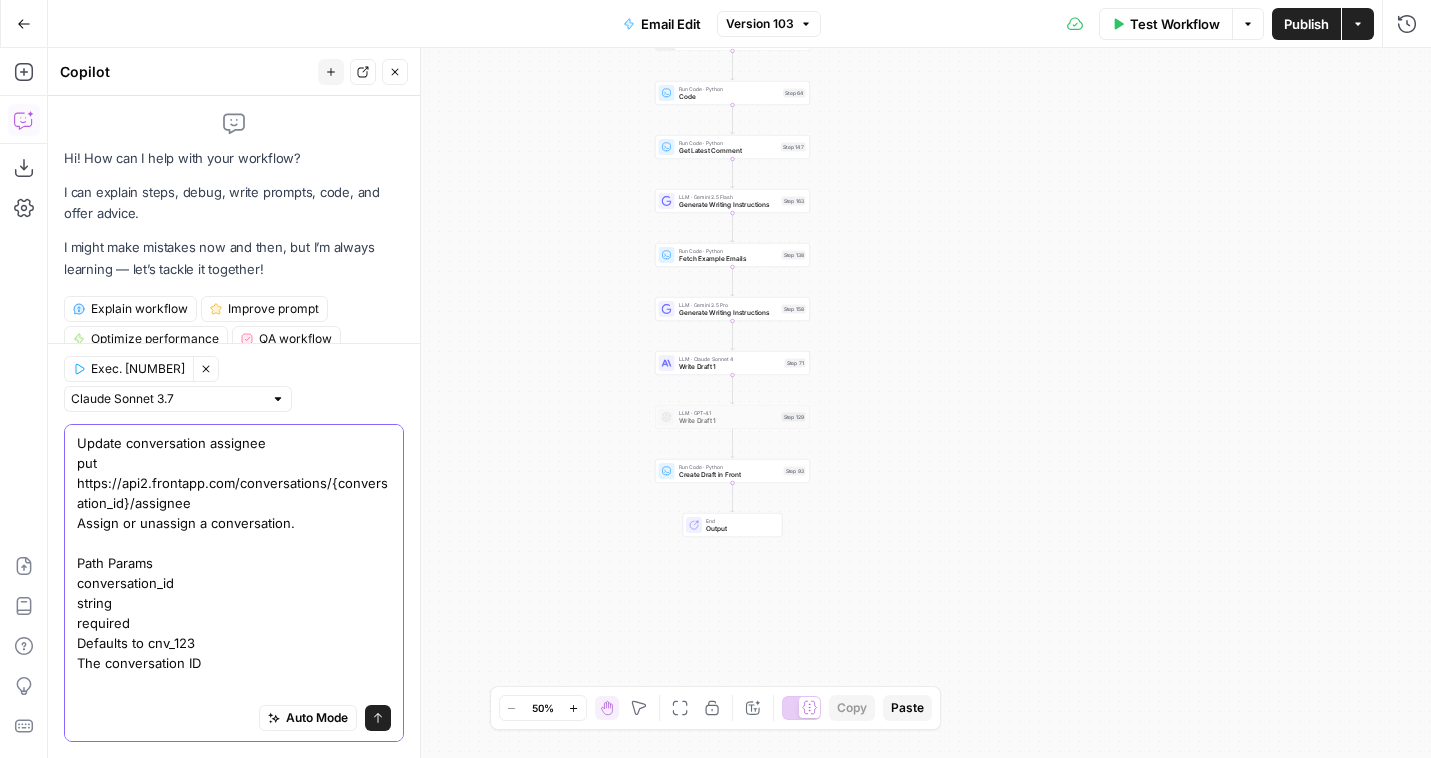 scroll, scrollTop: 476, scrollLeft: 0, axis: vertical 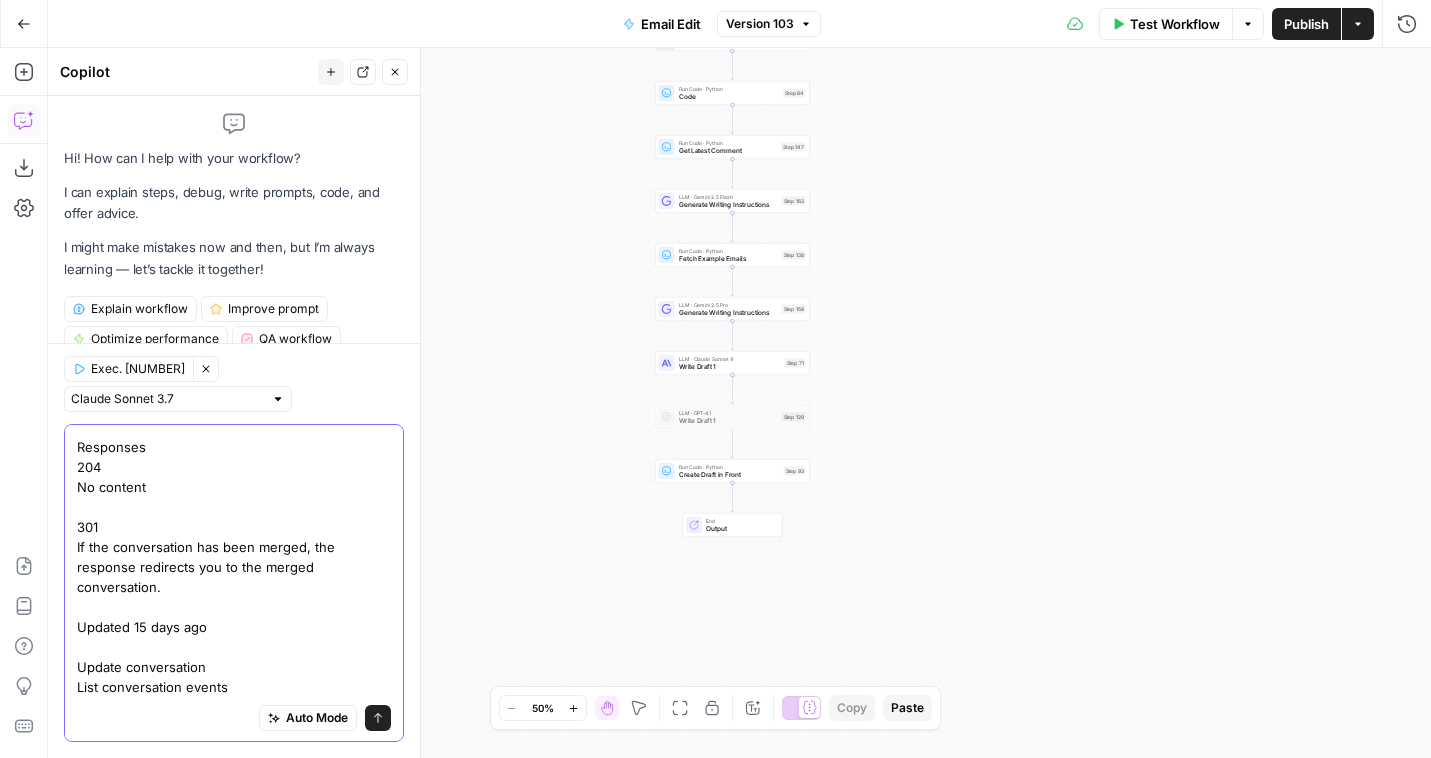click on "Update conversation assignee
put
https://api2.frontapp.com/conversations/{conversation_id}/assignee
Assign or unassign a conversation.
Path Params
conversation_id
string
required
Defaults to cnv_123
The conversation ID
a
cnv_123
Body Params
assignee_id
string
required
ID of the teammate to assign the conversation to. Set it to null to unassign.
Responses
204
No content
301
If the conversation has been merged, the response redirects you to the merged conversation.
Updated 15 days ago
Update conversation
List conversation events" at bounding box center (234, 327) 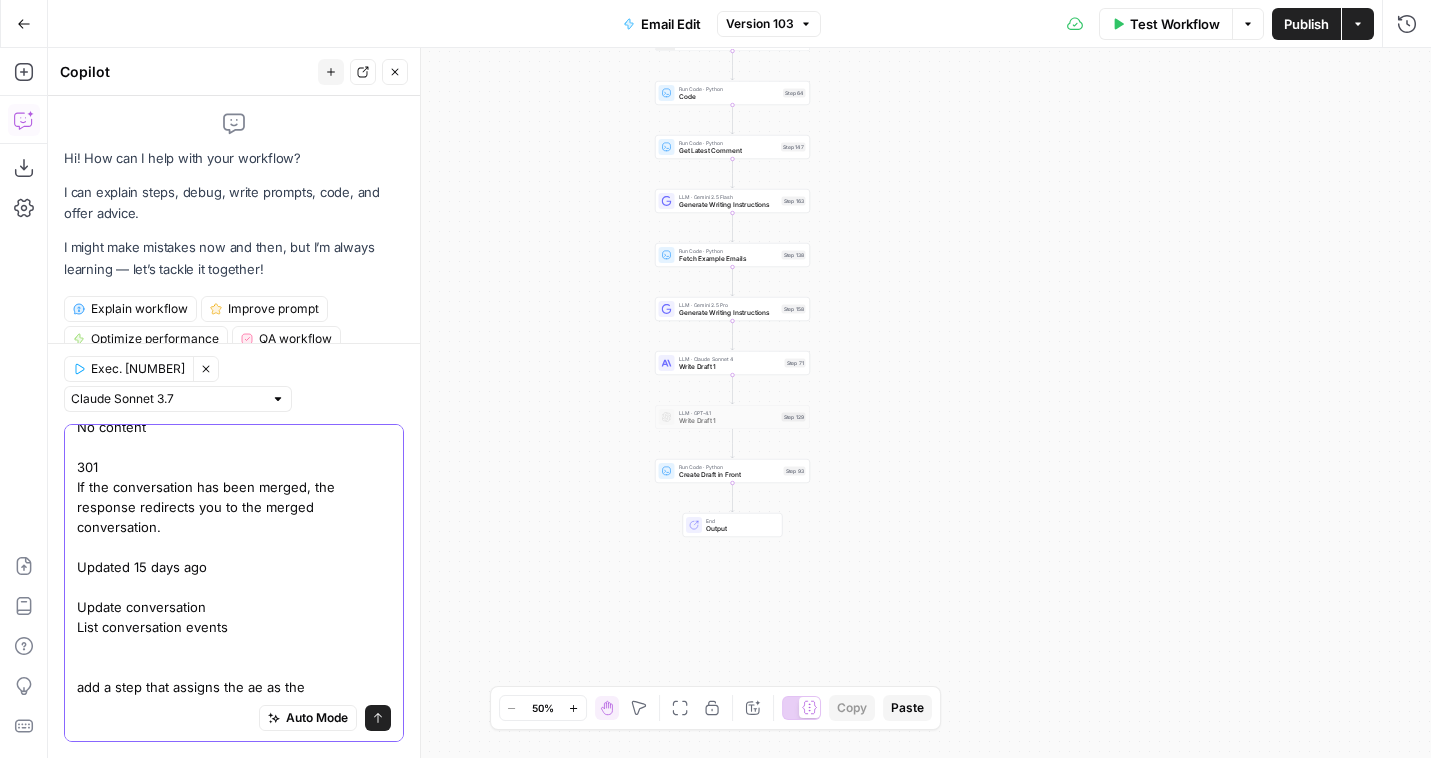 click on "Update conversation assignee
put
https://api2.frontapp.com/conversations/{conversation_id}/assignee
Assign or unassign a conversation.
Path Params
conversation_id
string
required
Defaults to cnv_123
The conversation ID
a
cnv_123
Body Params
assignee_id
string
required
ID of the teammate to assign the conversation to. Set it to null to unassign.
Responses
204
No content
301
If the conversation has been merged, the response redirects you to the merged conversation.
Updated 15 days ago
Update conversation
List conversation events
add a step that assigns the ae as the" at bounding box center [234, 297] 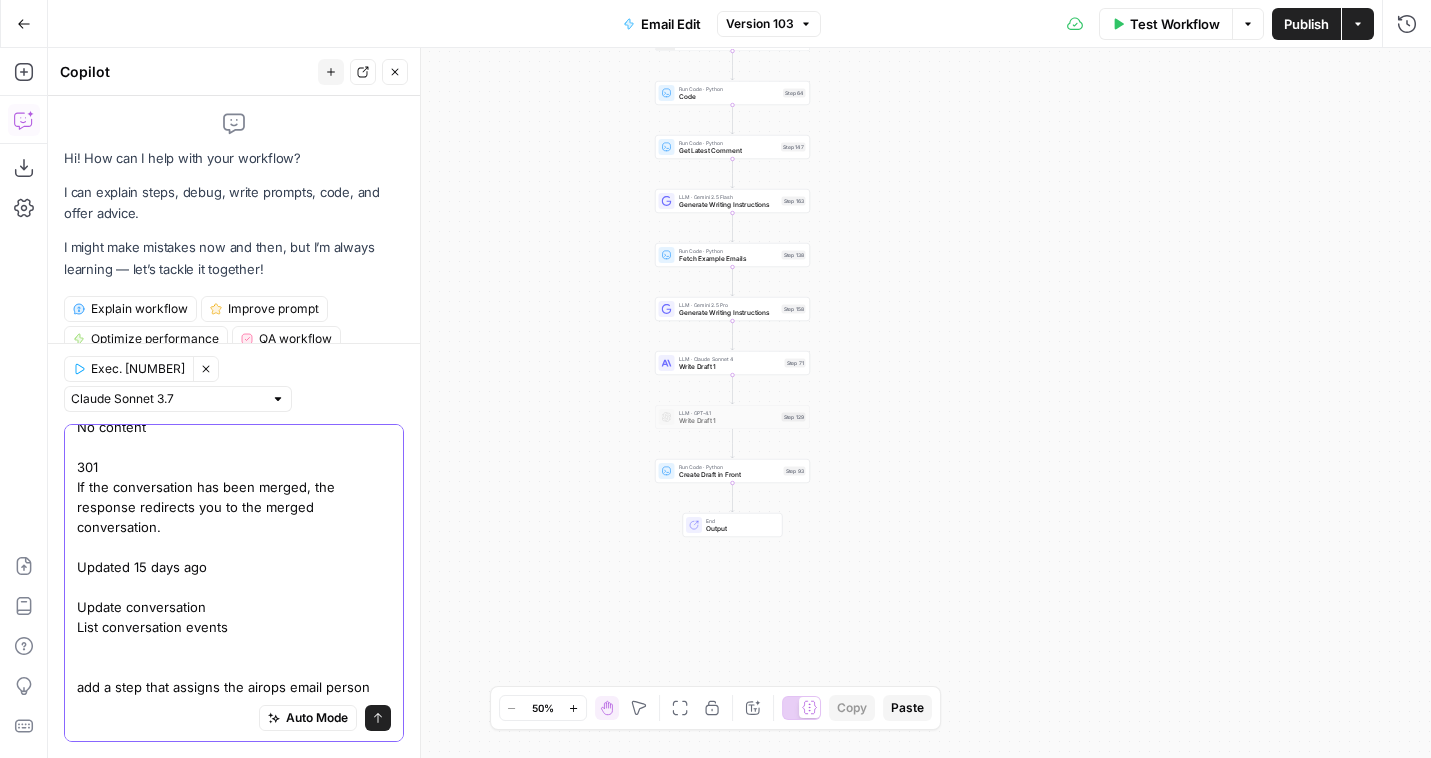 click on "Update conversation assignee
put
https://api2.frontapp.com/conversations/{conversation_id}/assignee
Assign or unassign a conversation.
Path Params
conversation_id
string
required
Defaults to cnv_123
The conversation ID
a
cnv_123
Body Params
assignee_id
string
required
ID of the teammate to assign the conversation to. Set it to null to unassign.
Responses
204
No content
301
If the conversation has been merged, the response redirects you to the merged conversation.
Updated 15 days ago
Update conversation
List conversation events
add a step that assigns the airops email person  as the" at bounding box center [234, 307] 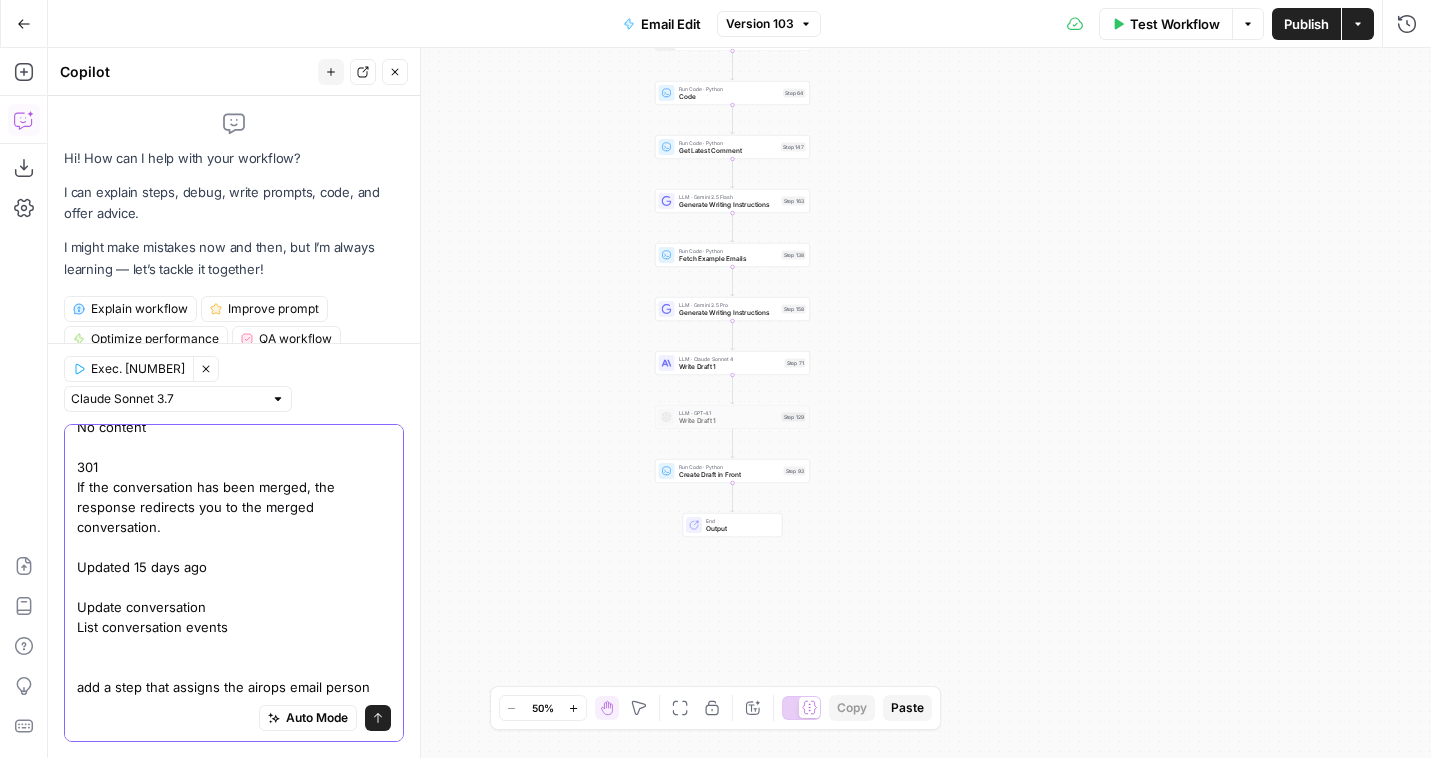type on "Update conversation assignee
put
https://api2.frontapp.com/conversations/{conversation_id}/assignee
Assign or unassign a conversation.
Path Params
conversation_id
string
required
Defaults to cnv_123
The conversation ID
a
cnv_123
Body Params
assignee_id
string
required
ID of the teammate to assign the conversation to. Set it to null to unassign.
Responses
204
No content
301
If the conversation has been merged, the response redirects you to the merged conversation.
Updated 15 days ago
Update conversation
List conversation events
add a step that assigns the airops email person  as the assigneee after creating the draft" 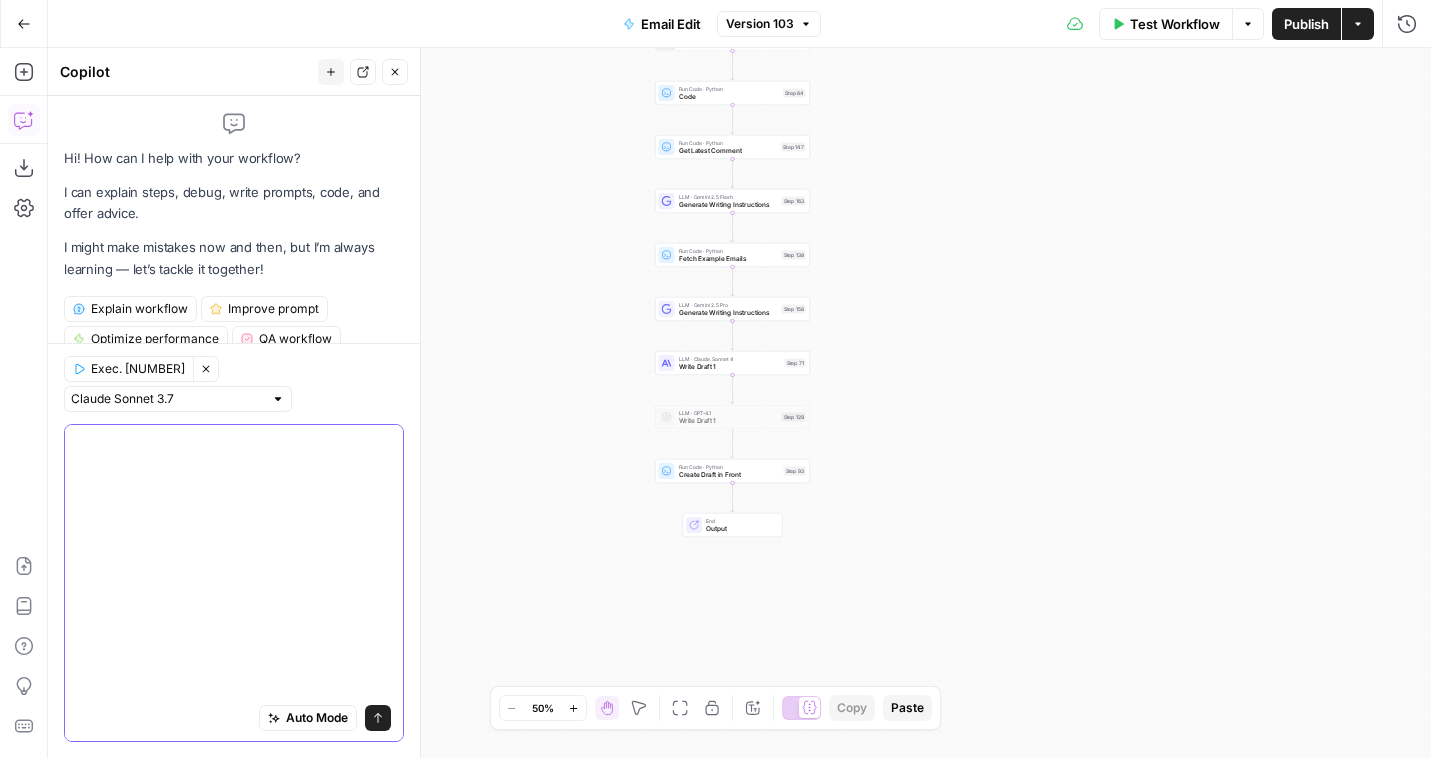 scroll, scrollTop: 669, scrollLeft: 0, axis: vertical 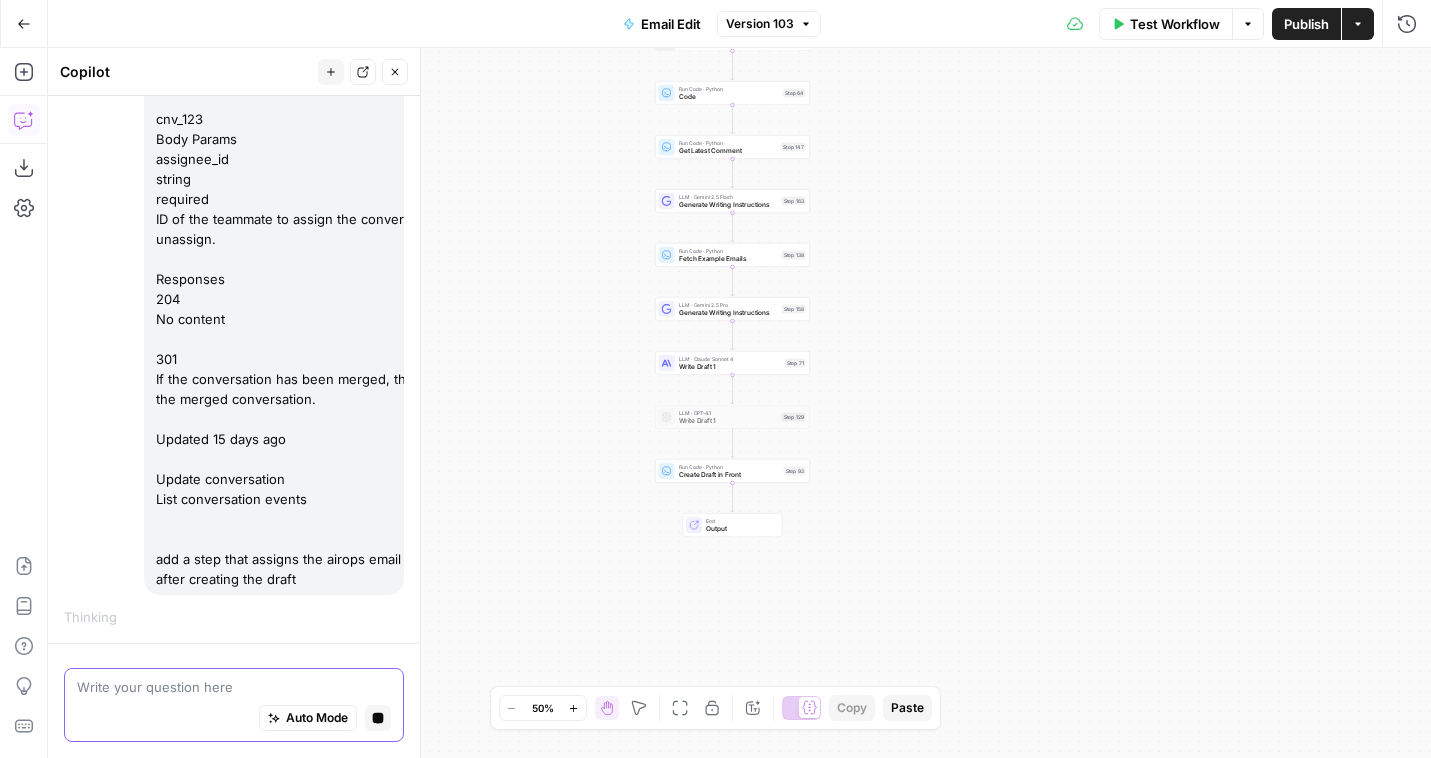 type 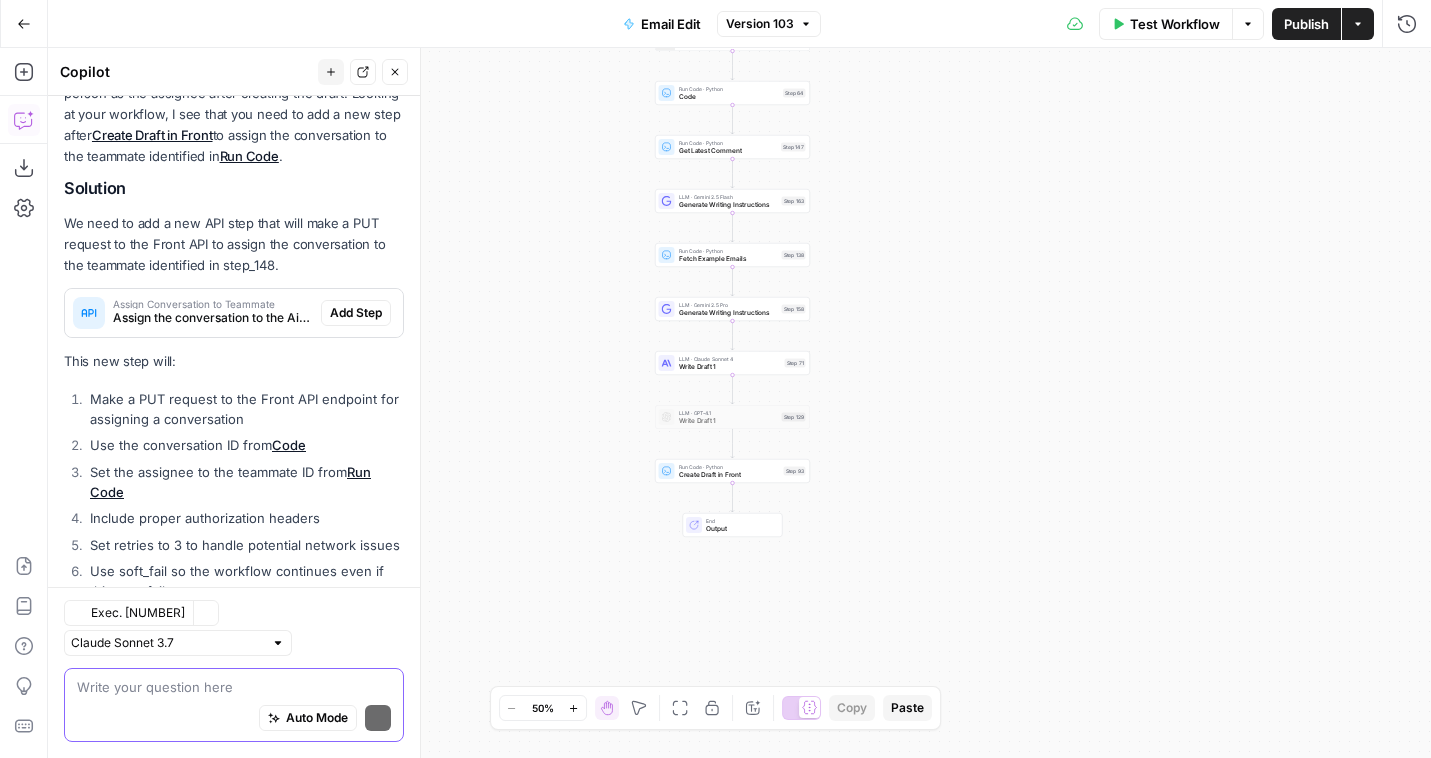 scroll, scrollTop: 1056, scrollLeft: 0, axis: vertical 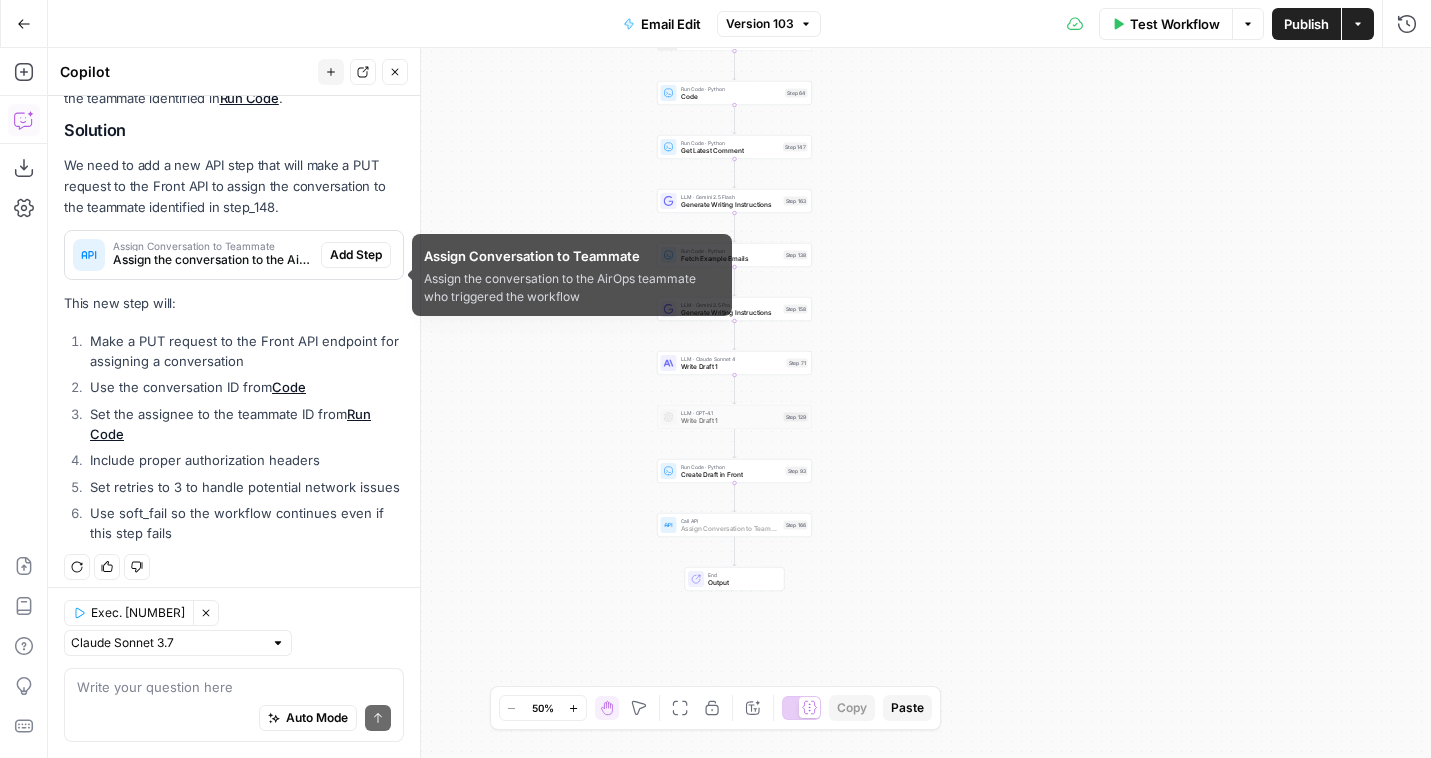 click on "Add Step" at bounding box center [356, 255] 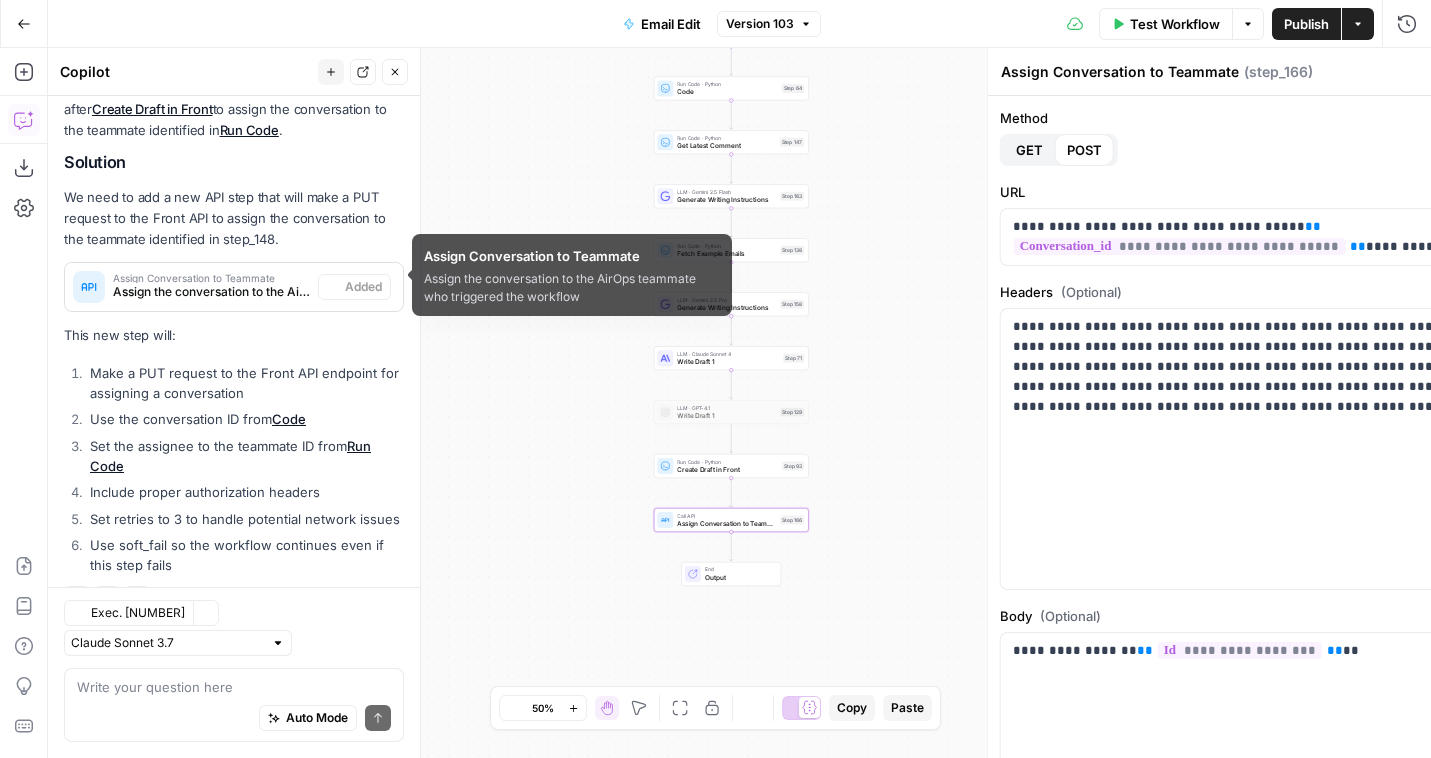 scroll, scrollTop: 1088, scrollLeft: 0, axis: vertical 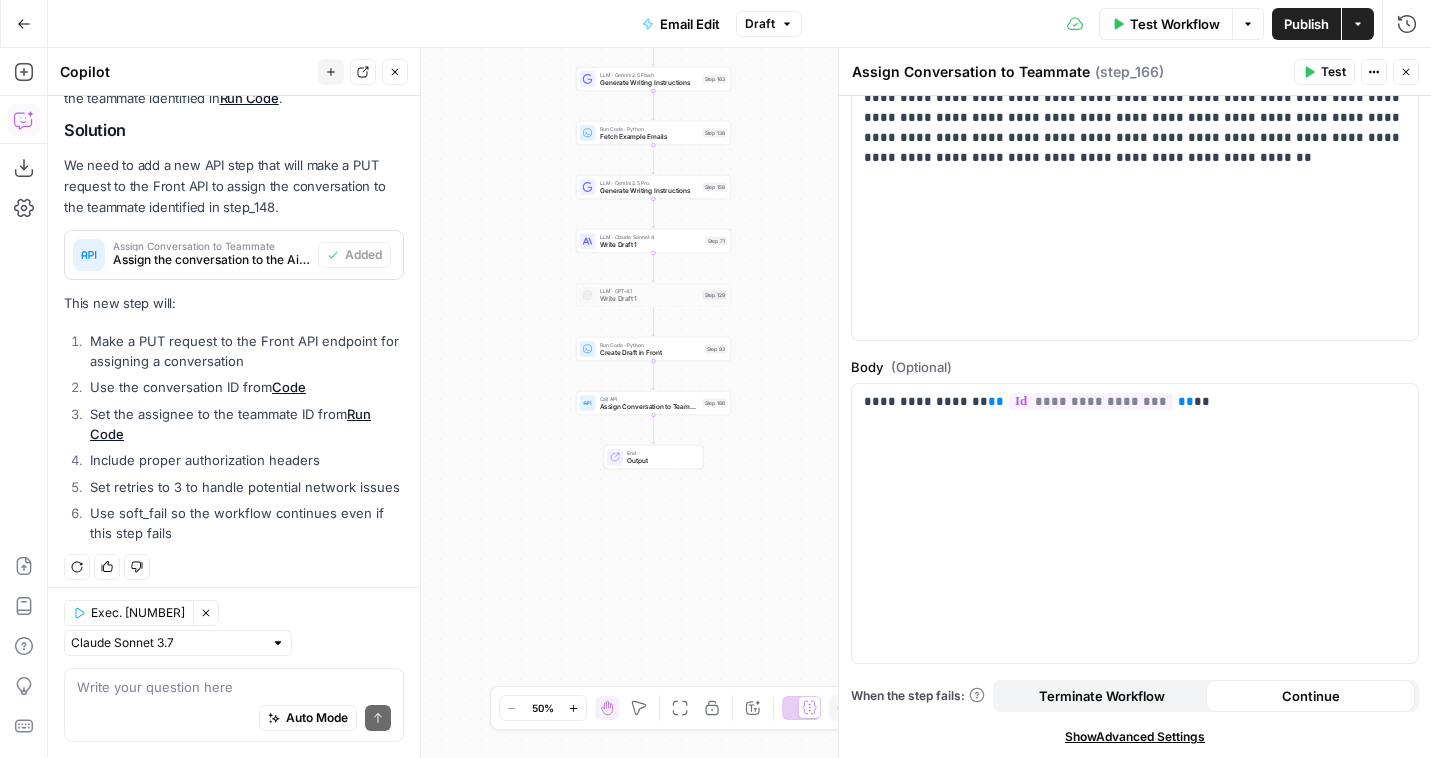 click on "Close" at bounding box center (1406, 72) 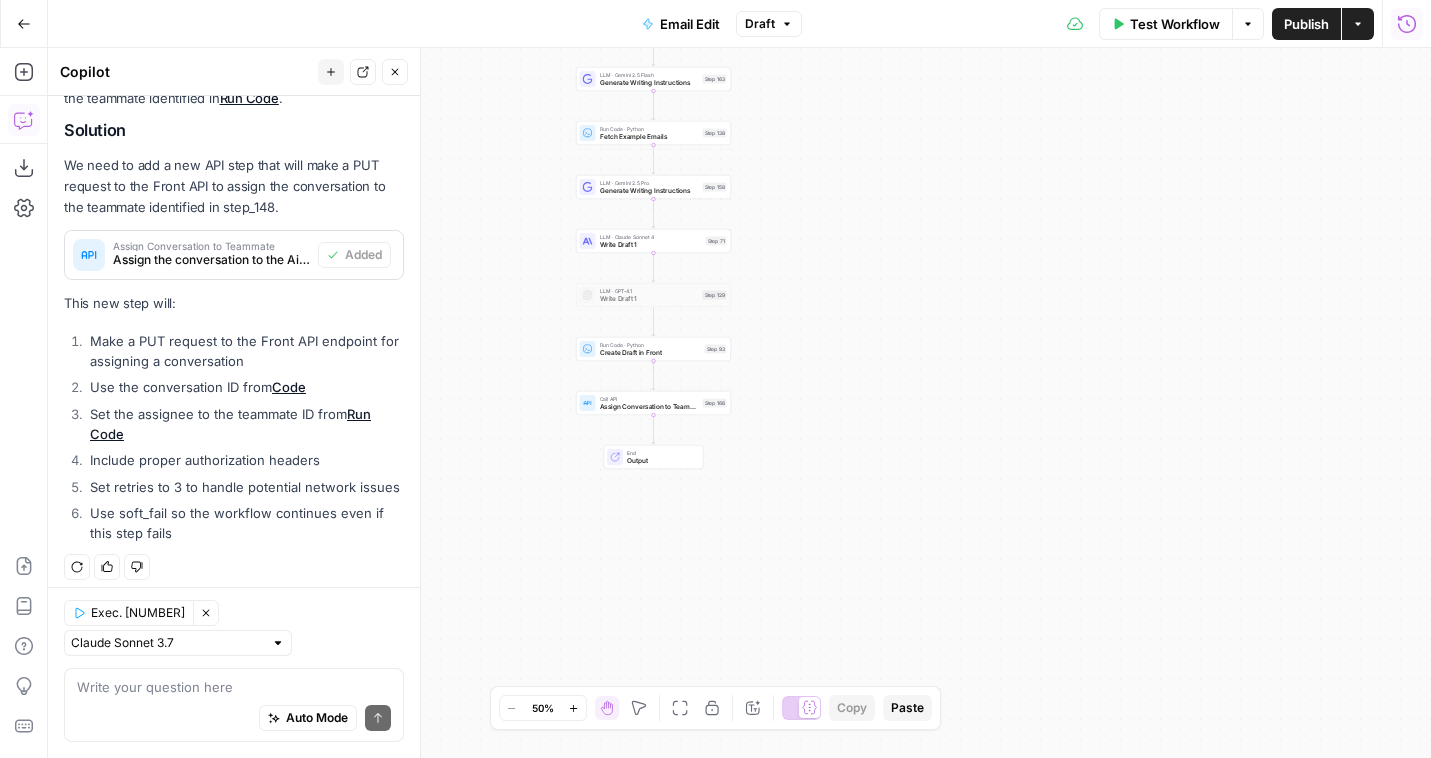 click 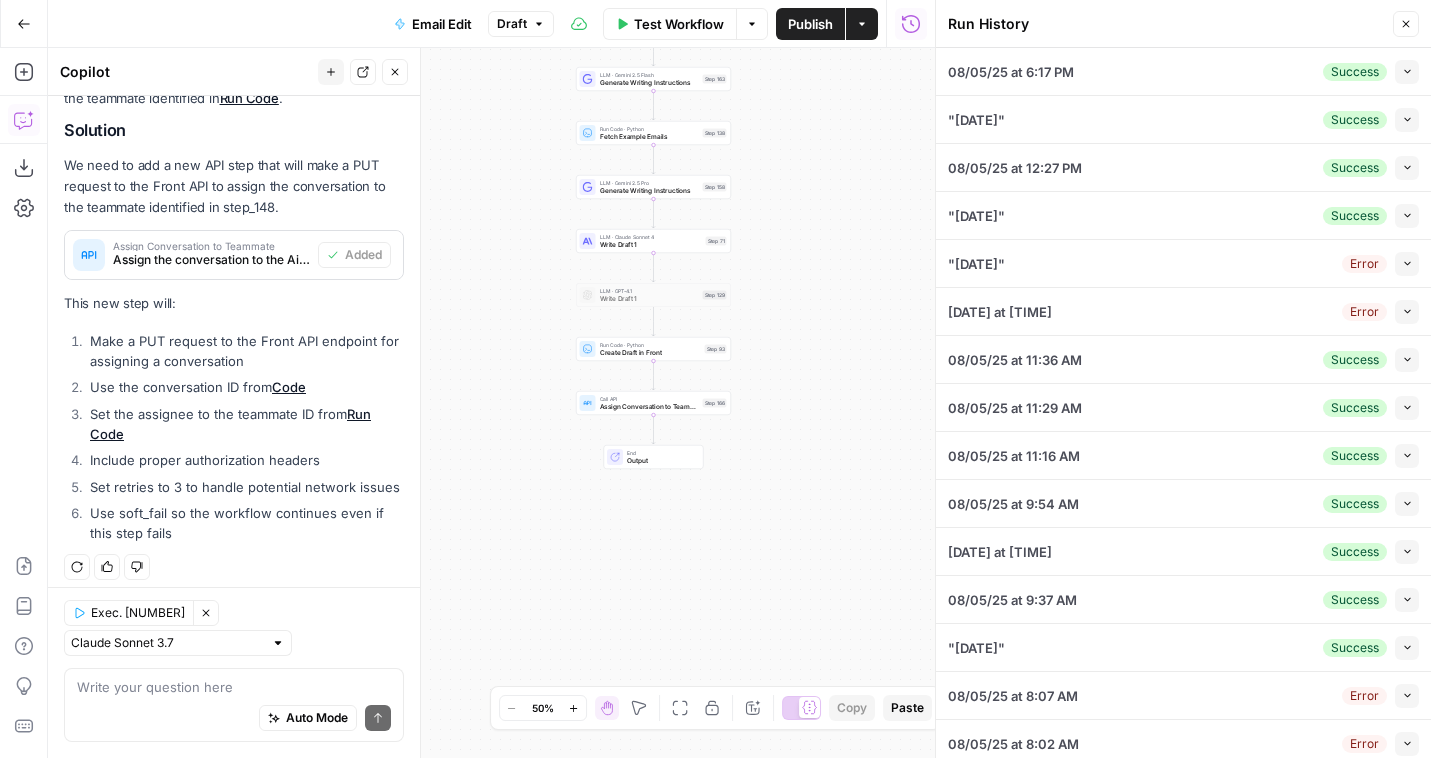 click on "Collapse" at bounding box center [1407, 72] 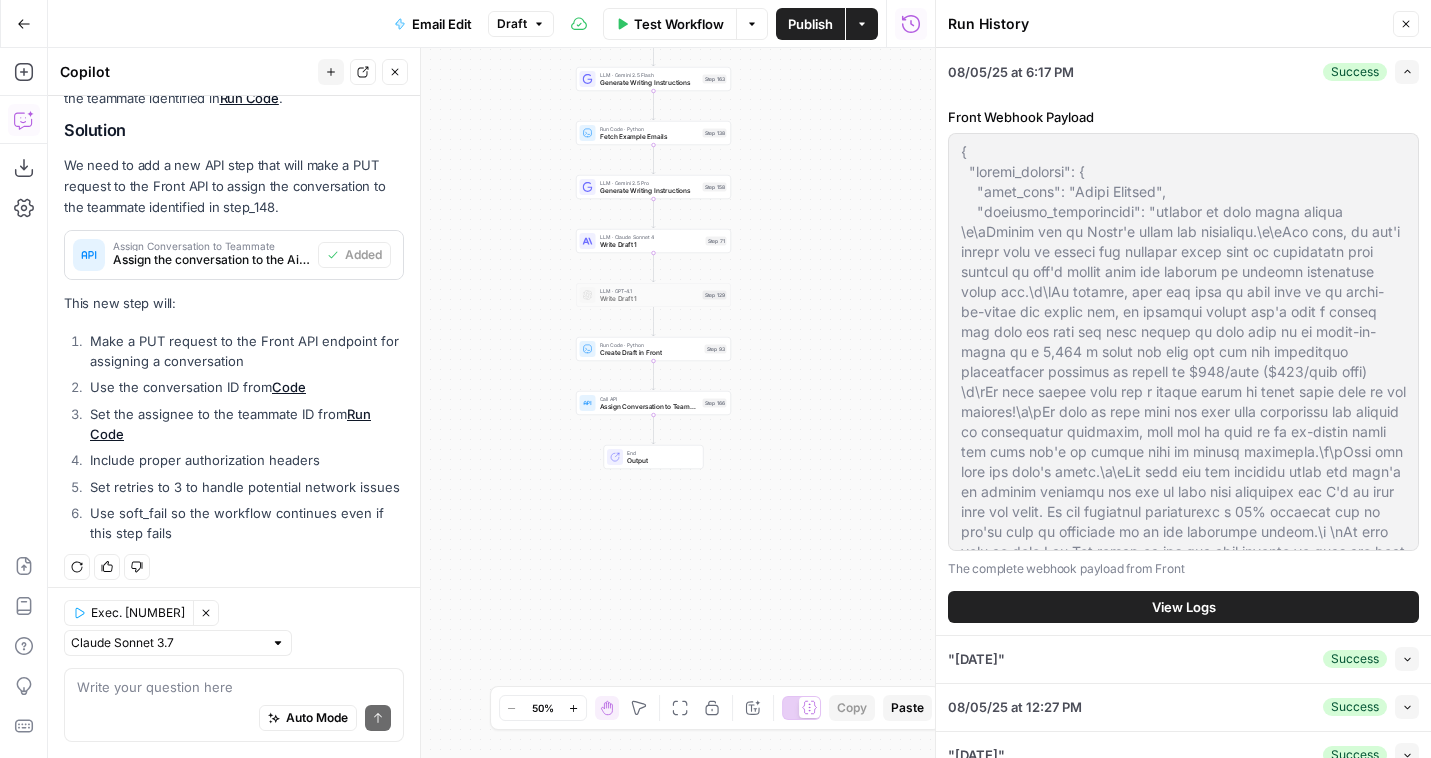 click on "View Logs" at bounding box center (1183, 607) 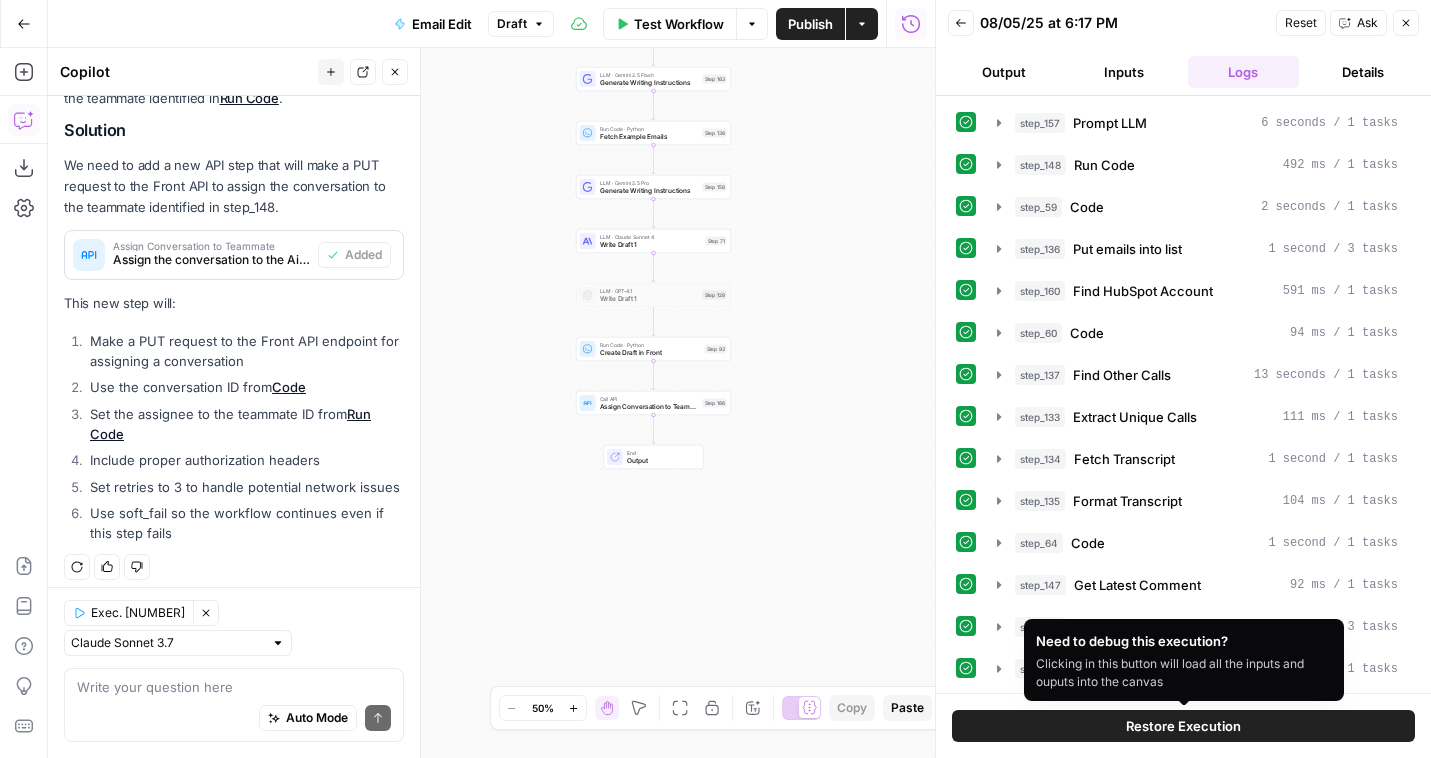 click on "Restore Execution" at bounding box center (1183, 726) 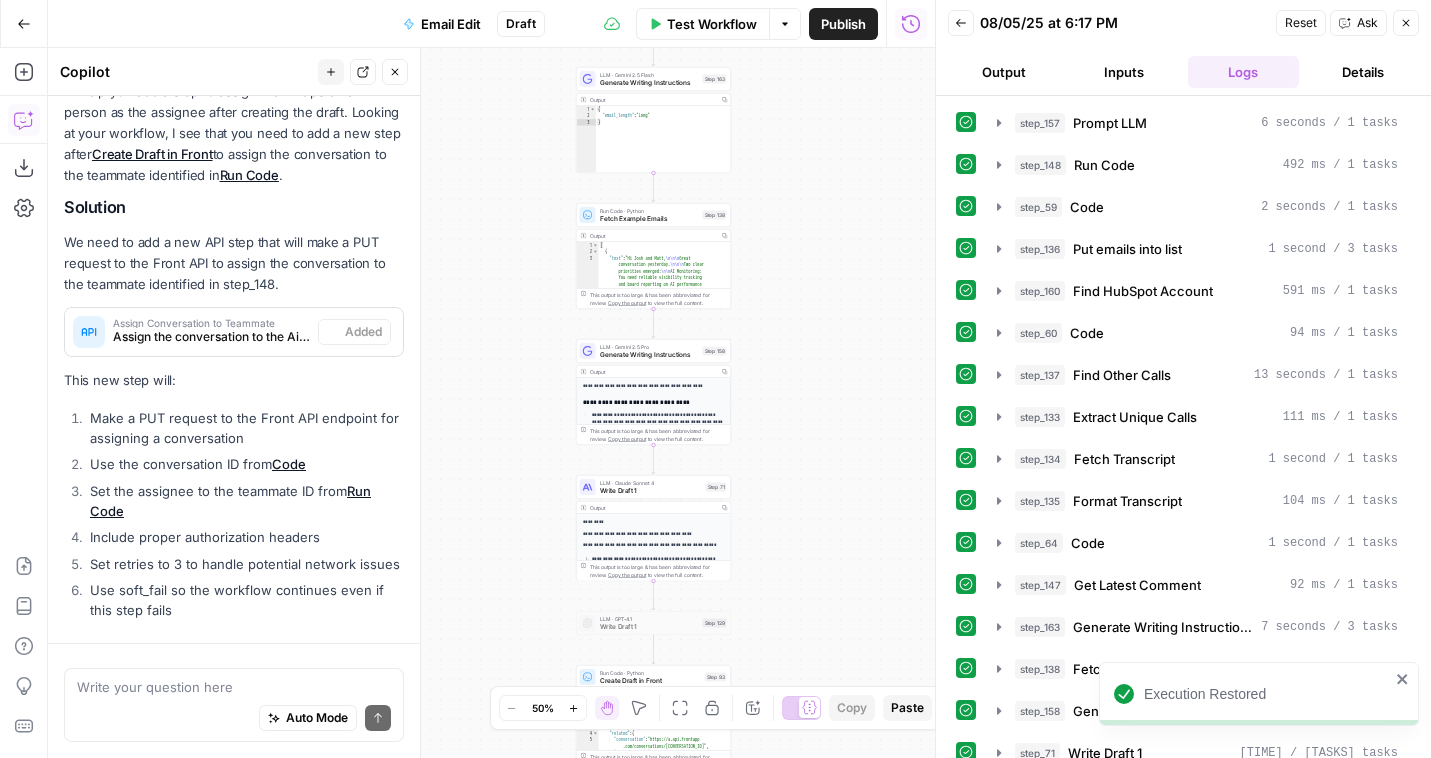 scroll, scrollTop: 1088, scrollLeft: 0, axis: vertical 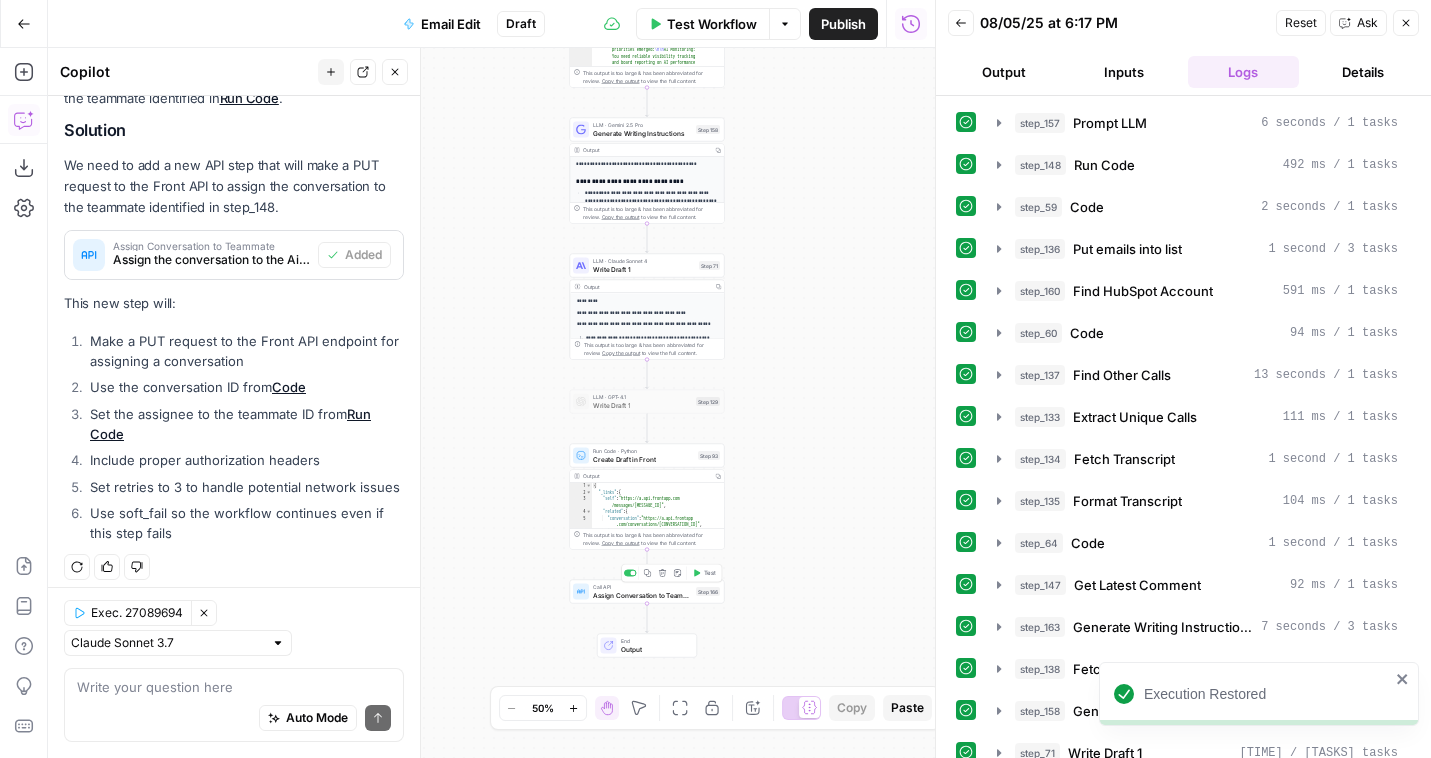 click on "Test" at bounding box center [710, 573] 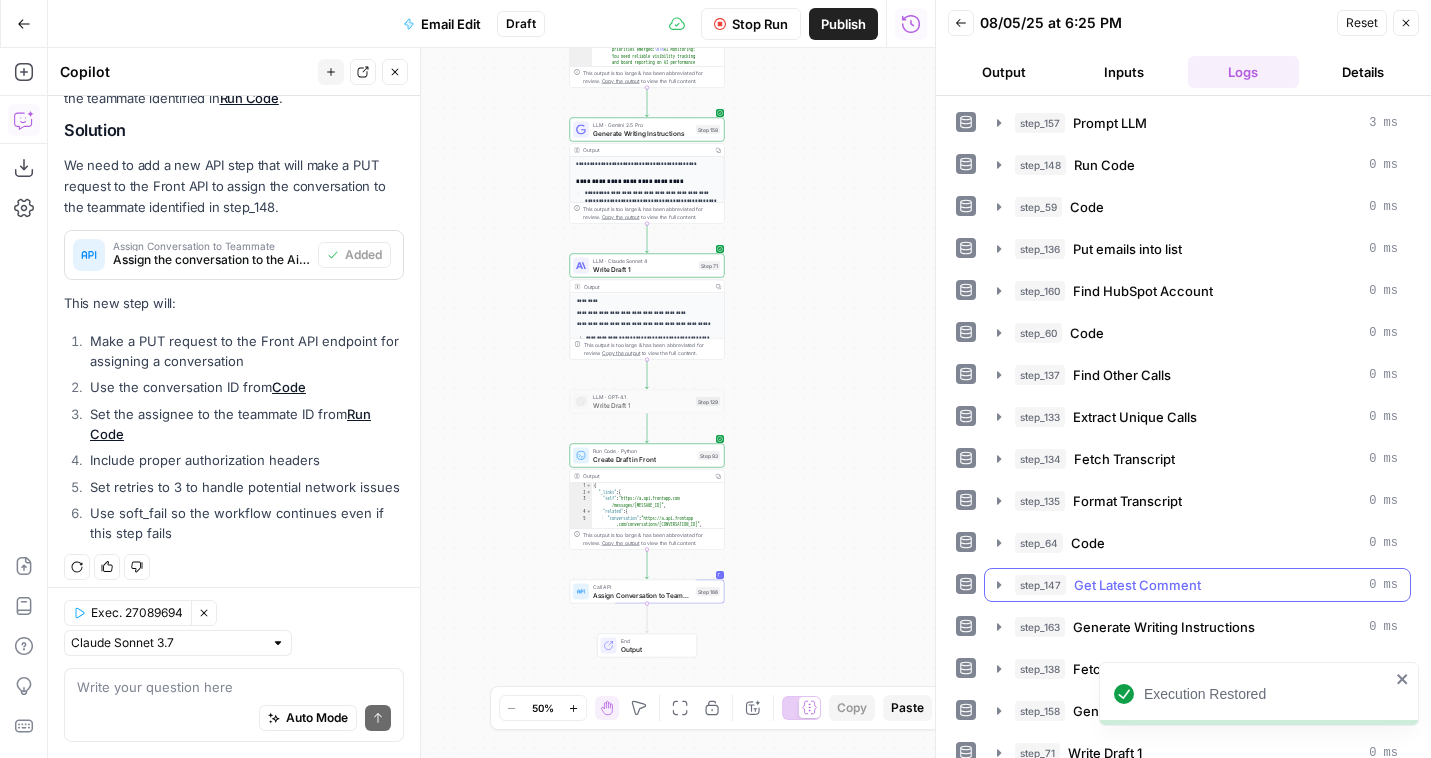 scroll, scrollTop: 100, scrollLeft: 0, axis: vertical 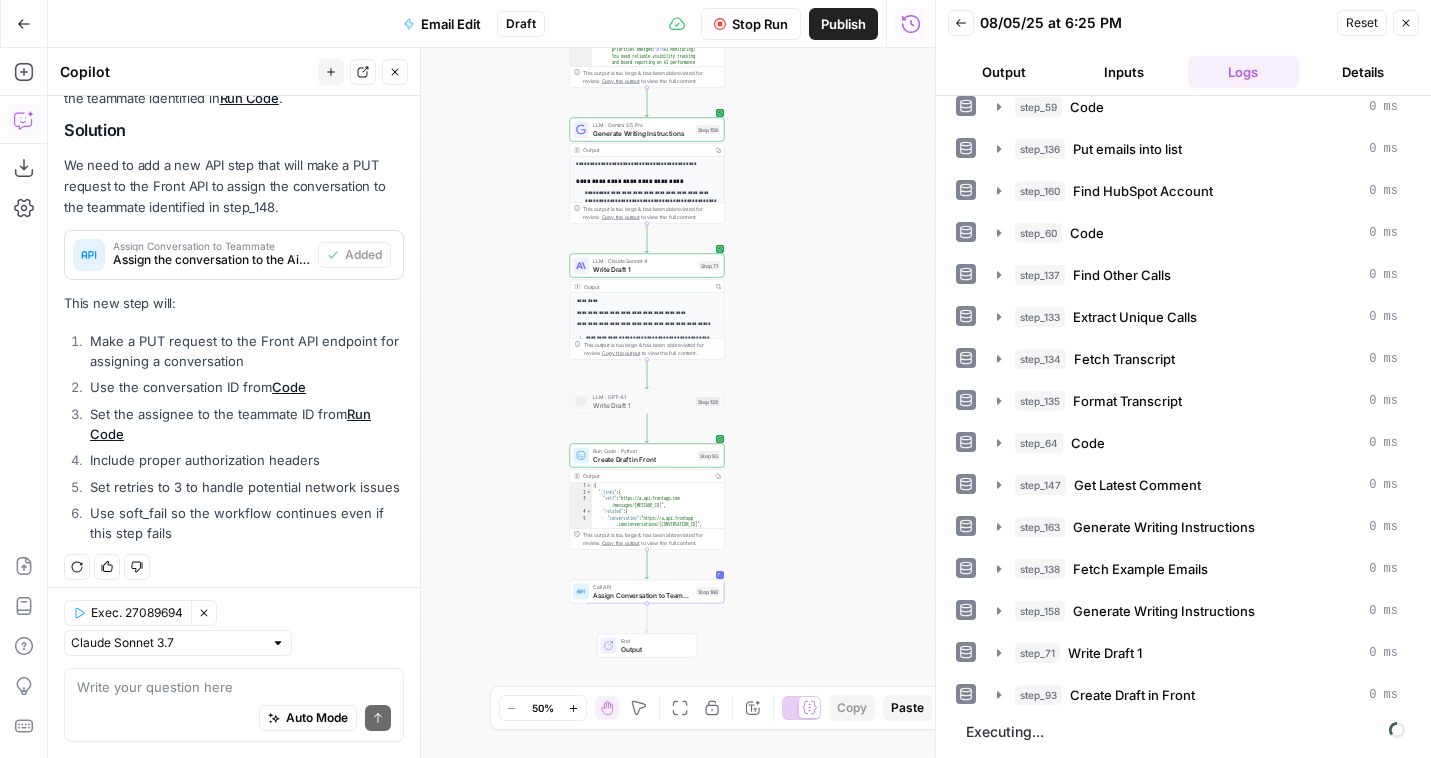 click on "Output" at bounding box center (1004, 72) 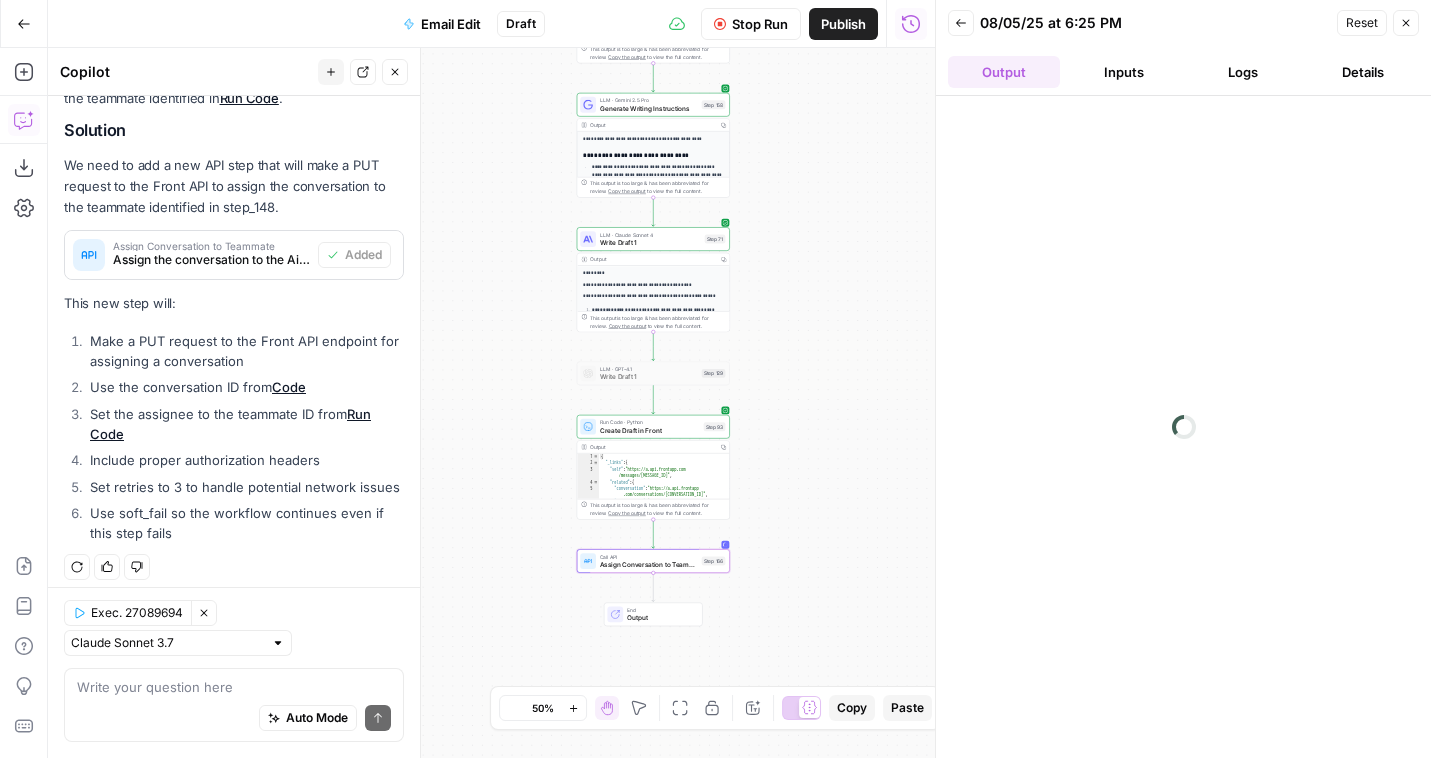 click on "Assign Conversation to Teammate" at bounding box center [211, 246] 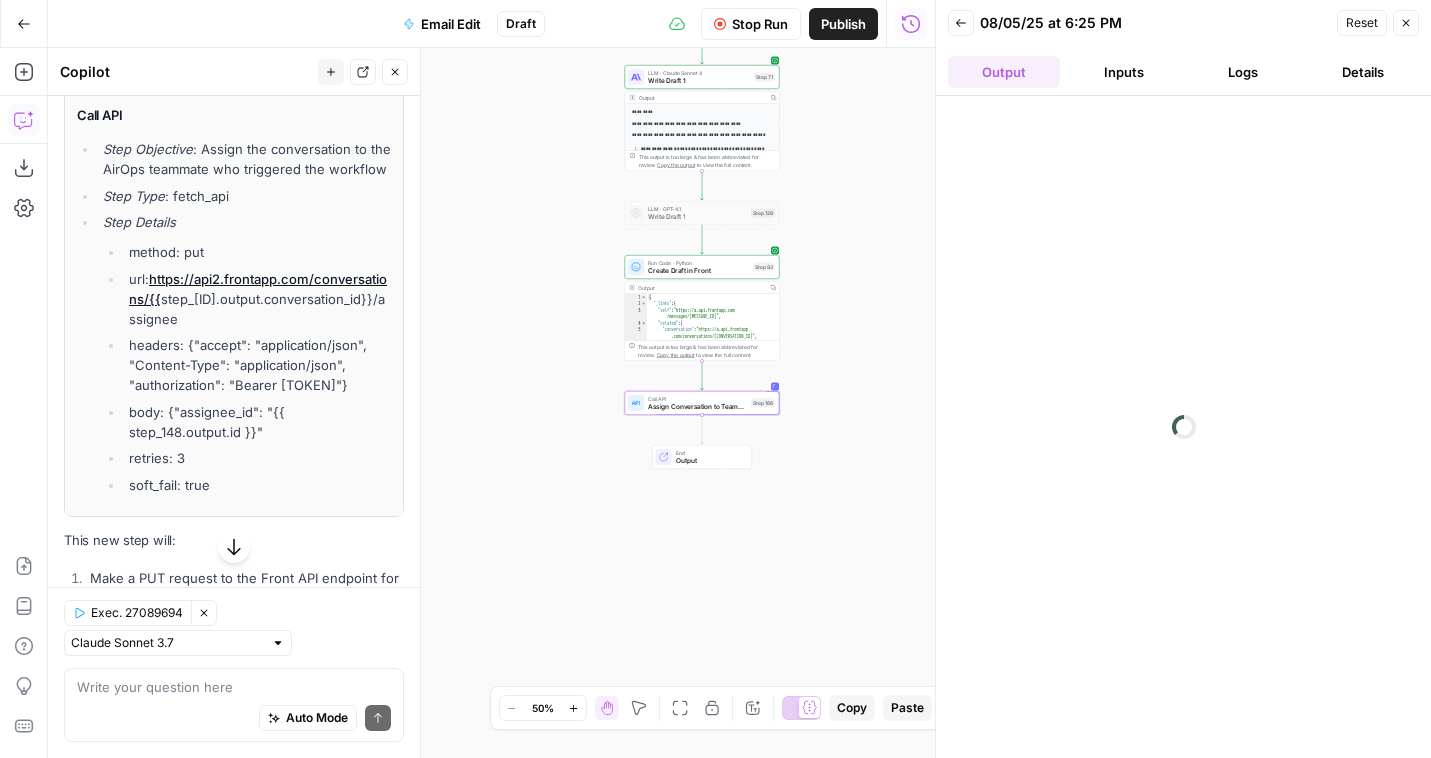 scroll, scrollTop: 1693, scrollLeft: 0, axis: vertical 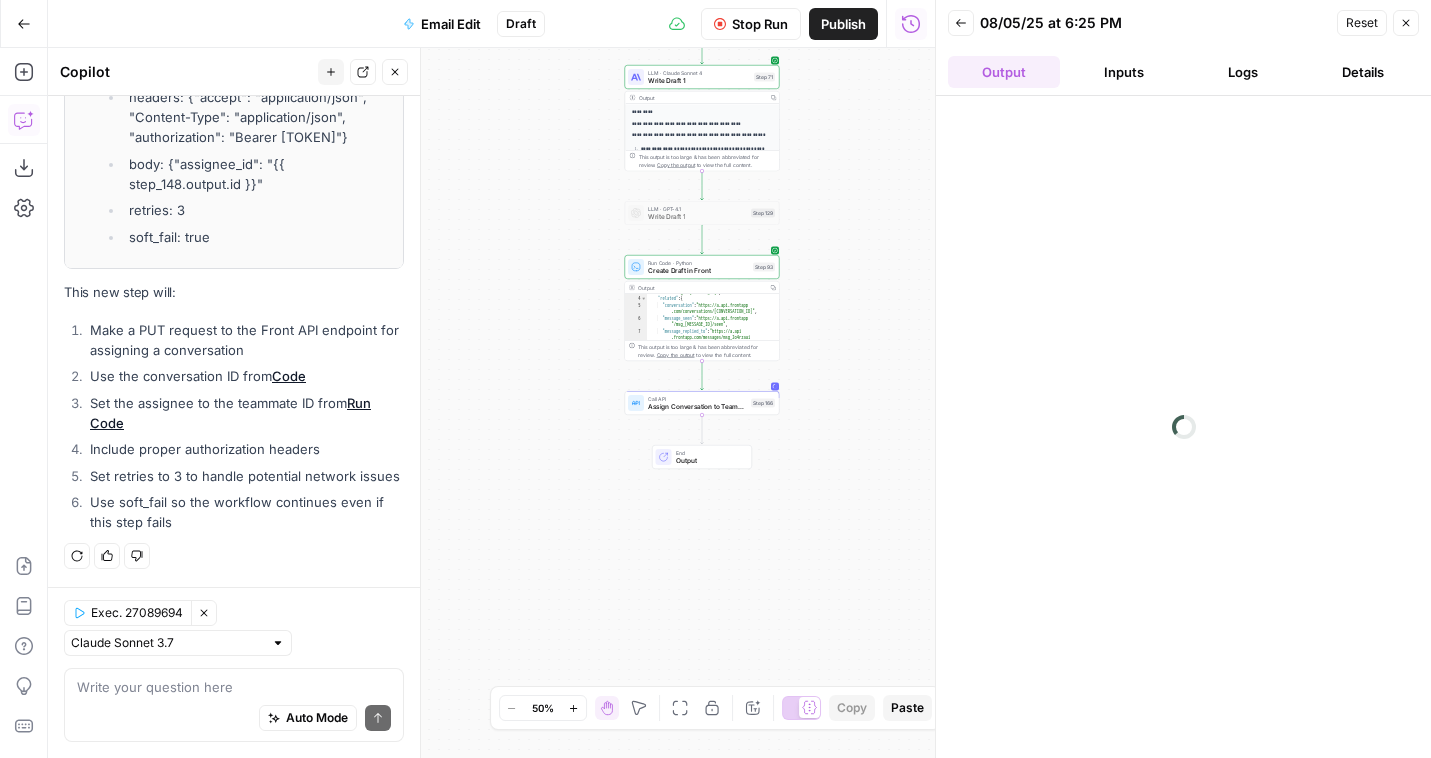 click on "Inputs" at bounding box center [1124, 72] 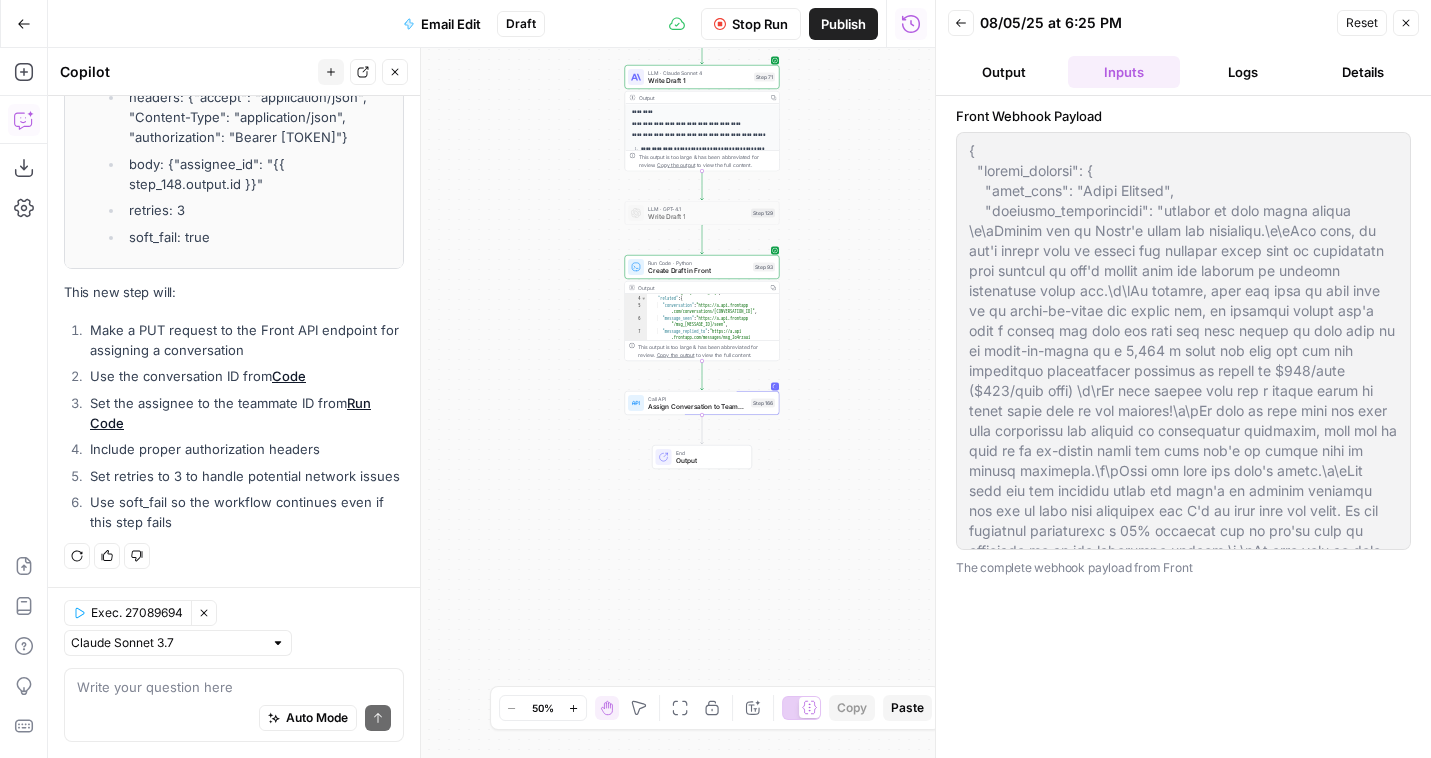 click on "Logs" at bounding box center (1244, 72) 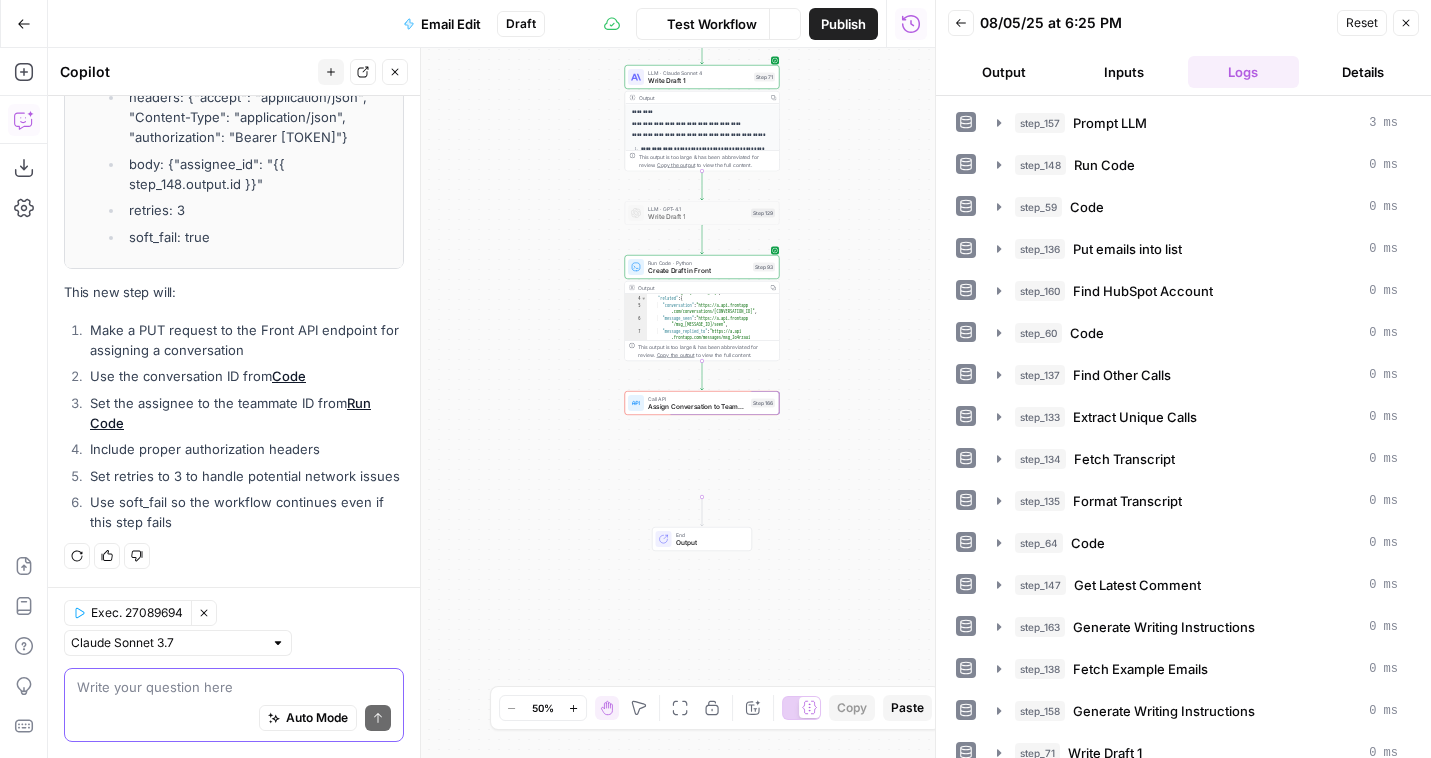click at bounding box center [234, 687] 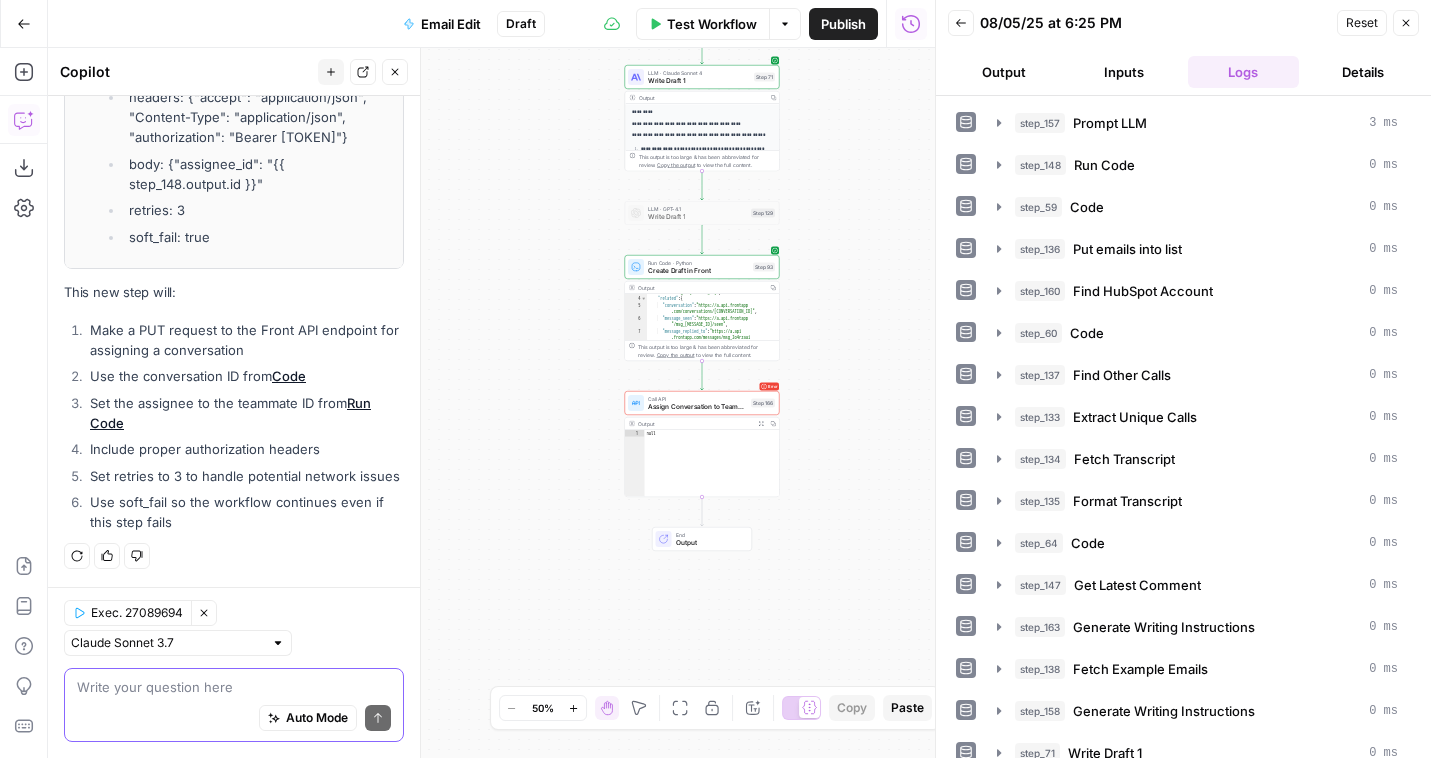 scroll, scrollTop: 106, scrollLeft: 0, axis: vertical 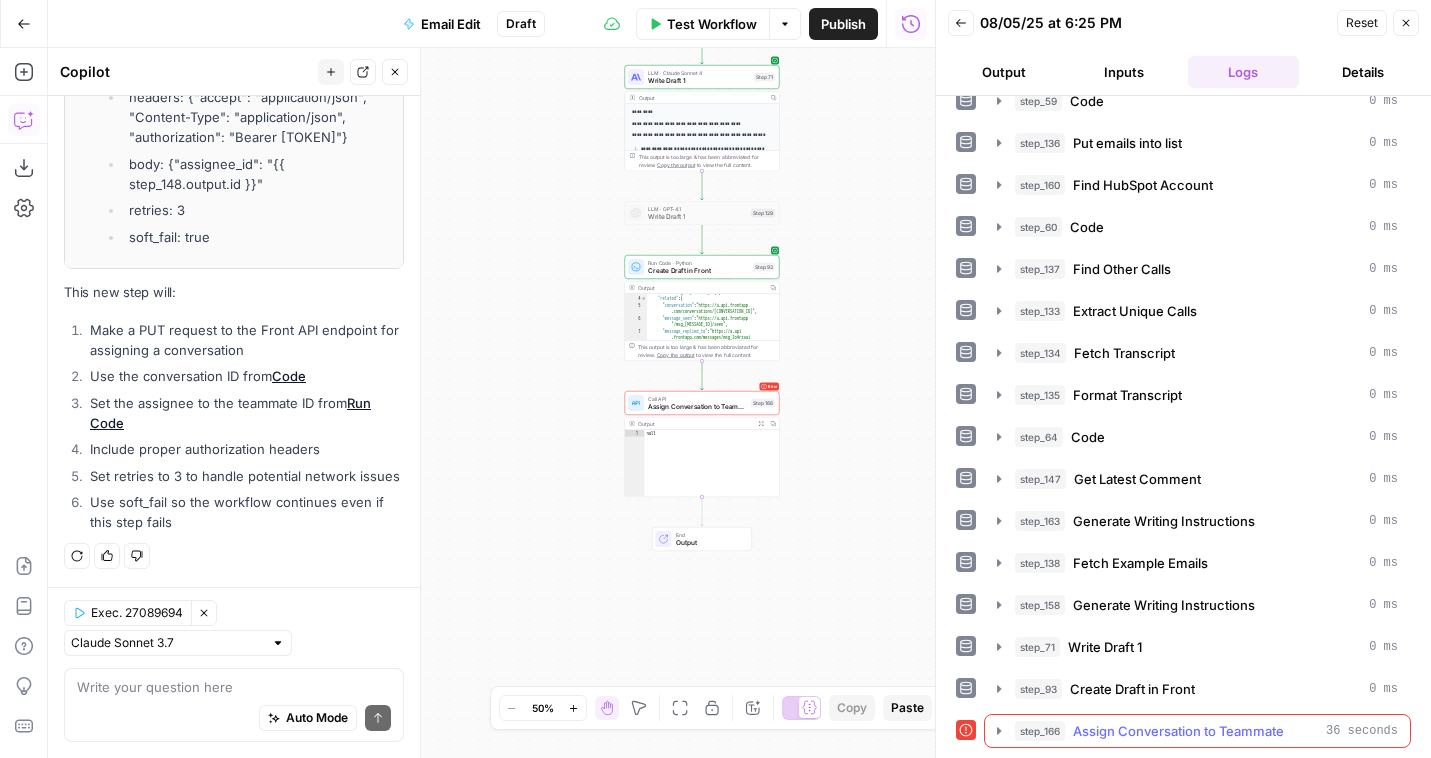 click on "Assign Conversation to Teammate" at bounding box center (1178, 731) 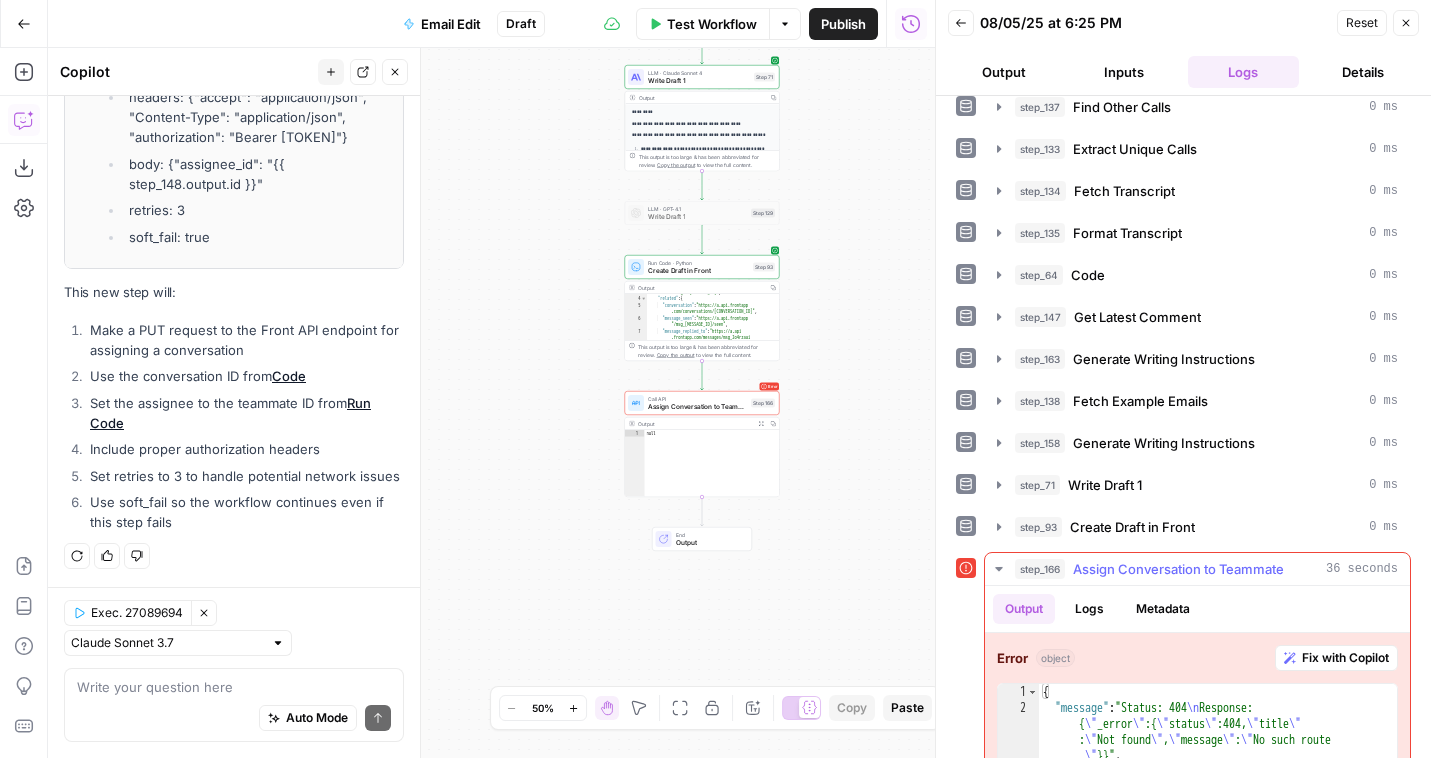 scroll, scrollTop: 328, scrollLeft: 0, axis: vertical 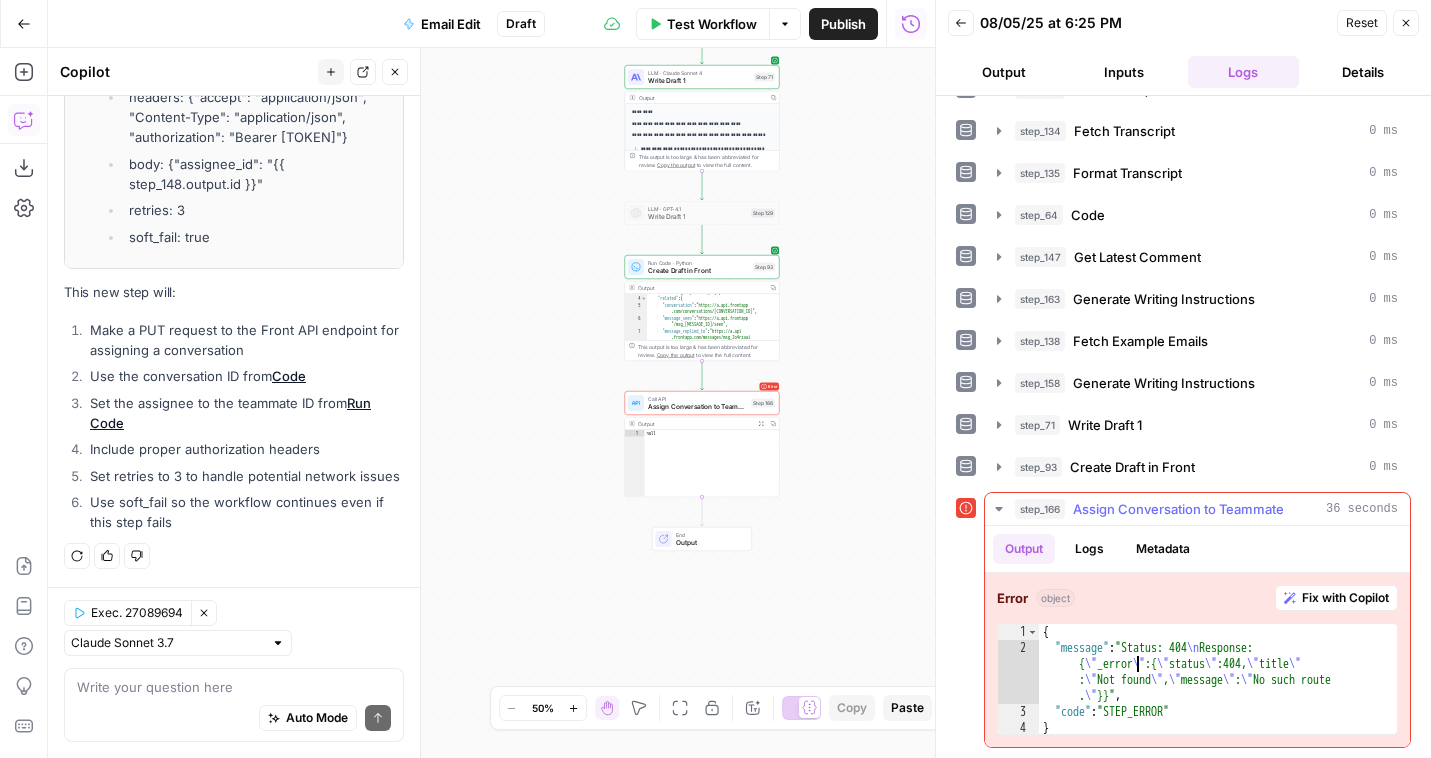 click on "{    "message" :  "Status: 404  \n Response:         { \" _error \" :{ \" status \" :404, \" title \"        : \" Not found \" , \" message \" : \" No such route        . \" }}" ,    "code" :  "STEP_ERROR" }" at bounding box center [1218, 696] 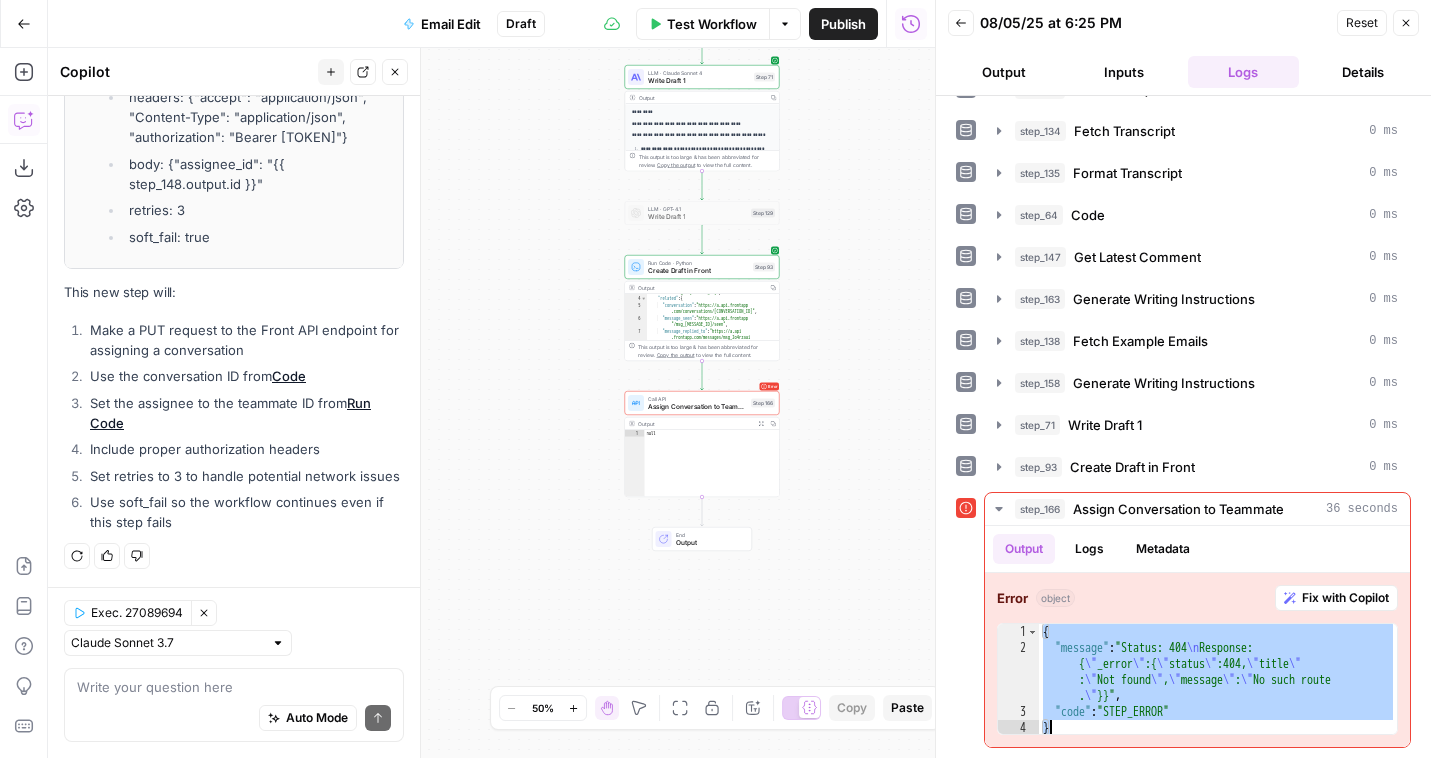 click on "Auto Mode Send" at bounding box center [234, 719] 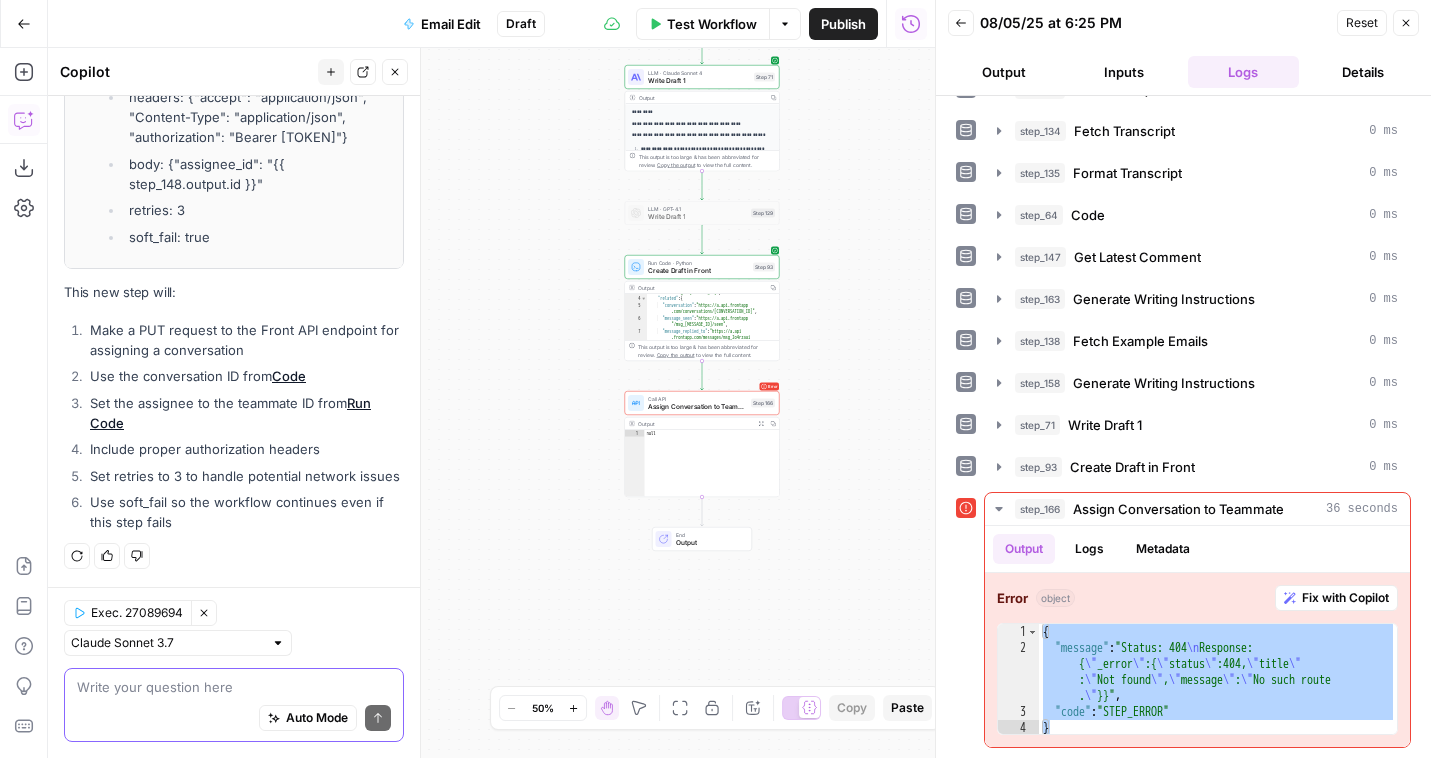 paste on "{
"message": "Status: 404 \nResponse: {\"_error\":{\"status\":404,\"title\":\"Not found\",\"message\":\"No such route.\"}}",
"code": "STEP_ERROR"
}" 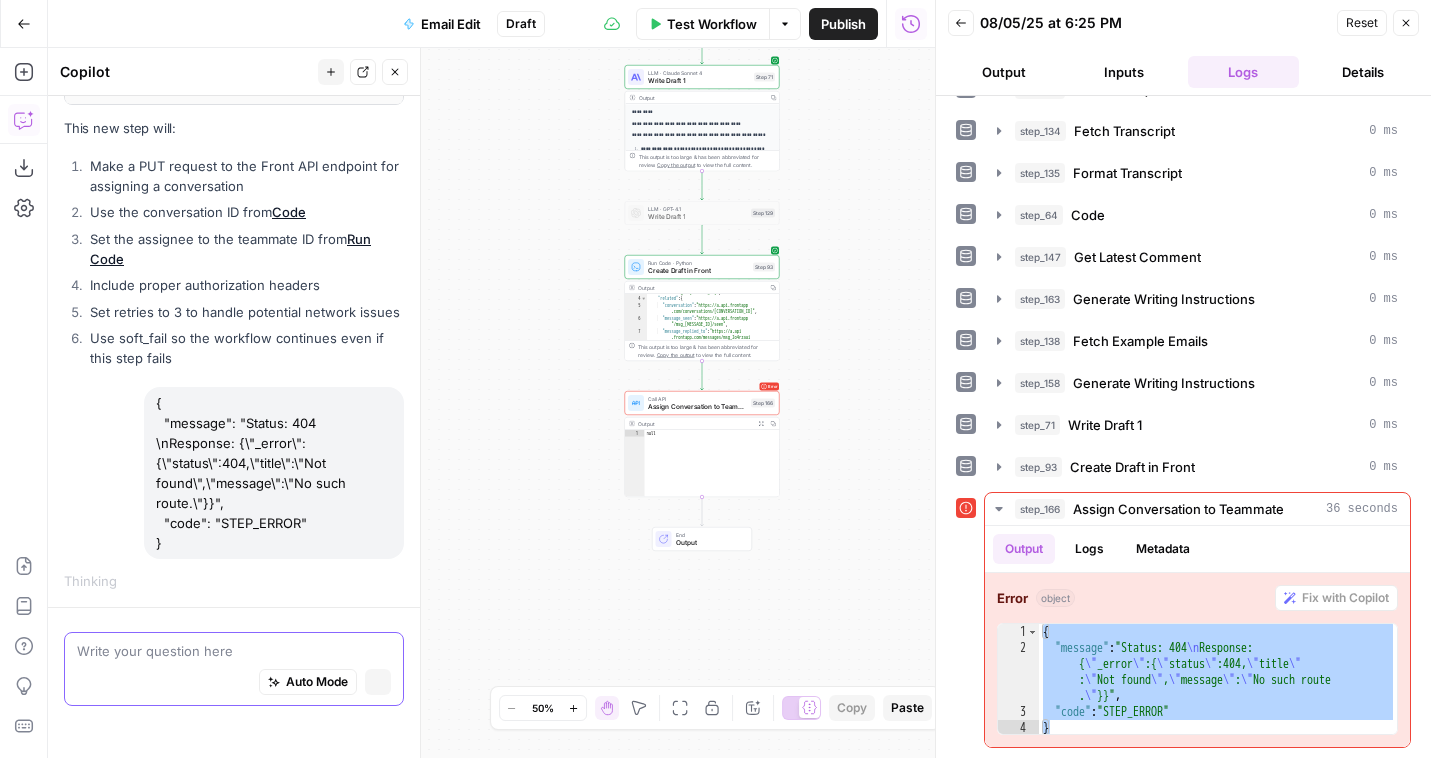 scroll, scrollTop: 1819, scrollLeft: 0, axis: vertical 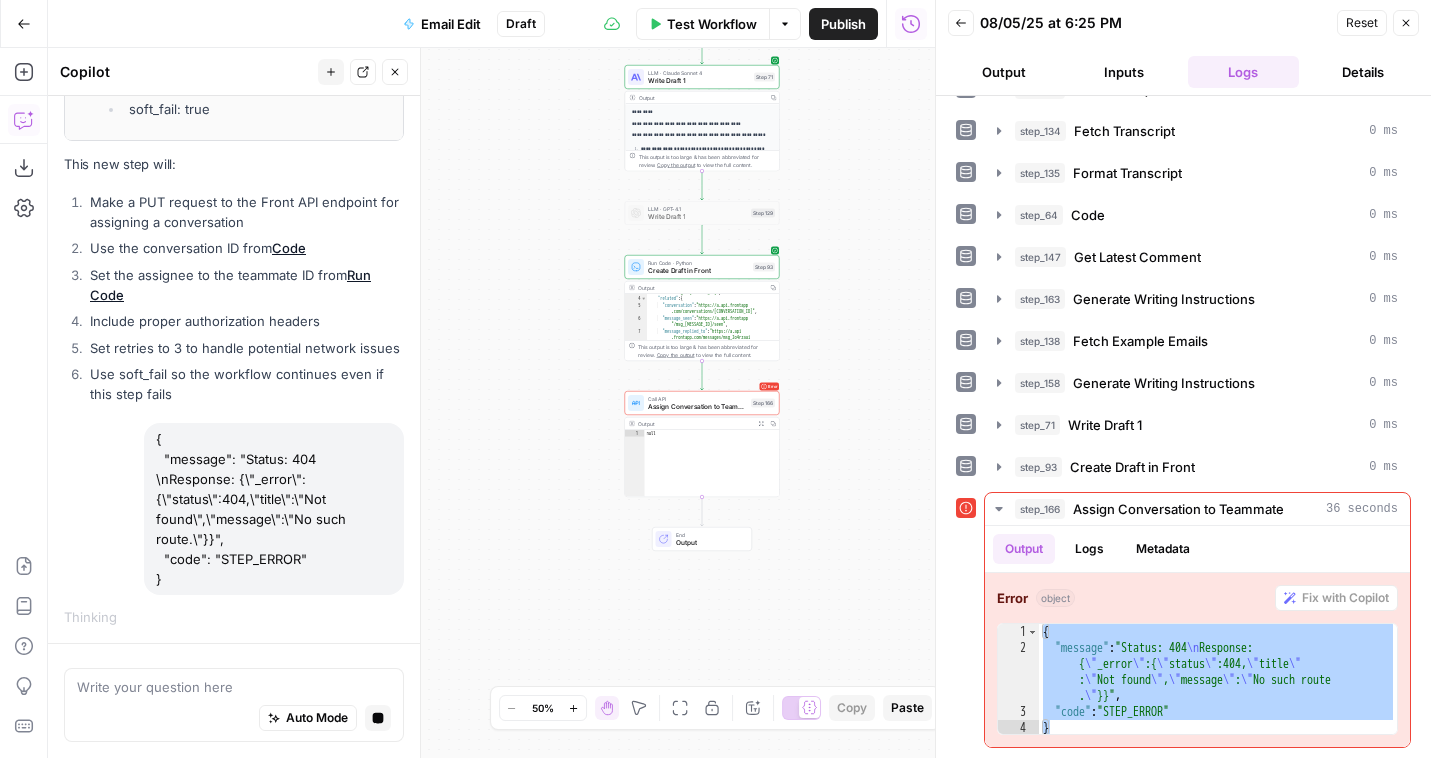 click on "Write your question here Auto Mode Stop generating" at bounding box center (234, 700) 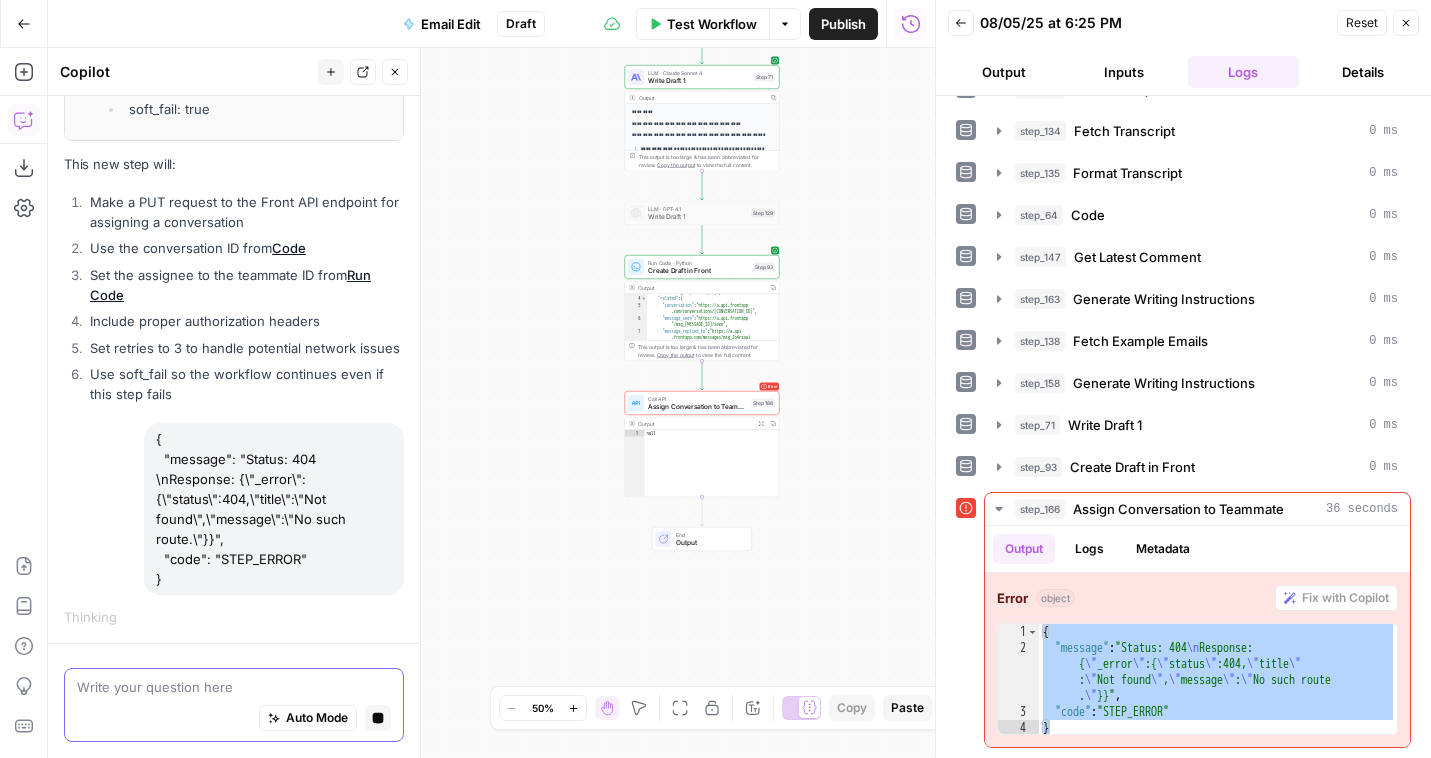 click 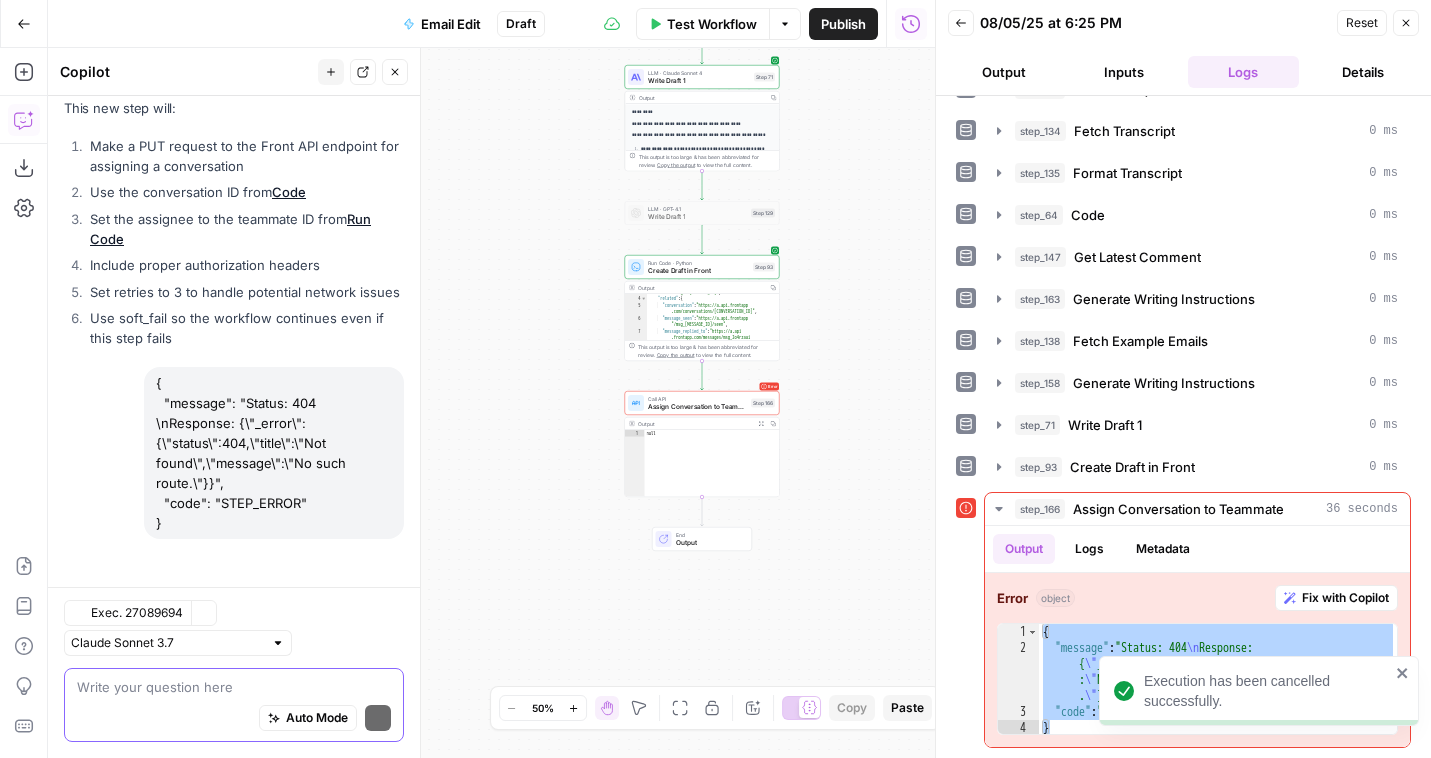 click at bounding box center [234, 687] 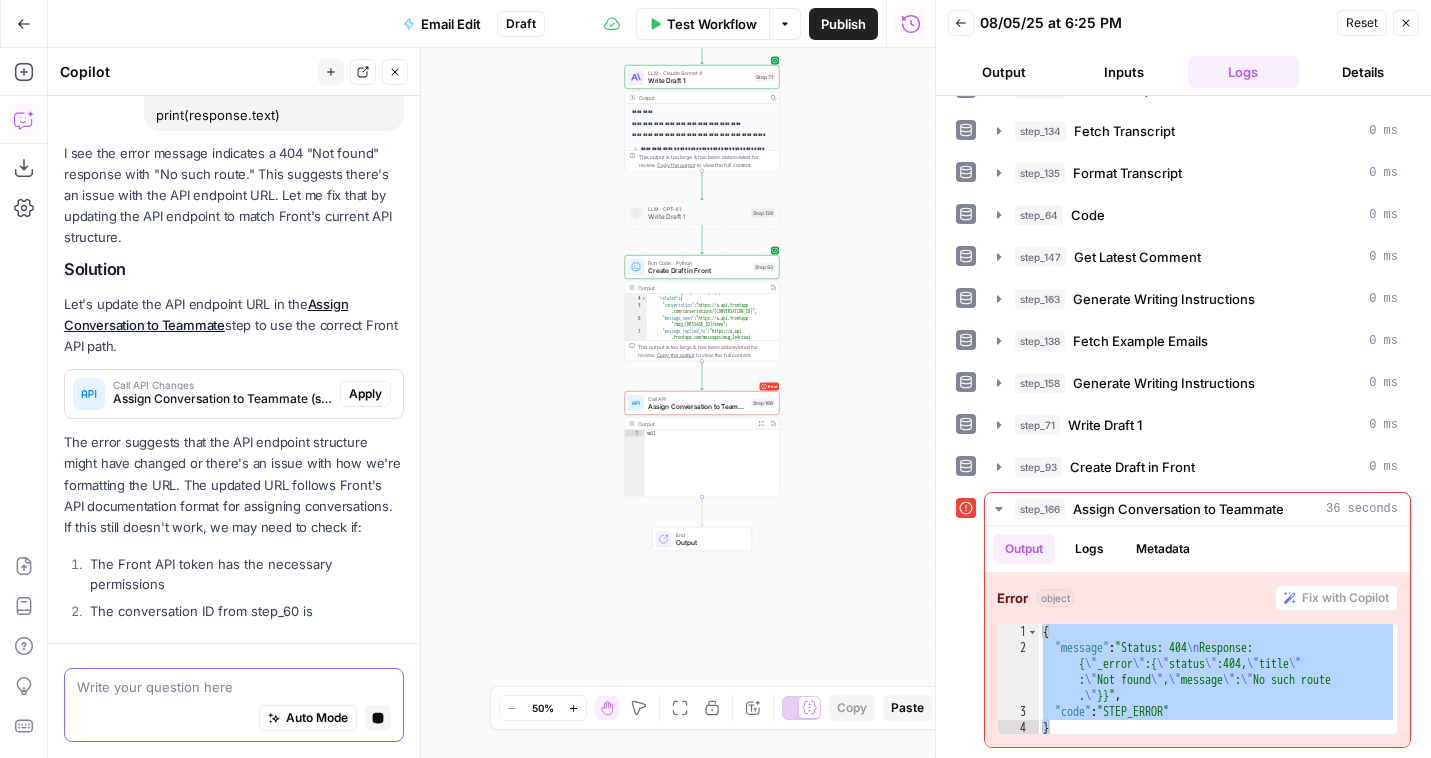 scroll, scrollTop: 2438, scrollLeft: 0, axis: vertical 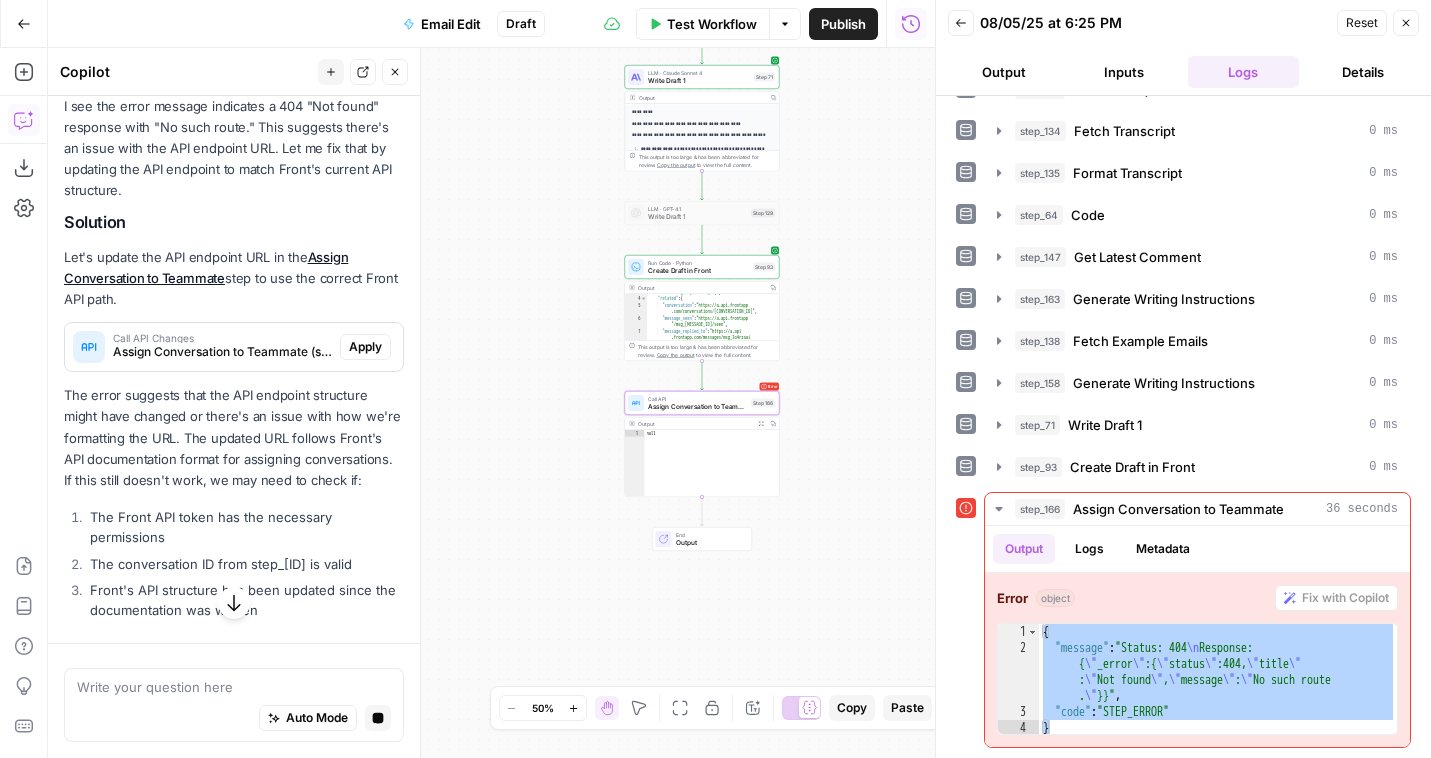 click on "Apply" at bounding box center (365, 347) 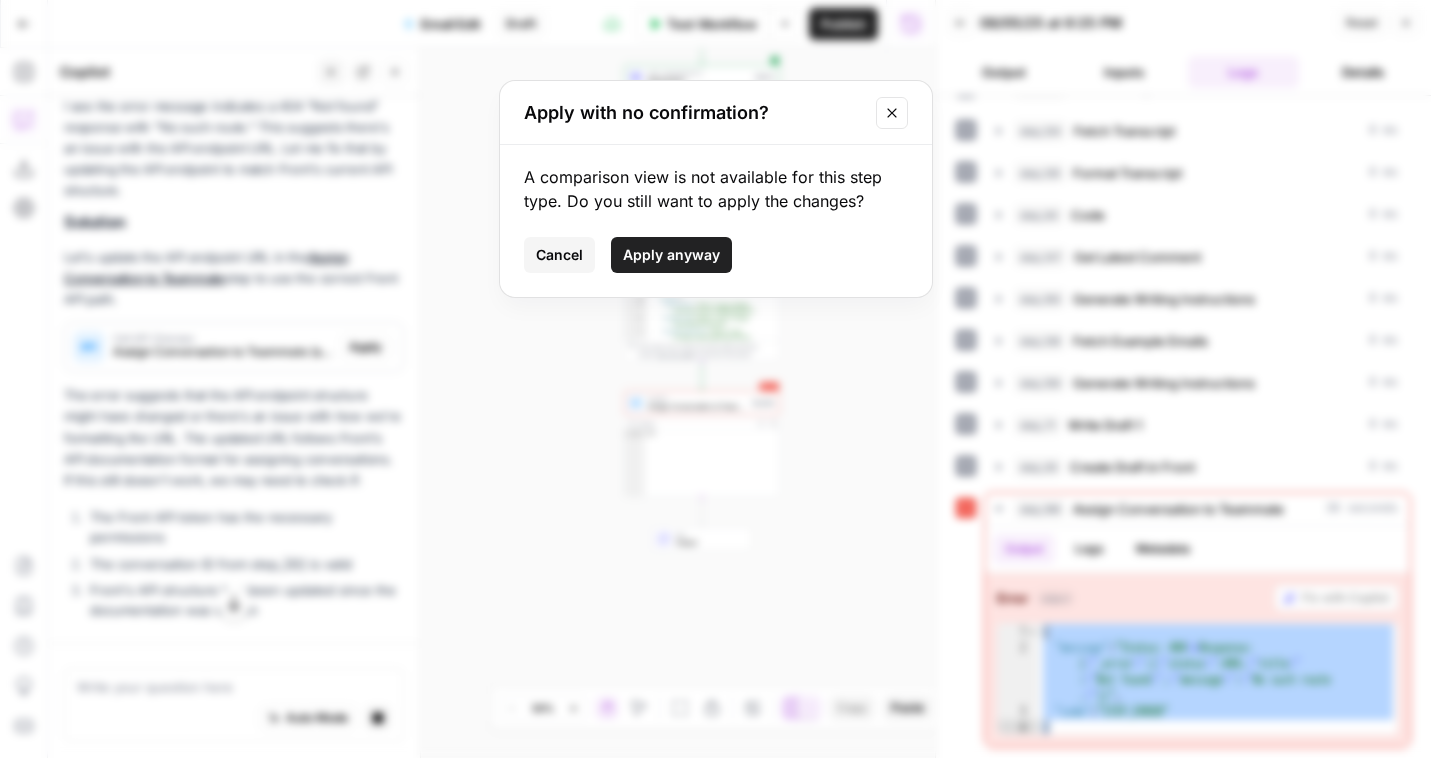 click on "Apply anyway" at bounding box center [671, 255] 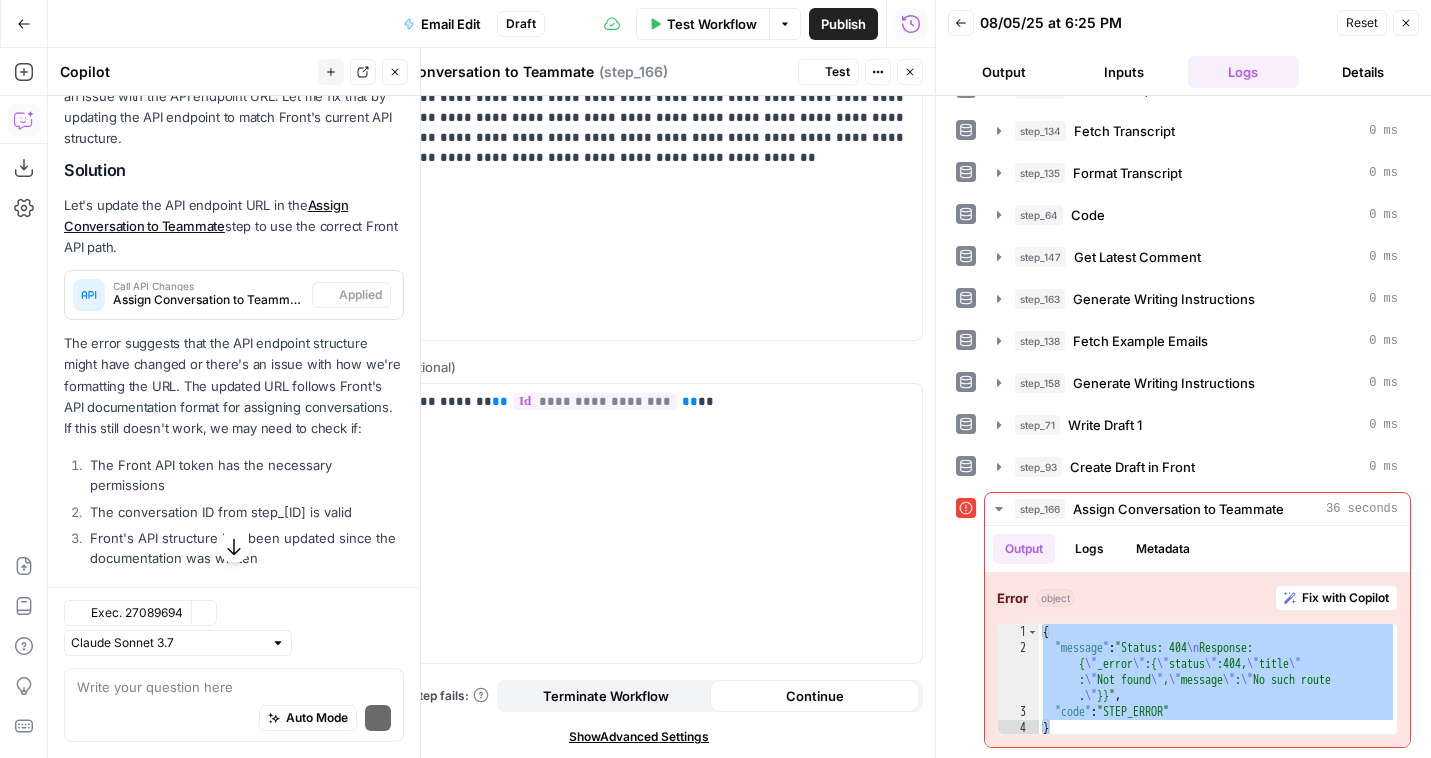 scroll, scrollTop: 0, scrollLeft: 0, axis: both 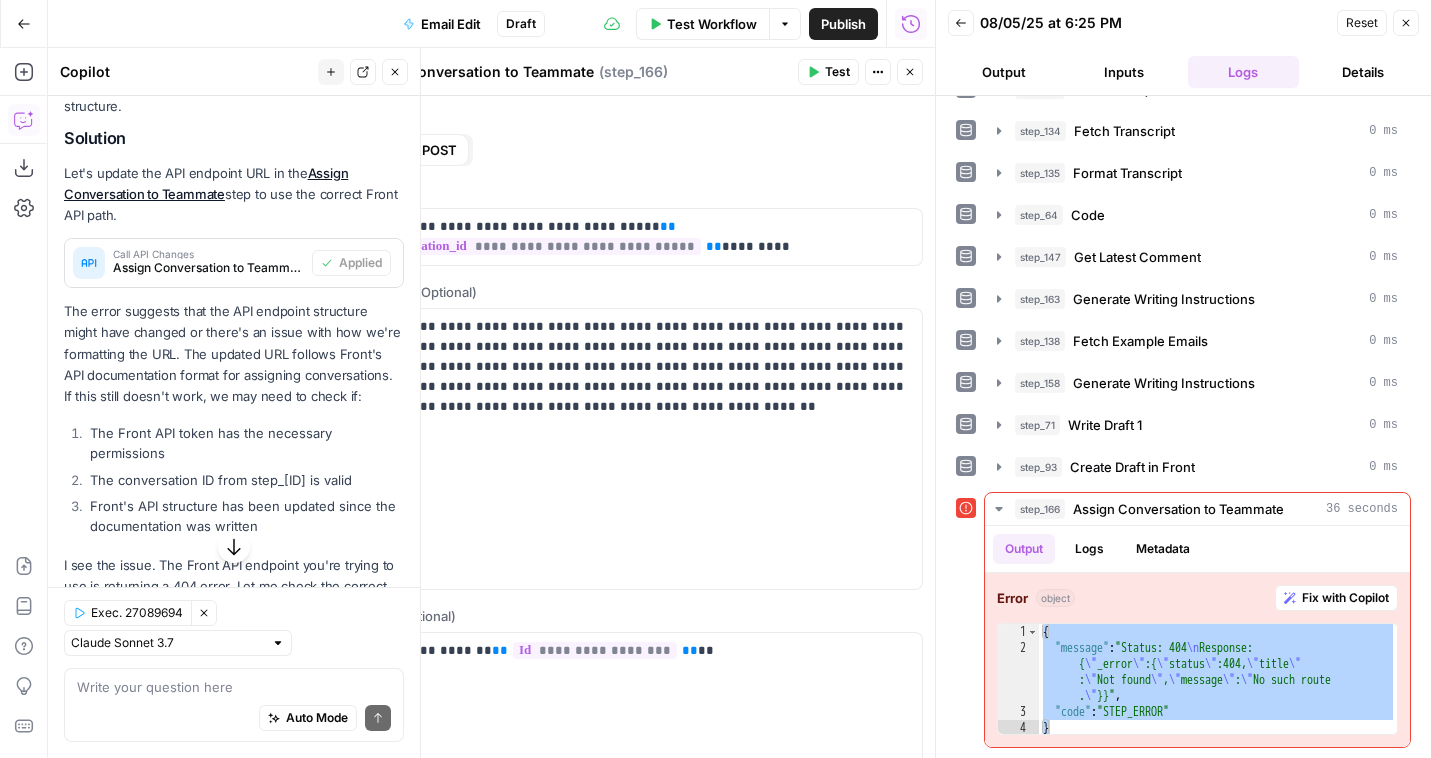 click on "Write your question here Auto Mode Send" at bounding box center (234, 705) 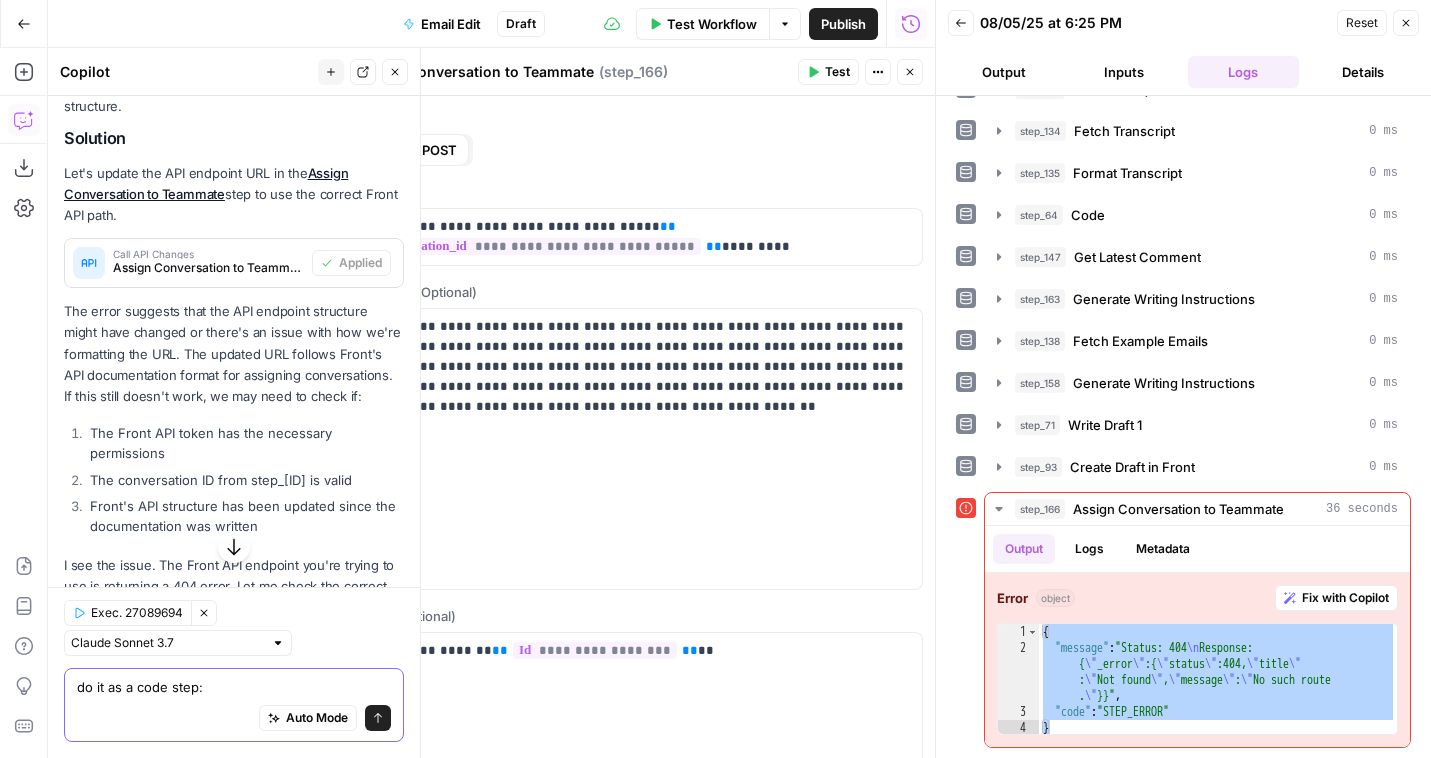 paste on "import requests
url = "https://api2.frontapp.com/conversations/cnv_123/assignee"
headers = {"content-type": "application/json"}
response = requests.put(url, headers=headers)
print(response.text)" 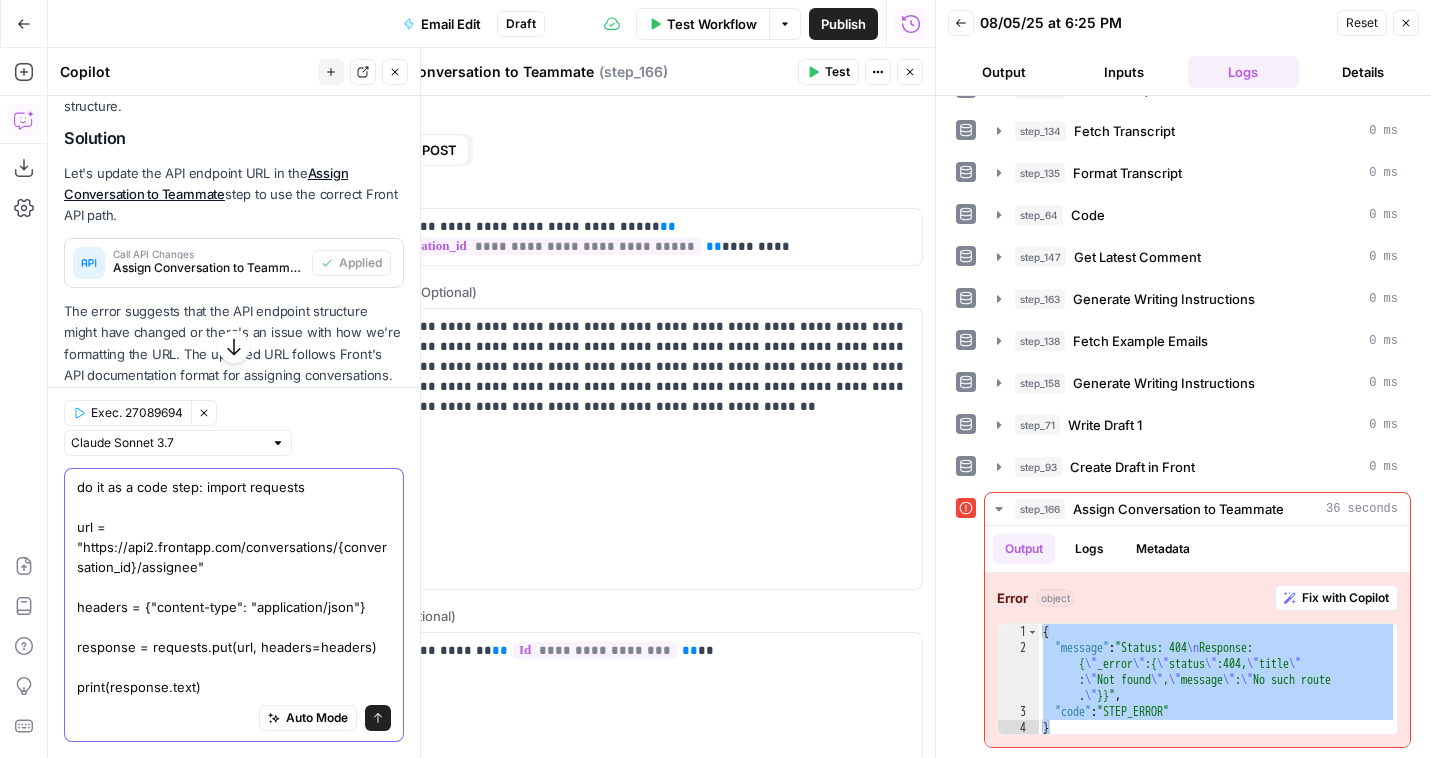 type on "do it as a code step: import requests
url = "https://api2.frontapp.com/conversations/cnv_123/assignee"
headers = {"content-type": "application/json"}
response = requests.put(url, headers=headers)
print(response.text)\" 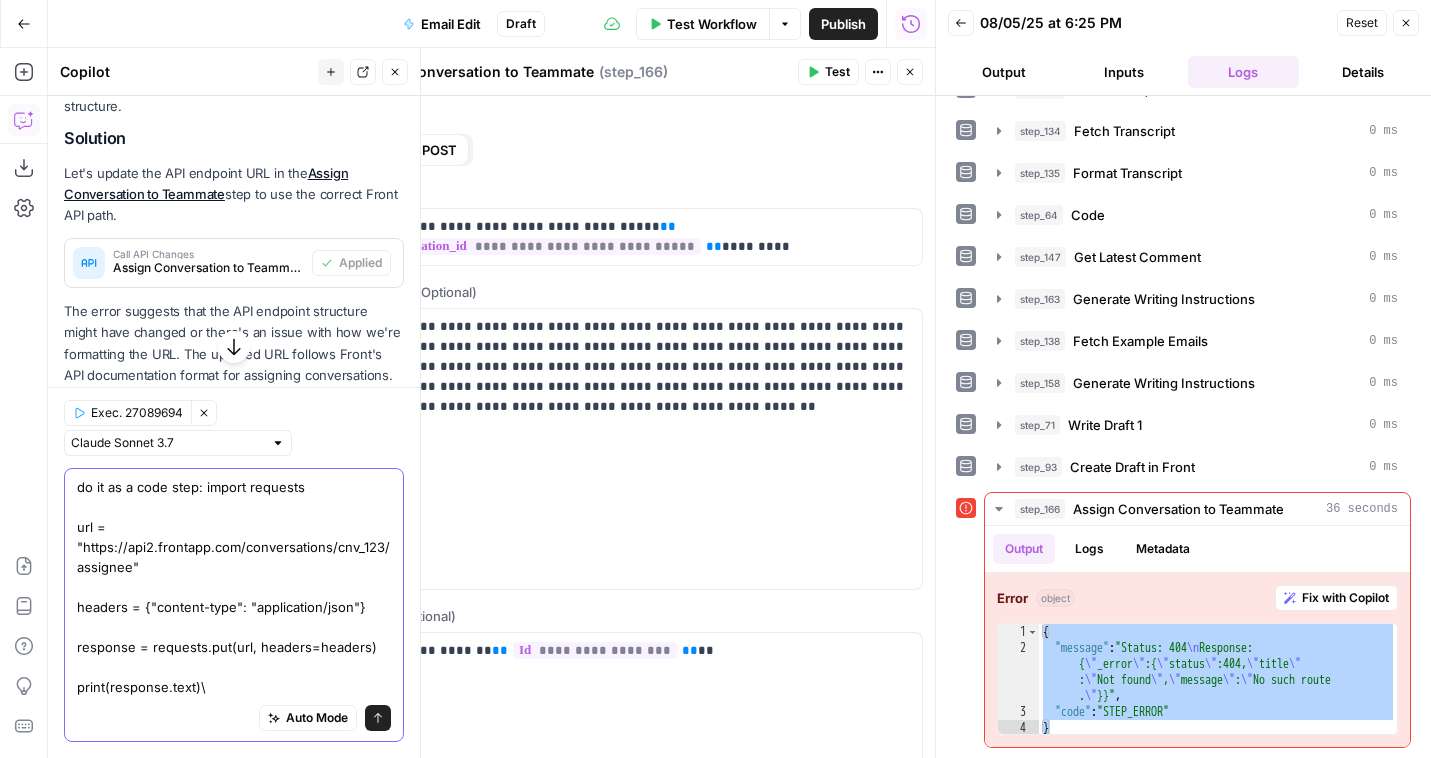 type 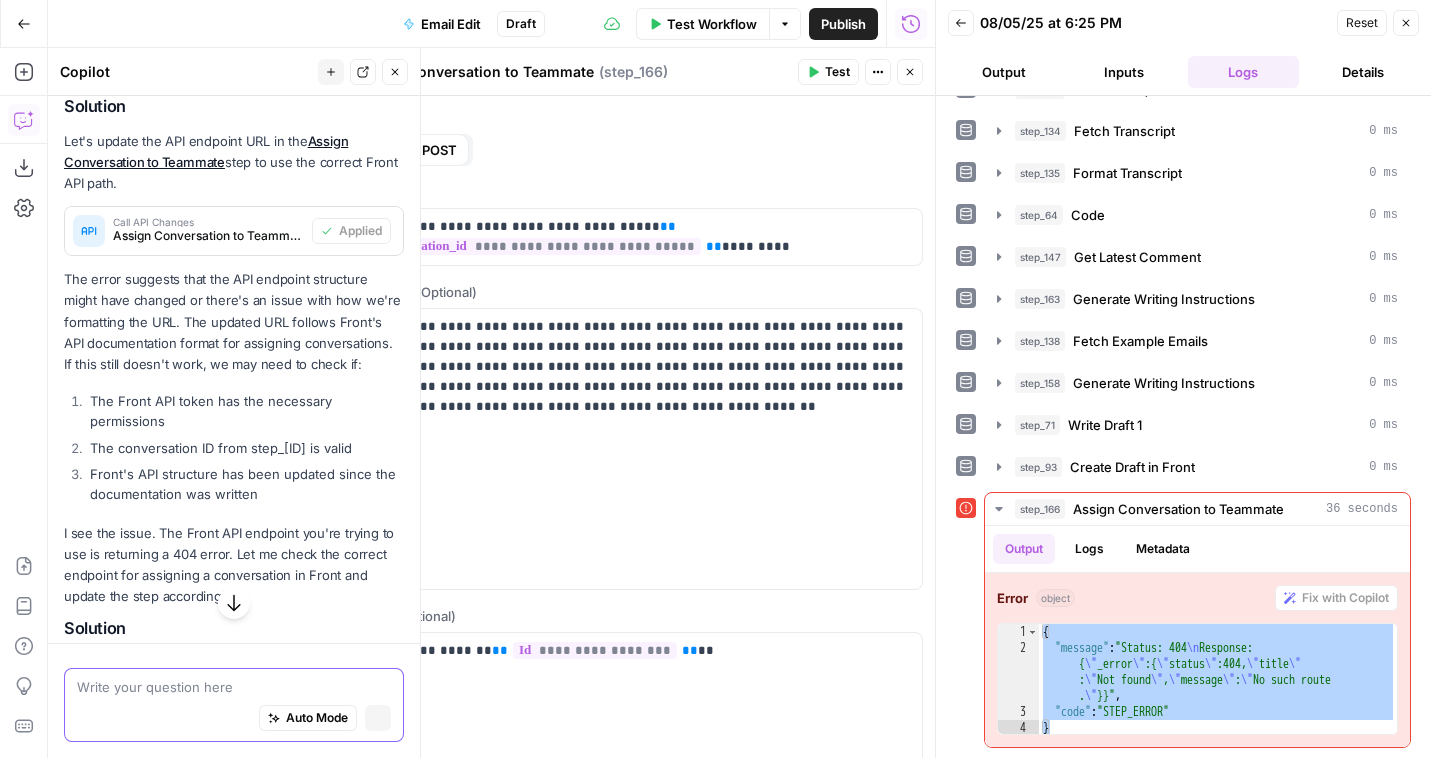 scroll, scrollTop: 2438, scrollLeft: 0, axis: vertical 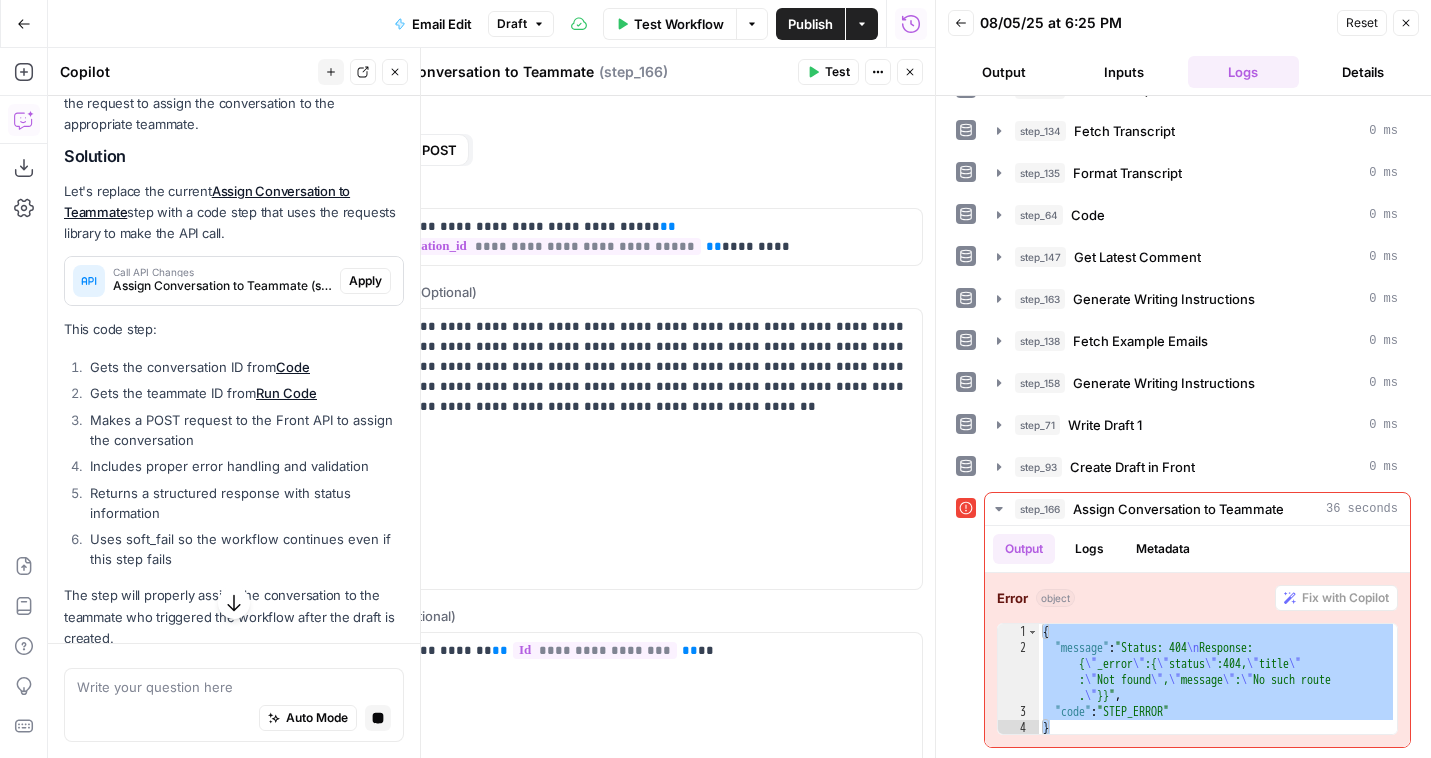 click on "Assign Conversation to Teammate (step_166)" at bounding box center (222, 286) 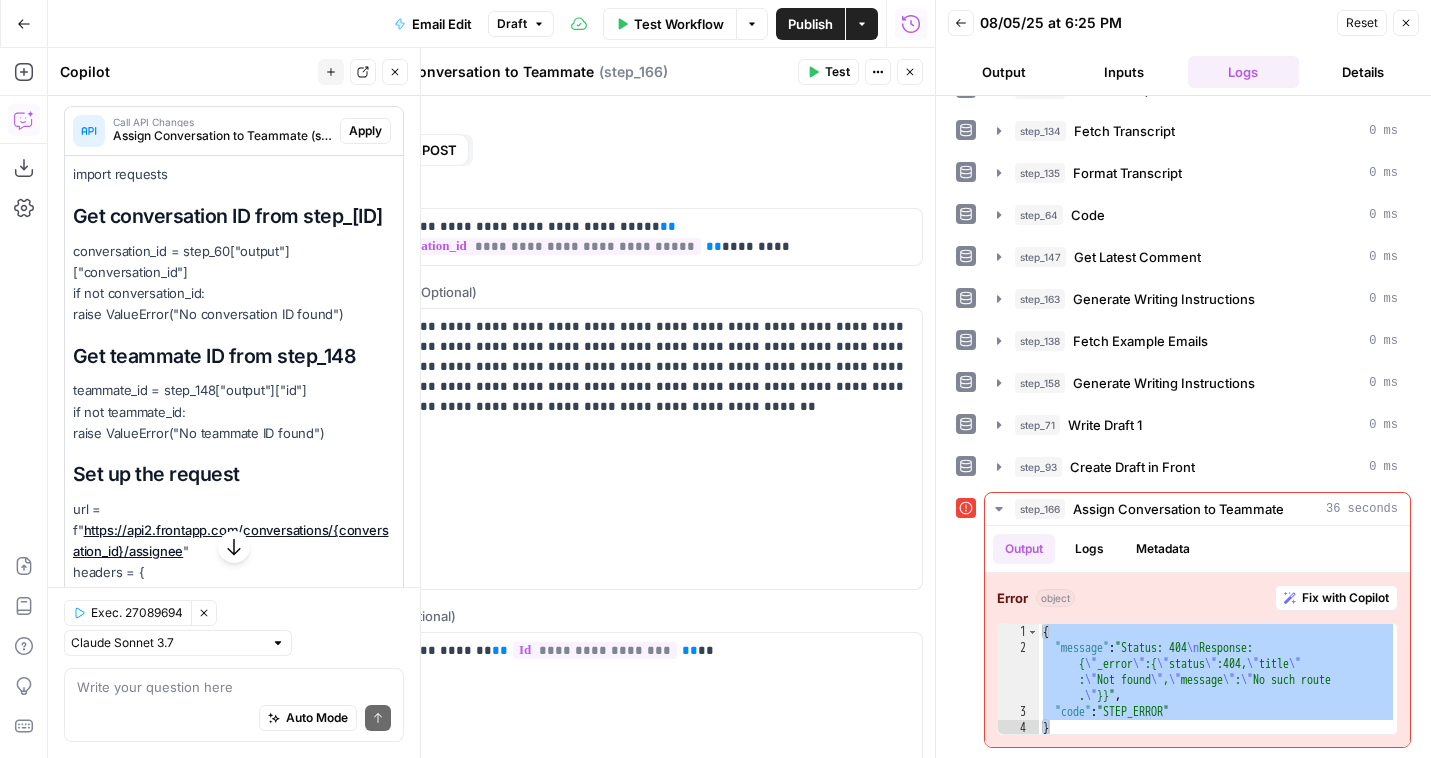 scroll, scrollTop: 3979, scrollLeft: 0, axis: vertical 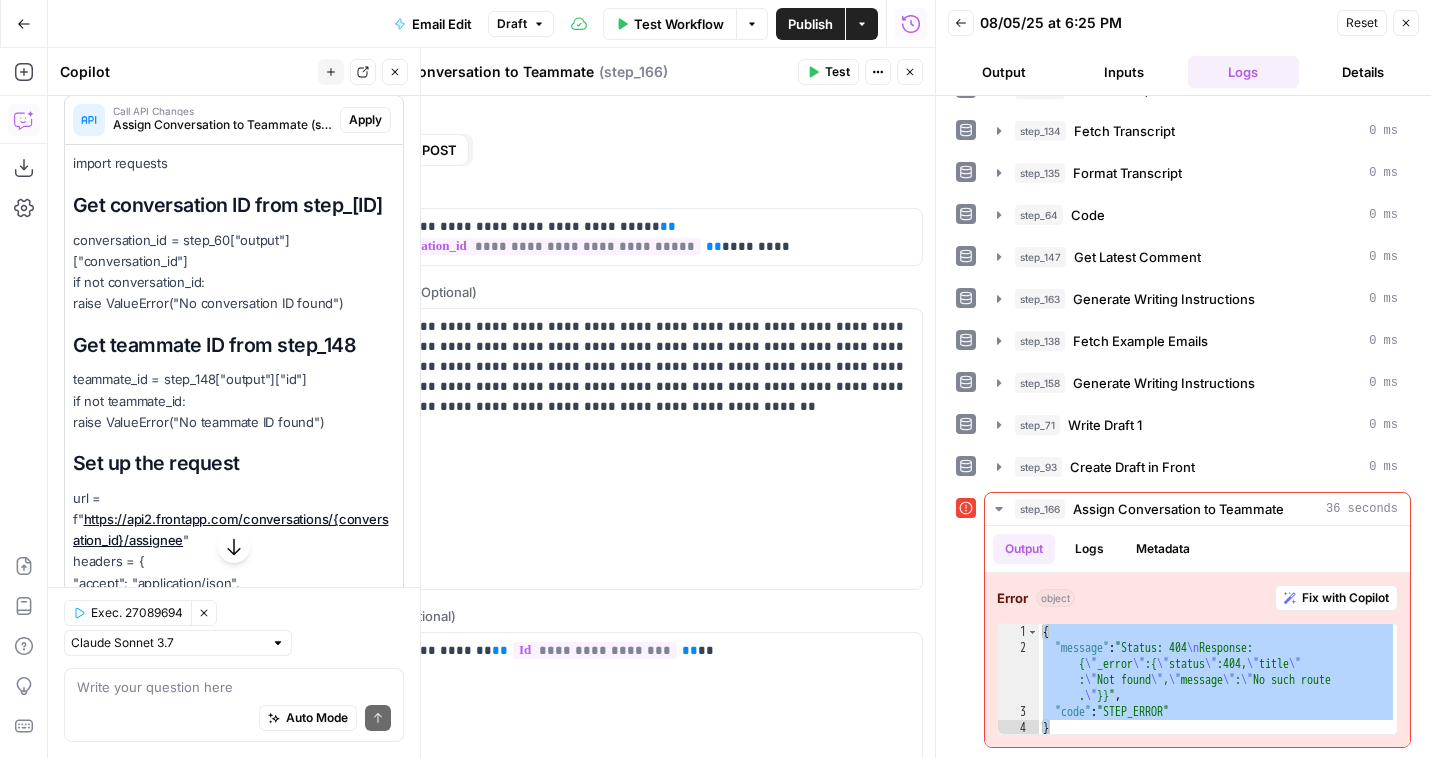 drag, startPoint x: 70, startPoint y: 364, endPoint x: 195, endPoint y: 394, distance: 128.5496 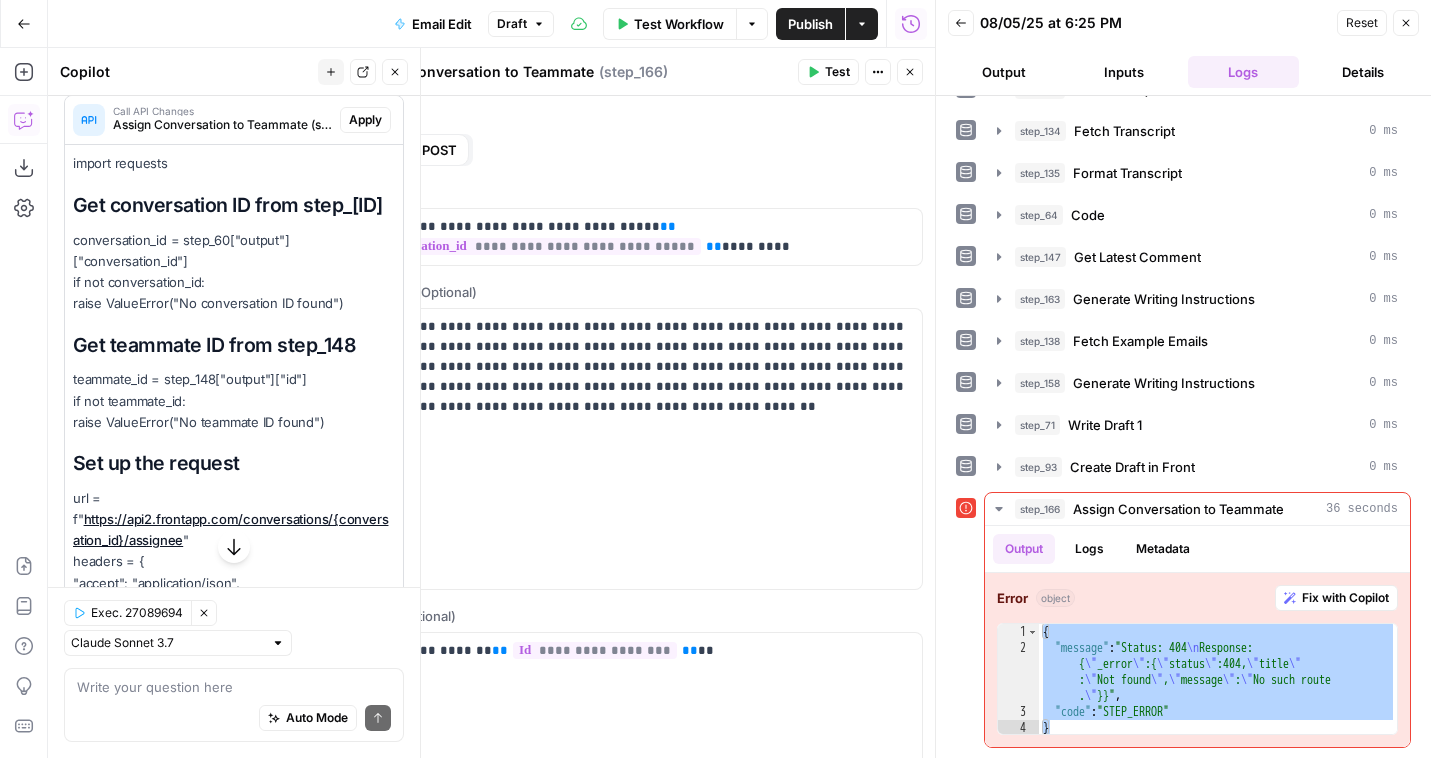 click on "AirOps New Home Browse Your Data Usage Flightpath Settings Syncs Data Library Recent Grids New Grid Hubspot Update Grid New Grid Recent Workflows Email Edit Email Writer Research Workflow AirOps Academy What's new? Help + Support Go Back Email Edit Draft Test Workflow Options Publish Actions Run History Add Steps Copilot Download as JSON Settings Import JSON AirOps Academy Help Give Feedback Shortcuts Workflow Set Inputs Inputs LLM · Gemini 2.5 Pro Prompt LLM Step 157 Output Copy 1 2 3 4 {
"conversation_id" :  "cnv_1eu6xtsq" ,
"teammate_id" :  "tea_csa56" }
Run Code · Python Run Code Step 148 Output Copy 1 2 3 4 5 6 7 8 9 10 {
"email" :  "nicole@airops.com" ,
"username" :  "nicole" ,
"first_name" :  "Nicole" ,
"last_name" :  "Guercia" ,
"is_admin" :  true ,
"type" :  "user" ,
"calendly_link_45min" :  "https://calendly.com
/nicole-airops/45-minute-meeting" ,
"calendly_link_30min" :  "https://calendly.com
/nicole-airops/30-min" ,
:" at bounding box center [715, 379] 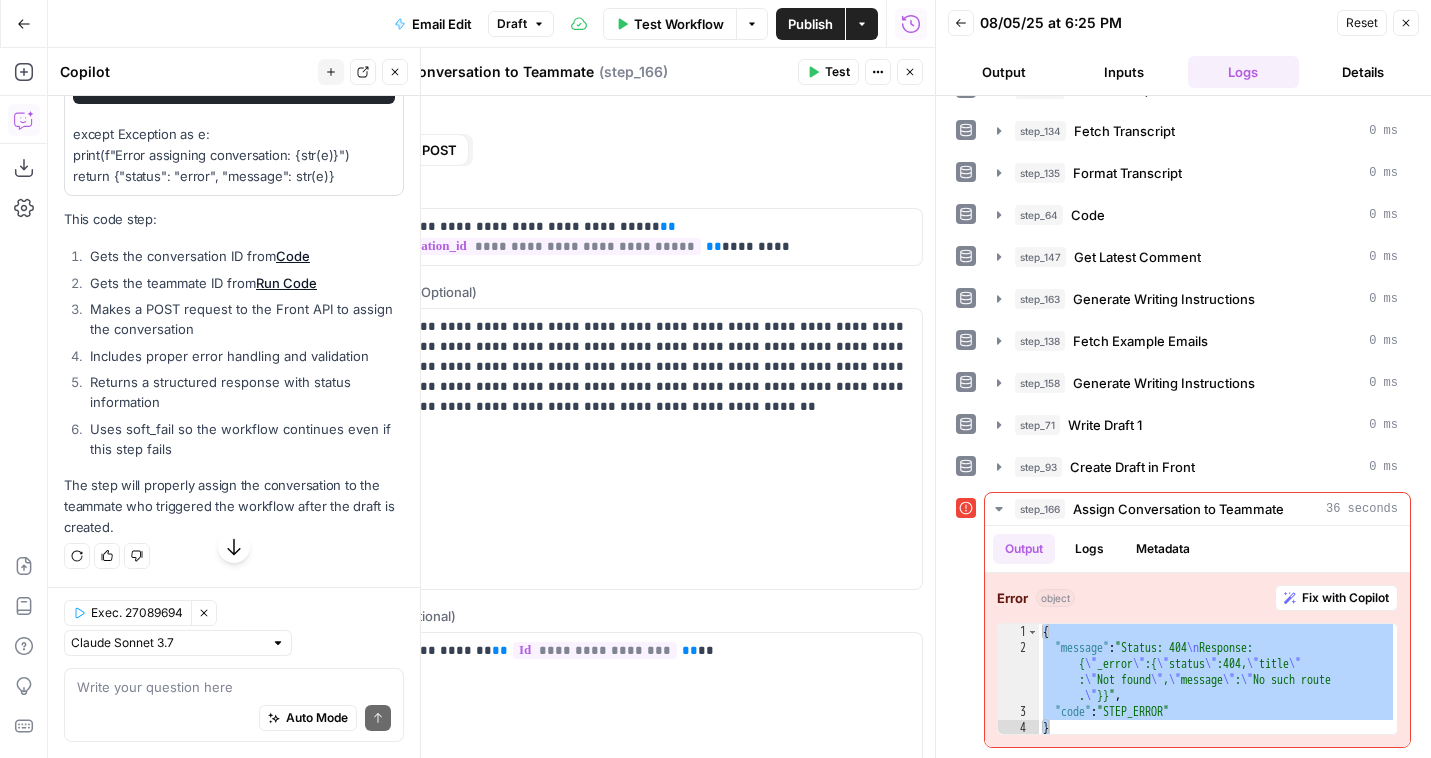 scroll, scrollTop: 5058, scrollLeft: 0, axis: vertical 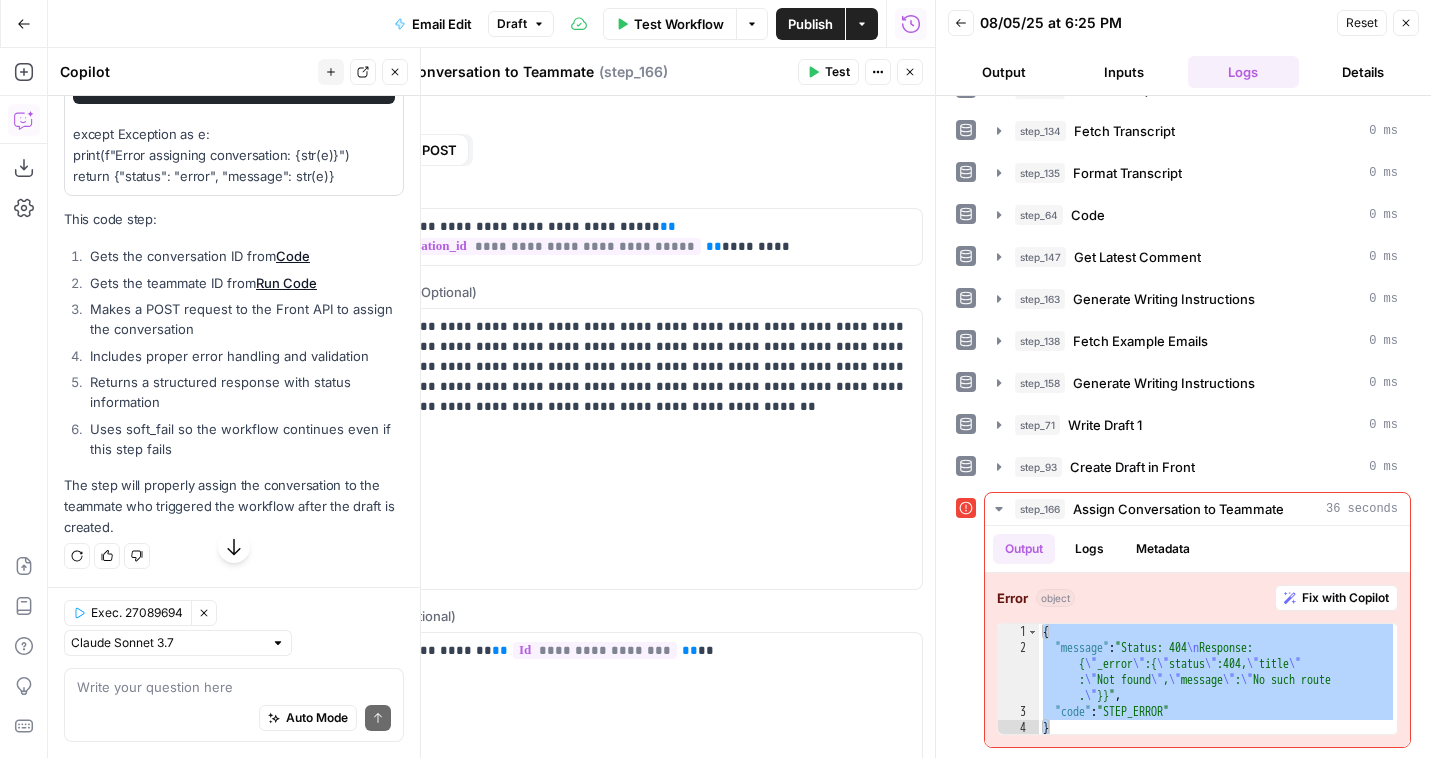 click on "import requests
Get conversation ID from step_60
conversation_id = step_60["output"]["conversation_id"]
if not conversation_id:
raise ValueError("No conversation ID found")
Get teammate ID from step_148
teammate_id = step_148["output"]["id"]
if not teammate_id:
raise ValueError("No teammate ID found")
Set up the request
url = f" https://api2.frontapp.com/conversations/{conversation_id}/assignee "
headers = {
"accept": "application/json",
"Content-Type": "application/json",
"authorization": "Bearer [TOKEN]"
}
payload = {"assignee_id": teammate_id}
try:
# Make the POST request to assign the conversation
response = requests.post(url, json=payload, headers=headers)
except Exception as e:" at bounding box center [234, -254] 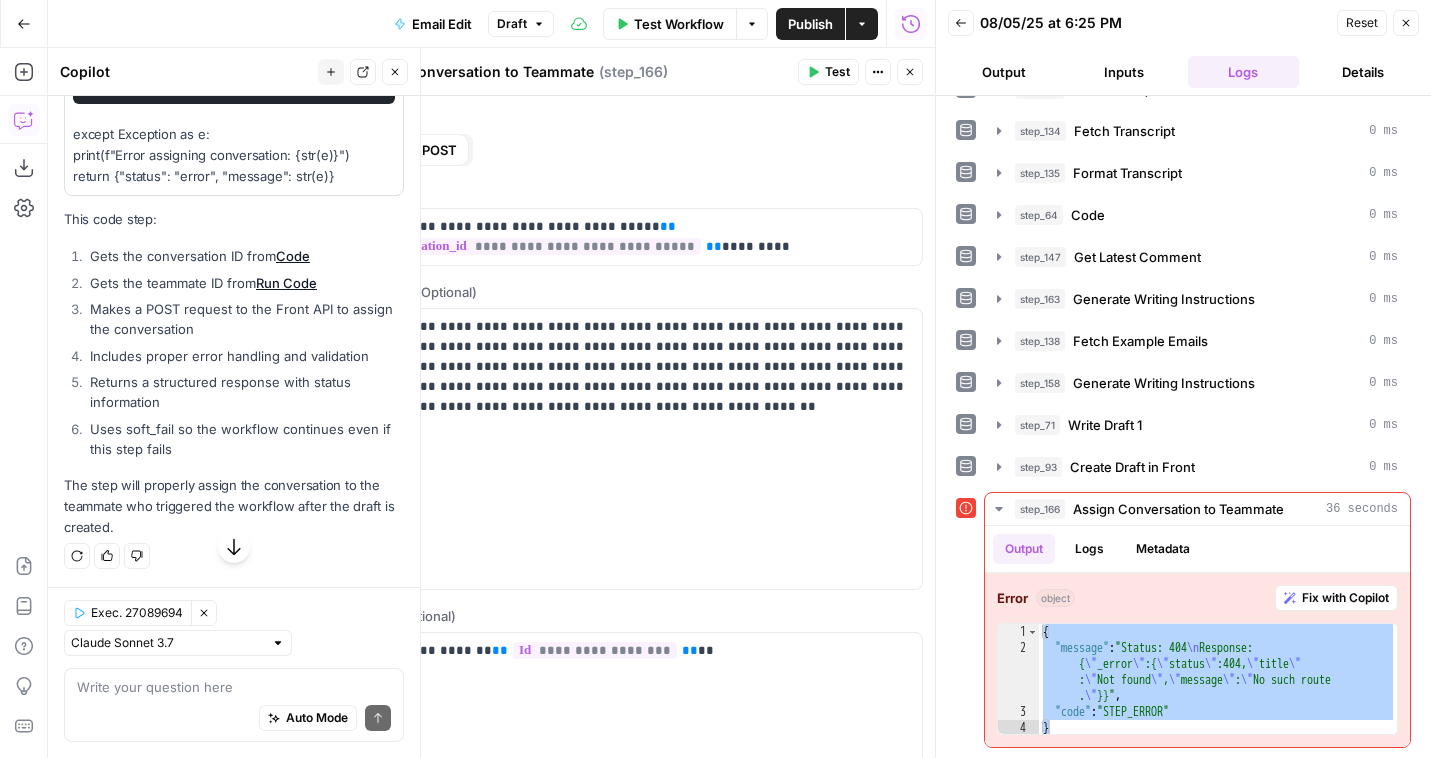 copy on "import requests
Get conversation ID from step_60
conversation_id = step_60["output"]["conversation_id"]
if not conversation_id:
raise ValueError("No conversation ID found")
Get teammate ID from step_148
teammate_id = step_148["output"]["id"]
if not teammate_id:
raise ValueError("No teammate ID found")
Set up the request
url = f" https://api2.frontapp.com/conversations/{conversation_id}/assignee "
headers = {
"accept": "application/json",
"Content-Type": "application/json",
"authorization": "Bearer [TOKEN]"
}
payload = {"assignee_id": teammate_id}
try:
# Make the POST request to assign the conversation
response = requests.post(url, json=payload, headers=headers)
# Check if the request was successful
if response...." 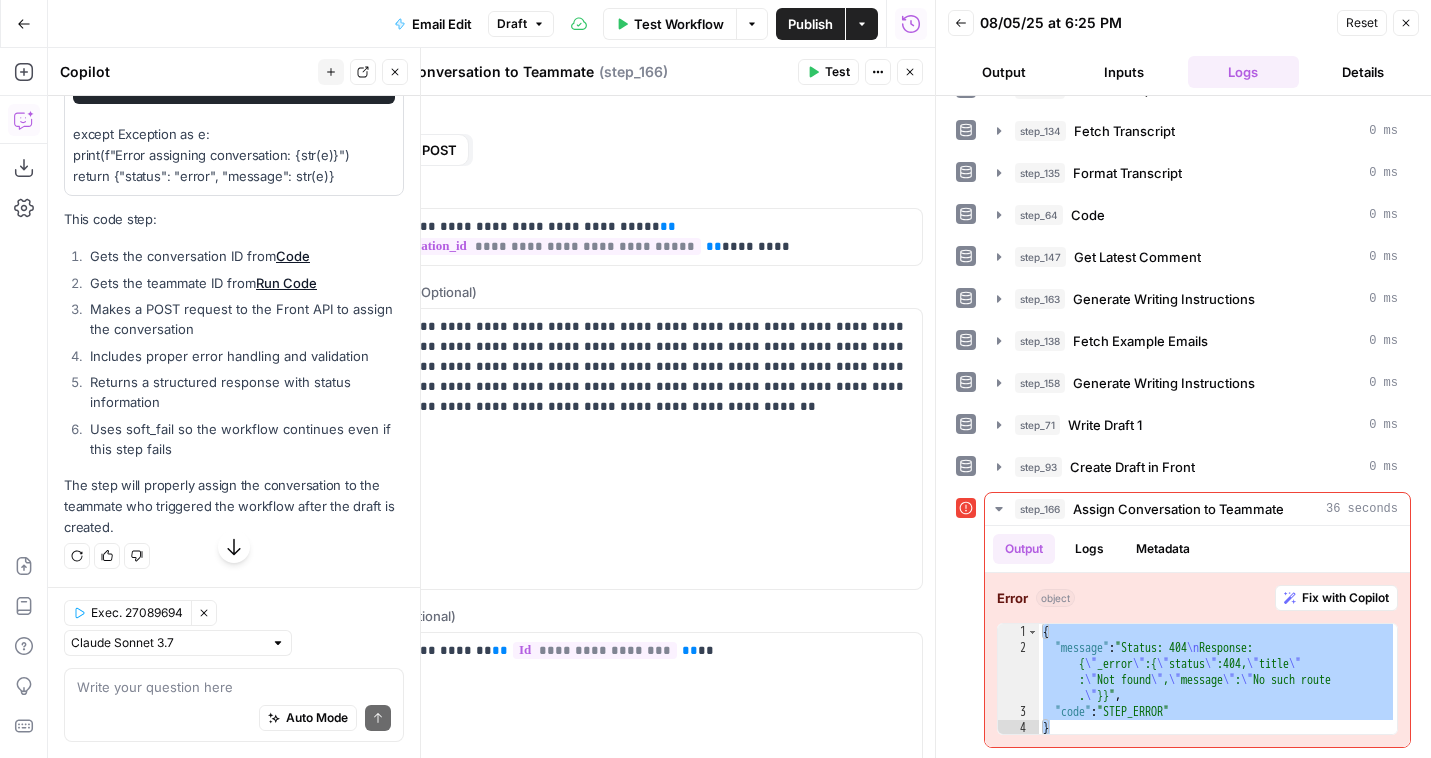 click 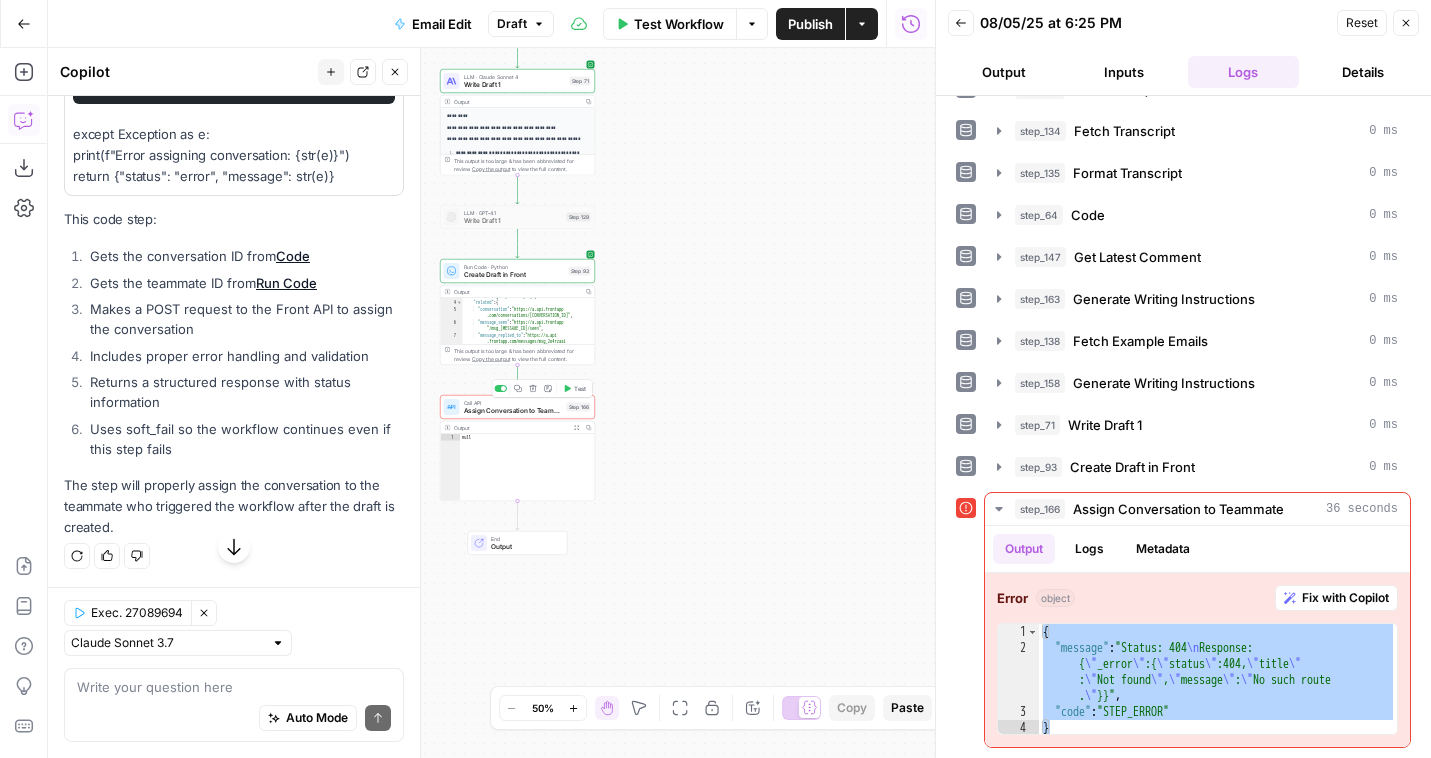click 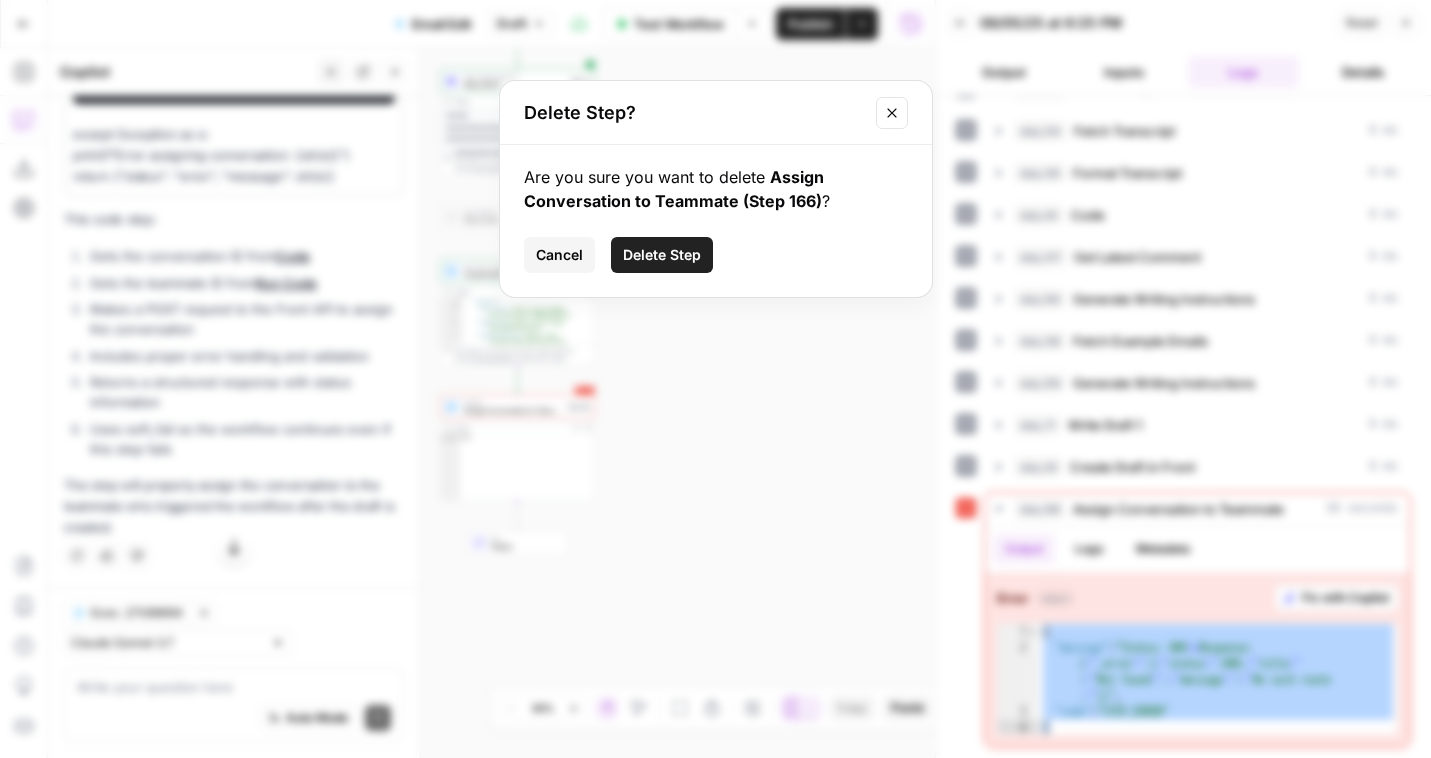 click on "Delete Step" at bounding box center [662, 255] 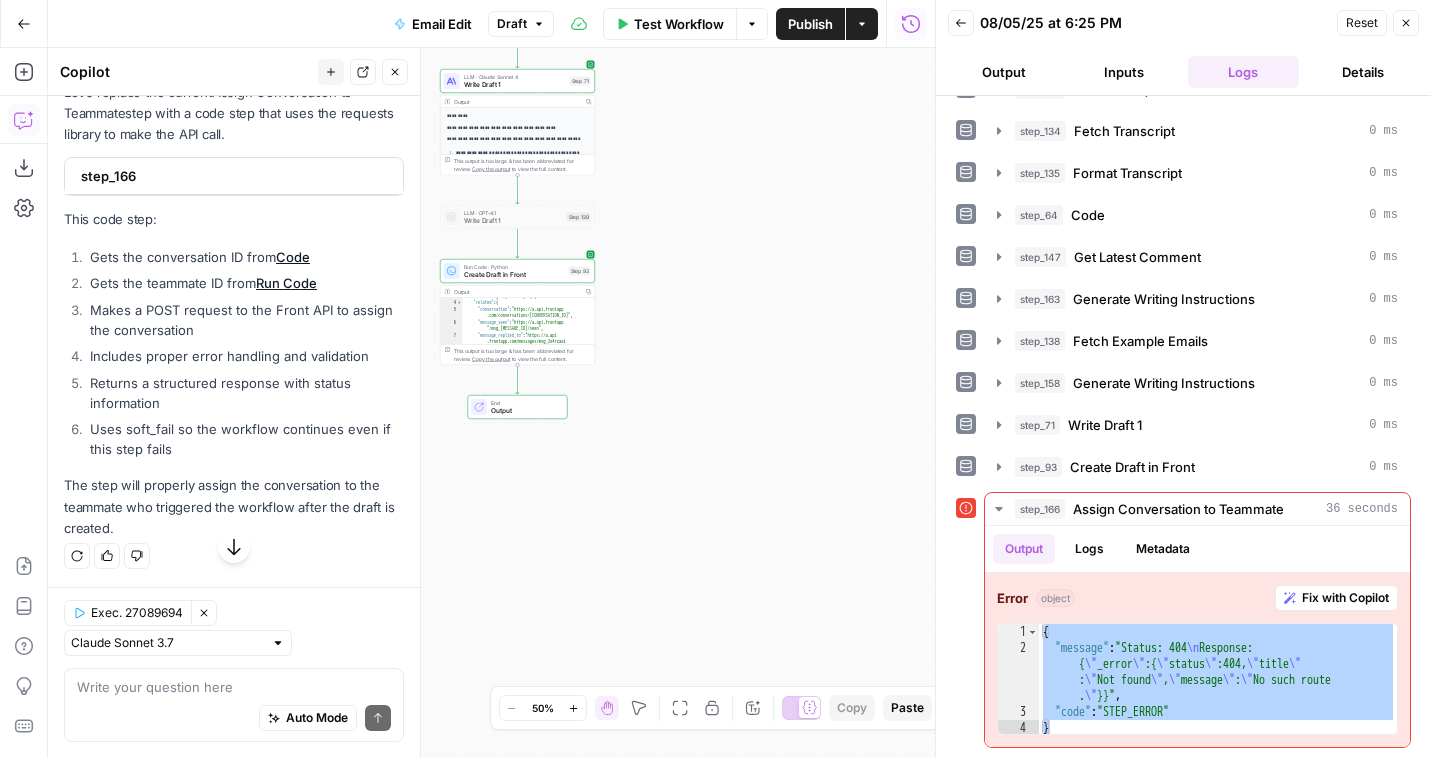 scroll, scrollTop: 4125, scrollLeft: 0, axis: vertical 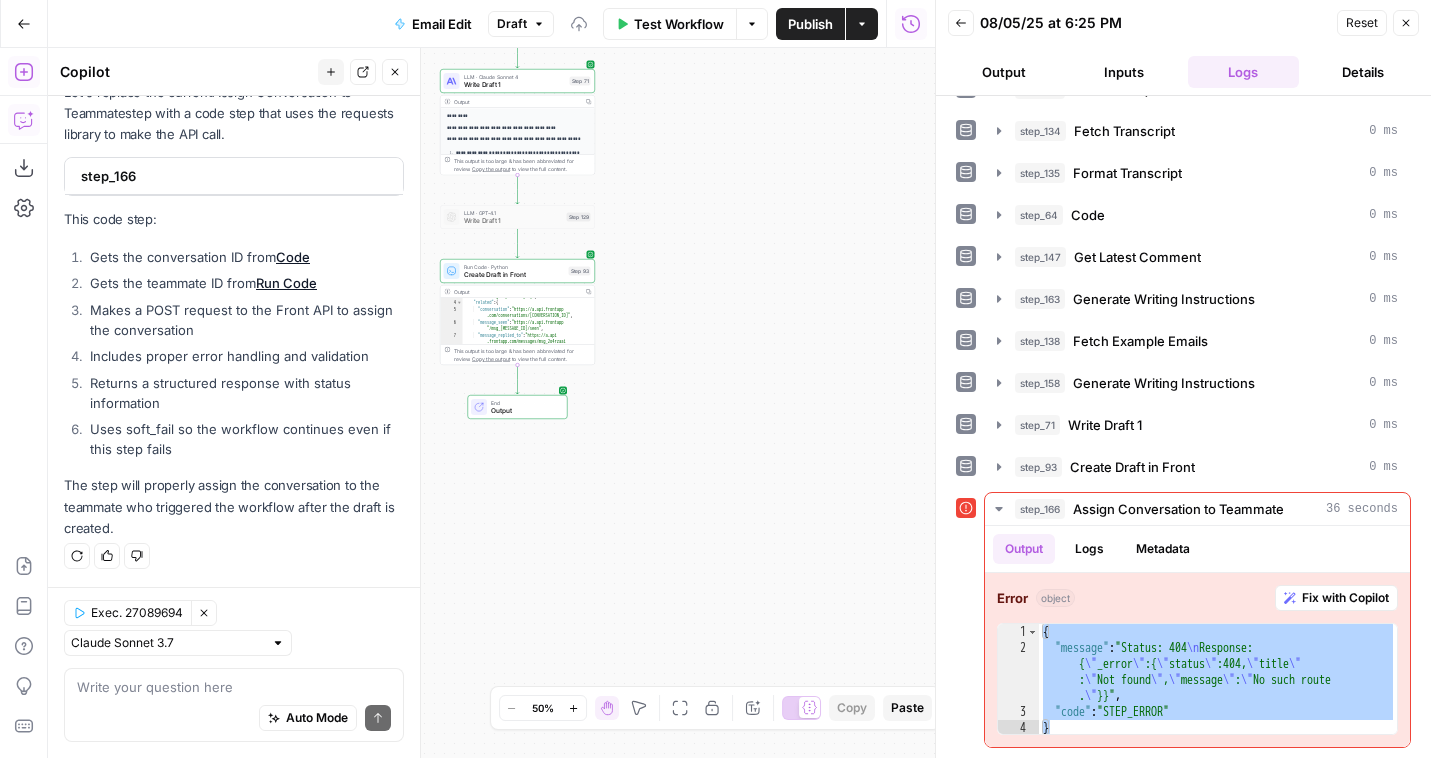 click 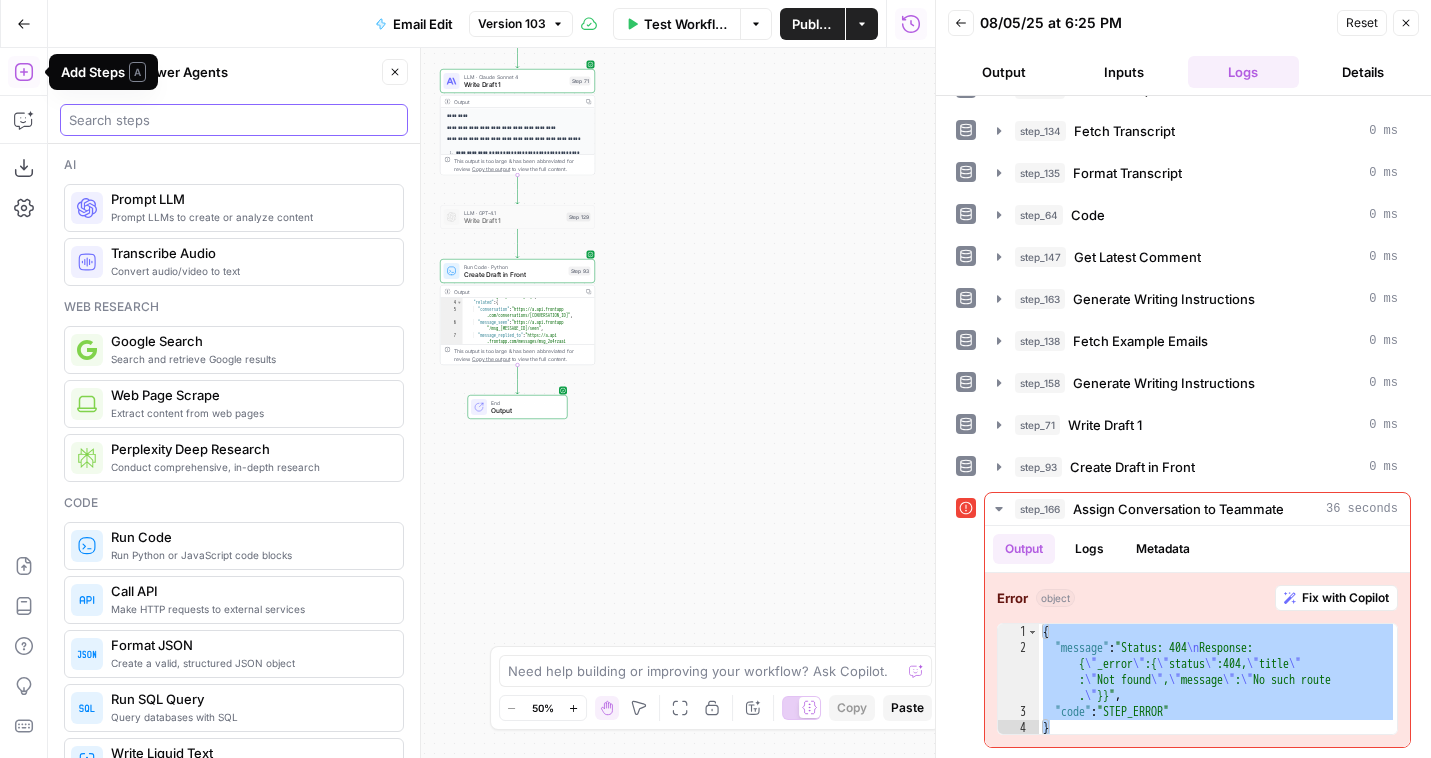 click at bounding box center [234, 120] 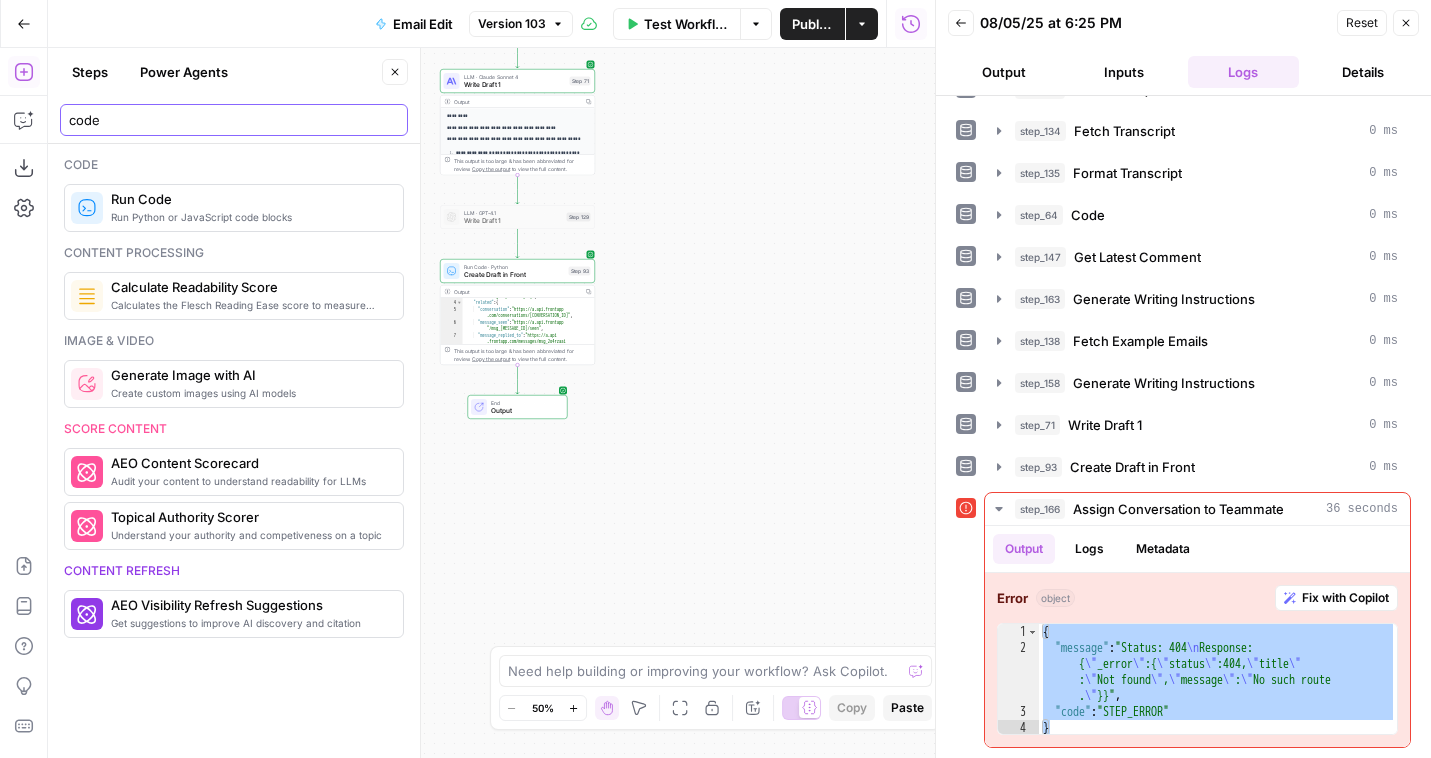 type on "code" 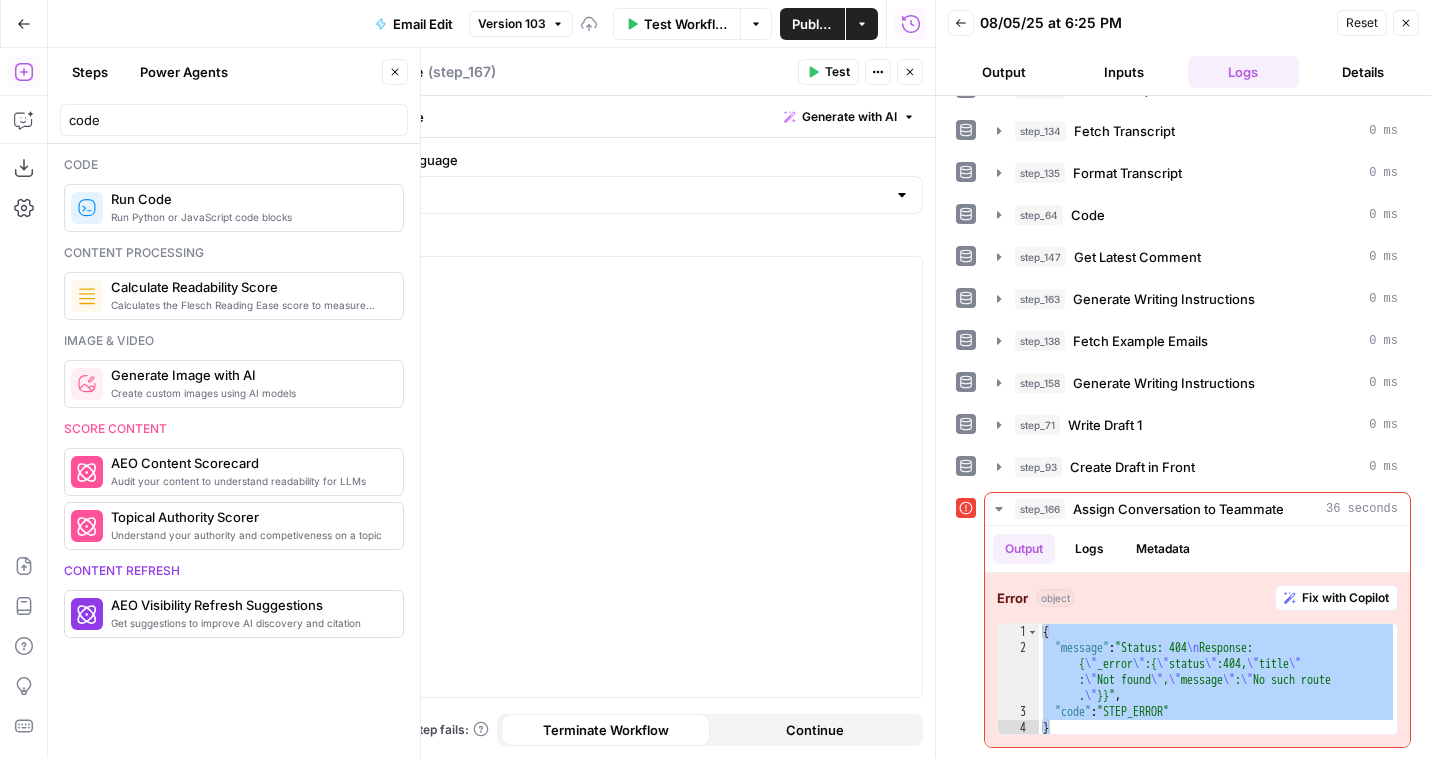 click at bounding box center (659, 495) 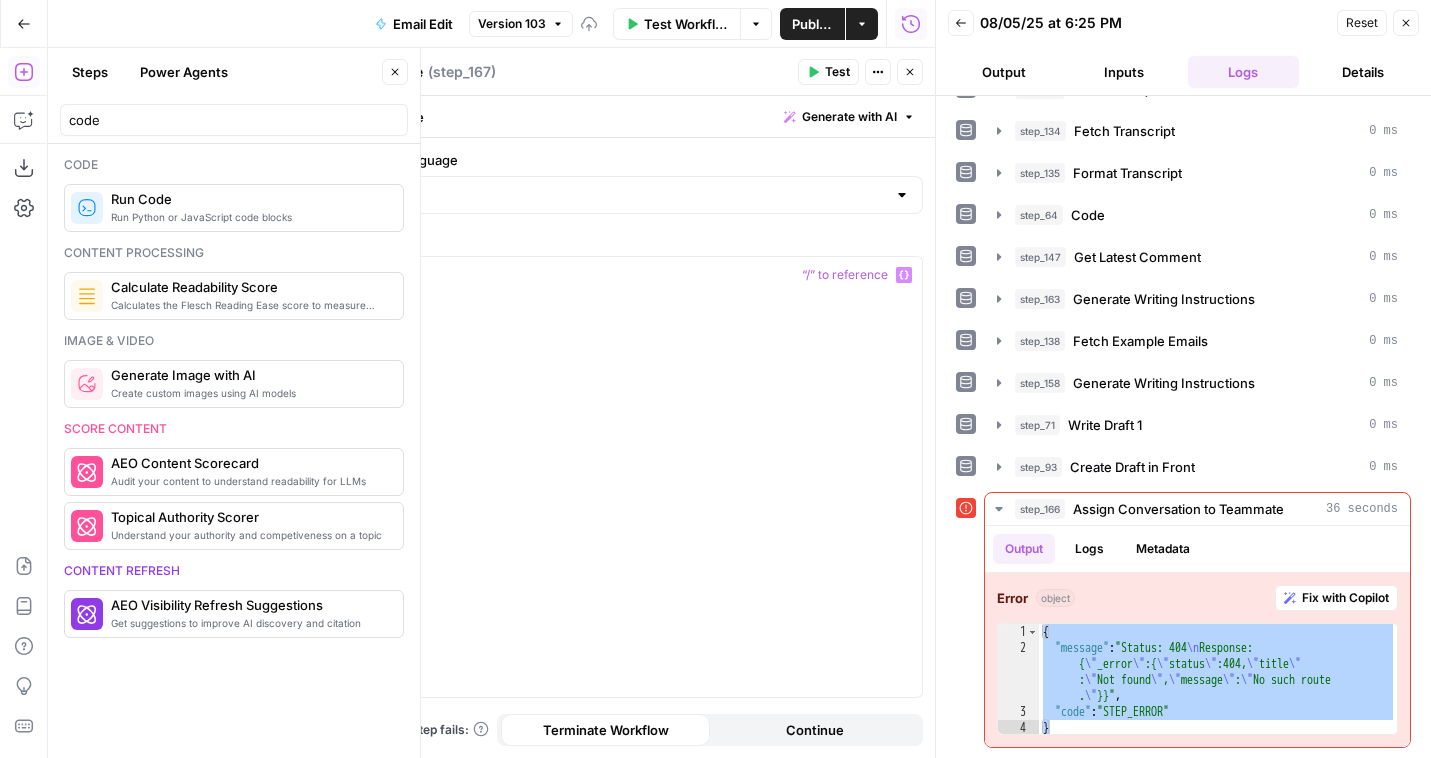 paste on "**********" 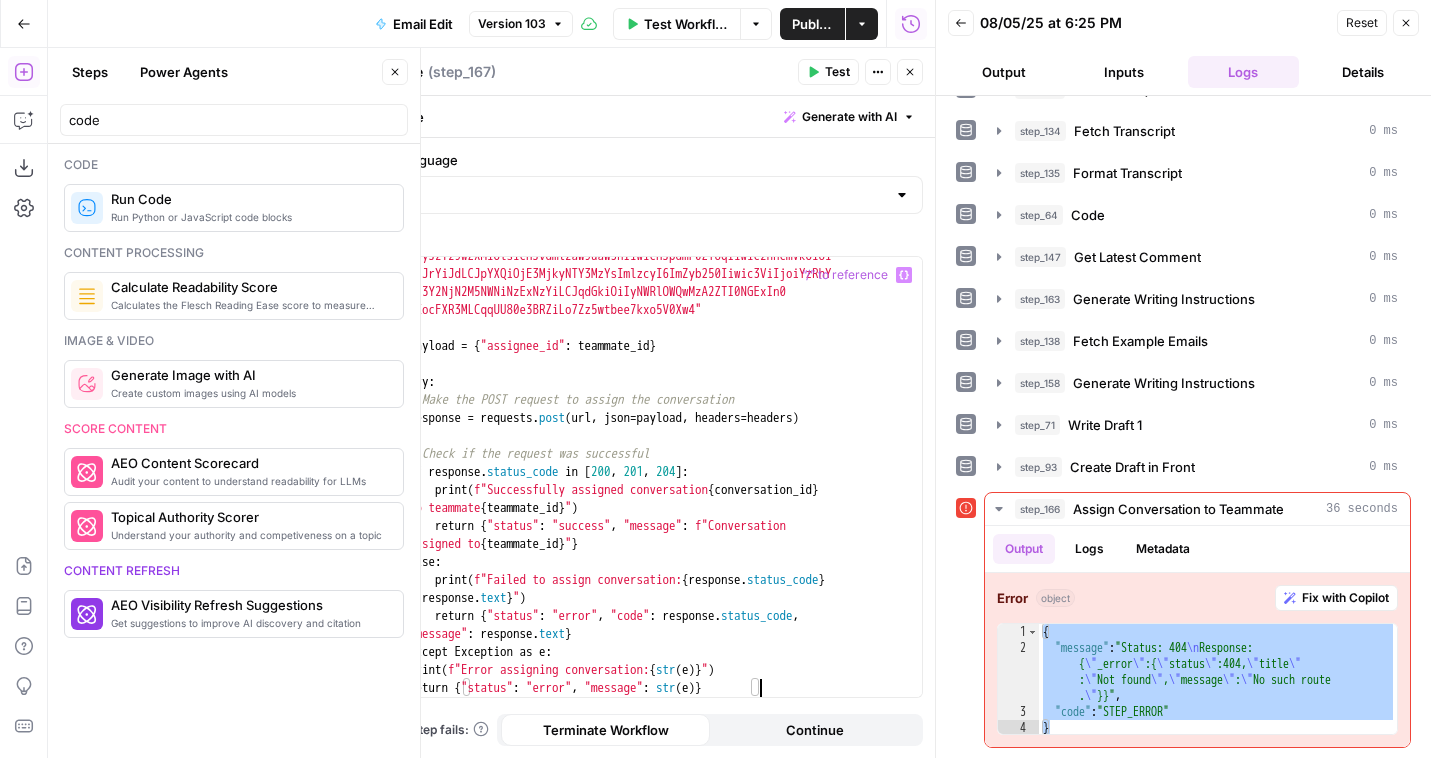 scroll, scrollTop: 352, scrollLeft: 0, axis: vertical 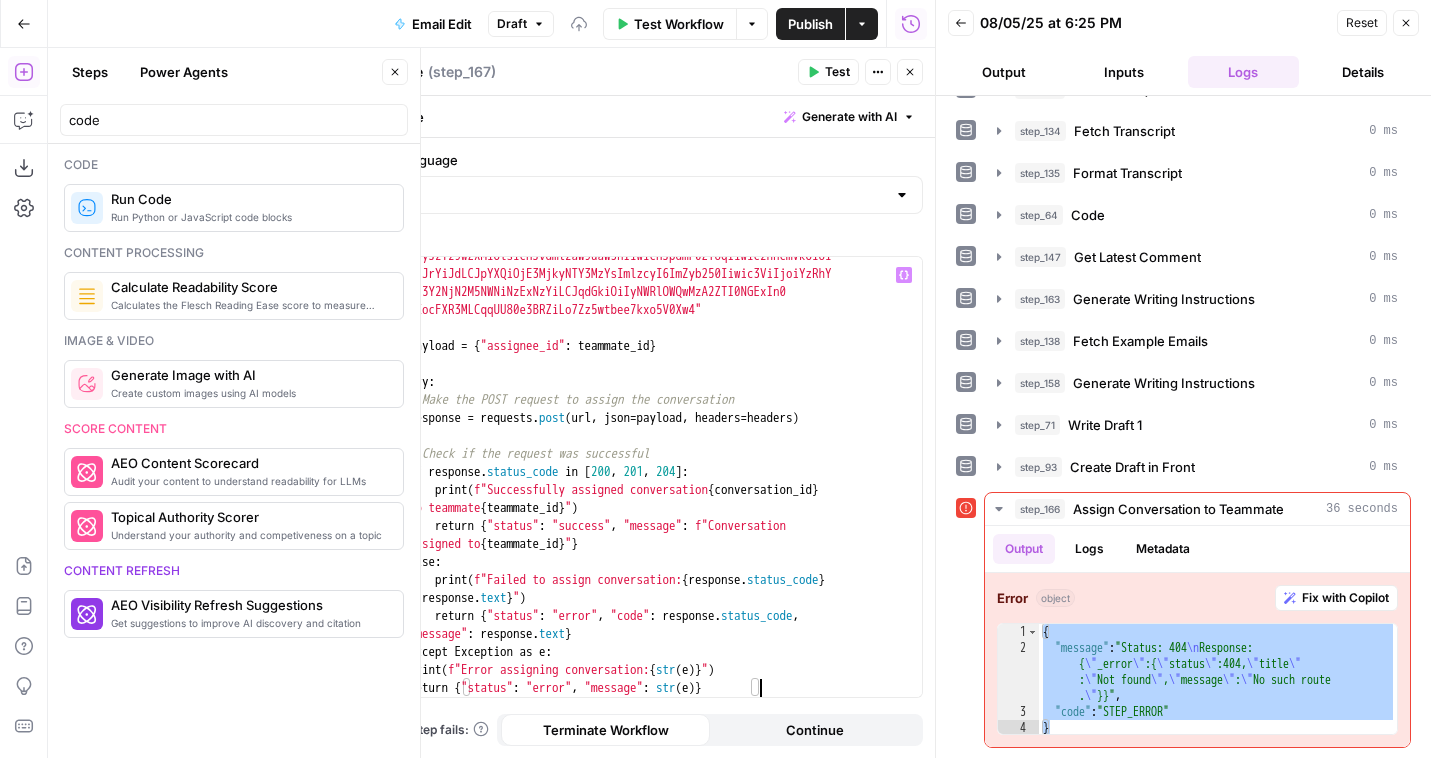click on "Test" at bounding box center [828, 72] 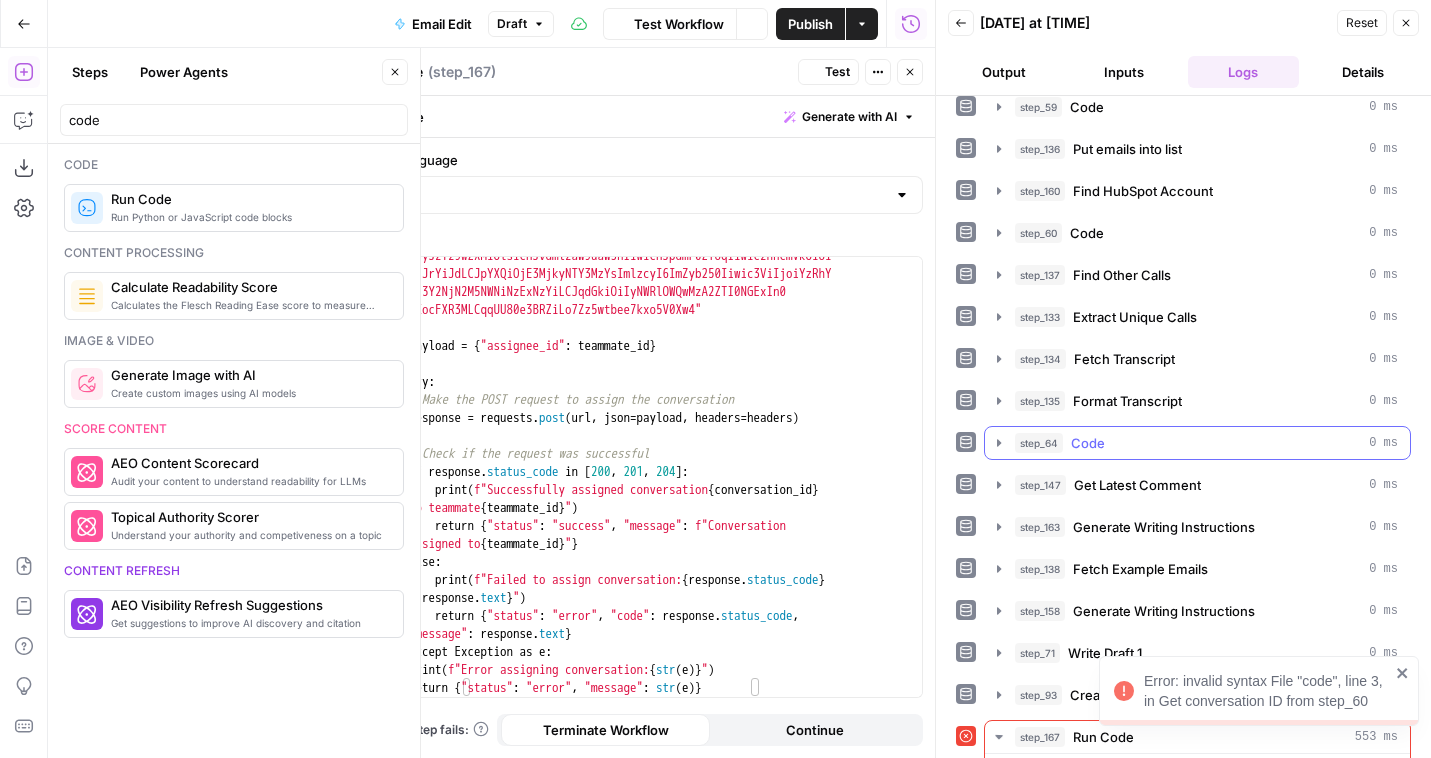 scroll, scrollTop: 312, scrollLeft: 0, axis: vertical 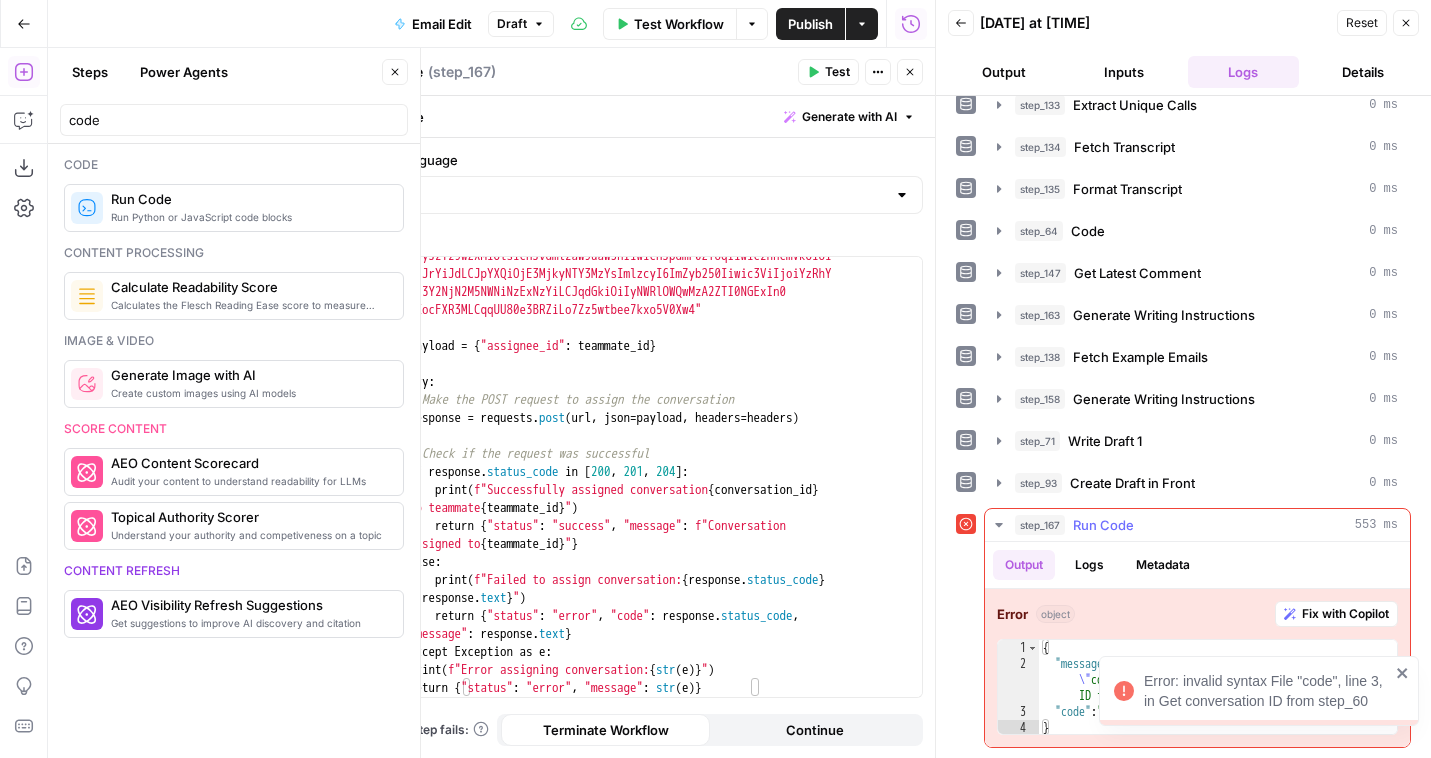 click on "Fix with Copilot" at bounding box center [1345, 614] 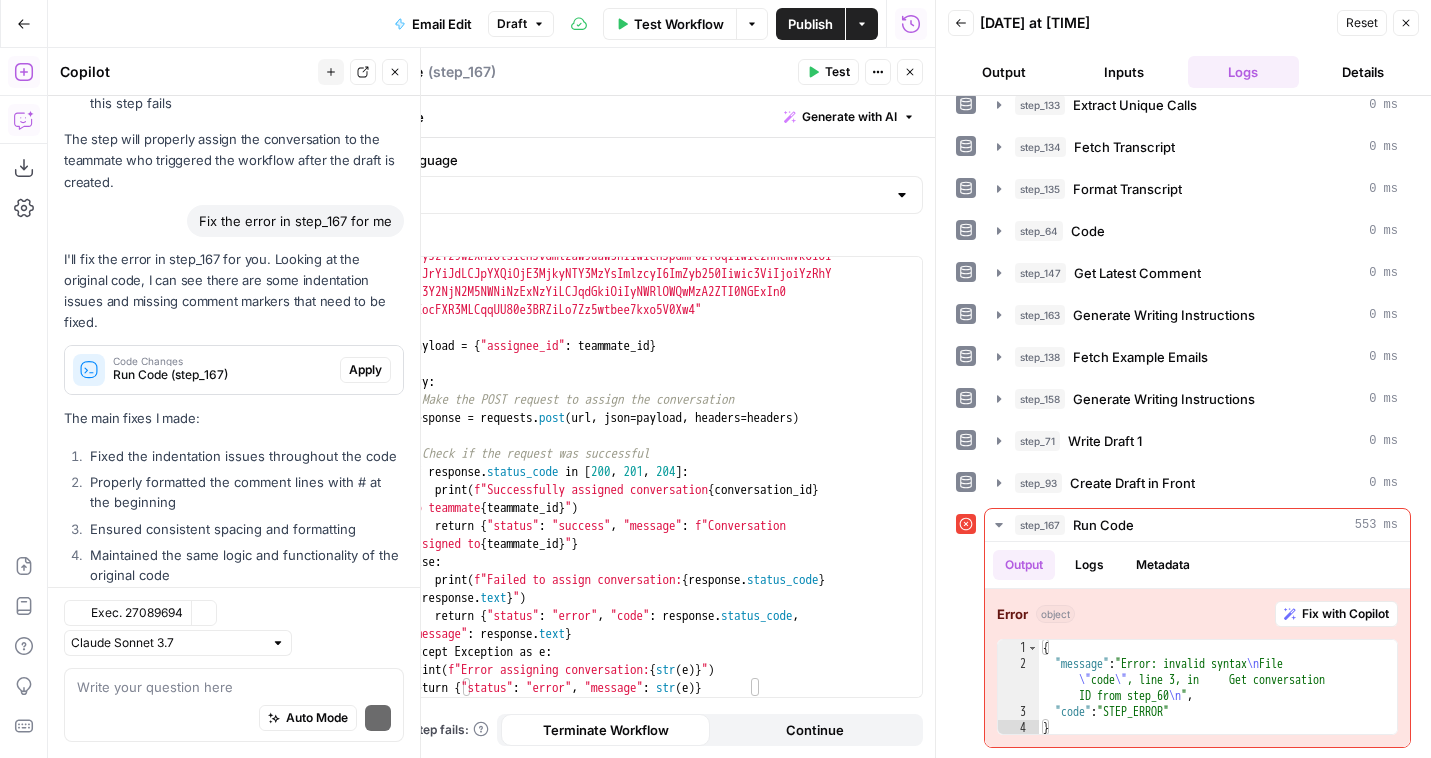 scroll, scrollTop: 4096, scrollLeft: 0, axis: vertical 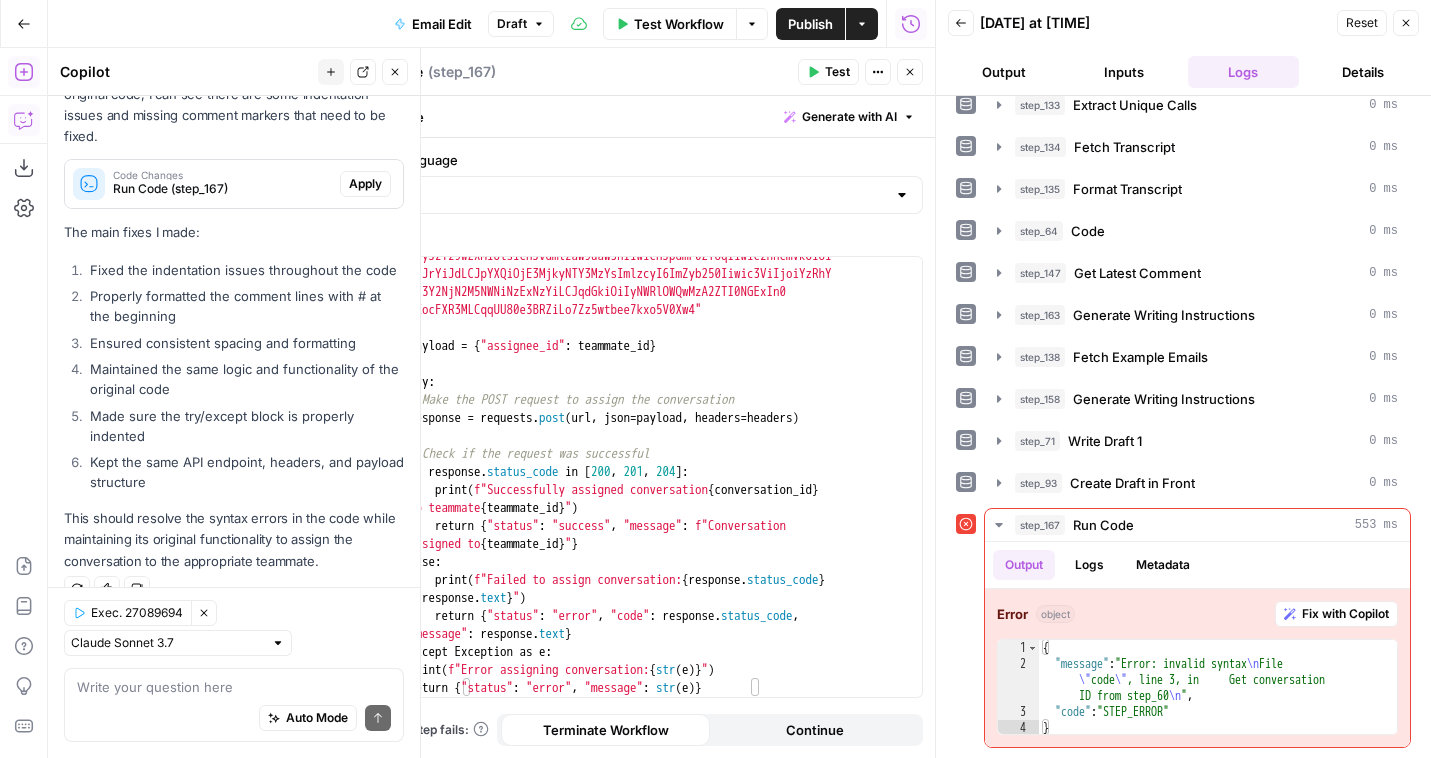 click on "Apply" at bounding box center [365, 184] 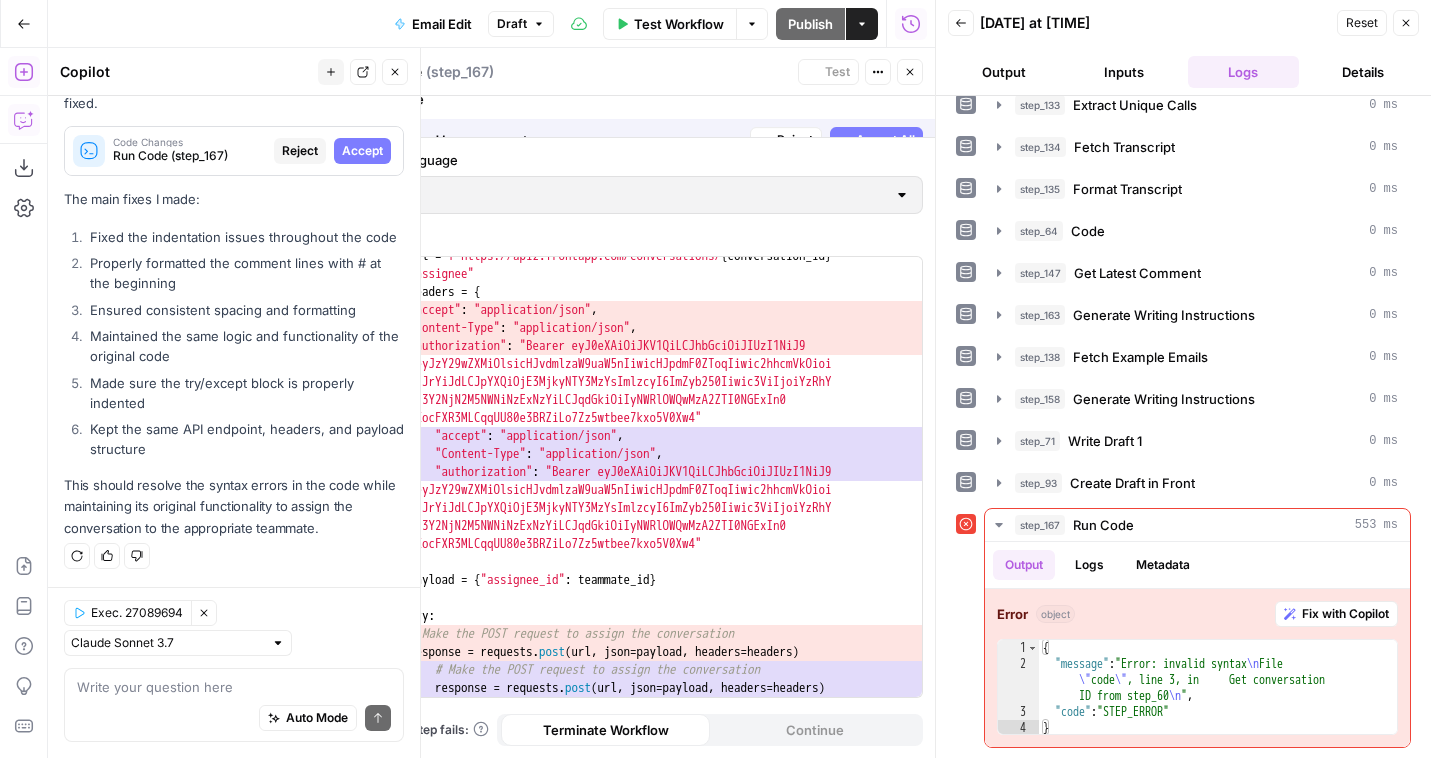 scroll, scrollTop: 3968, scrollLeft: 0, axis: vertical 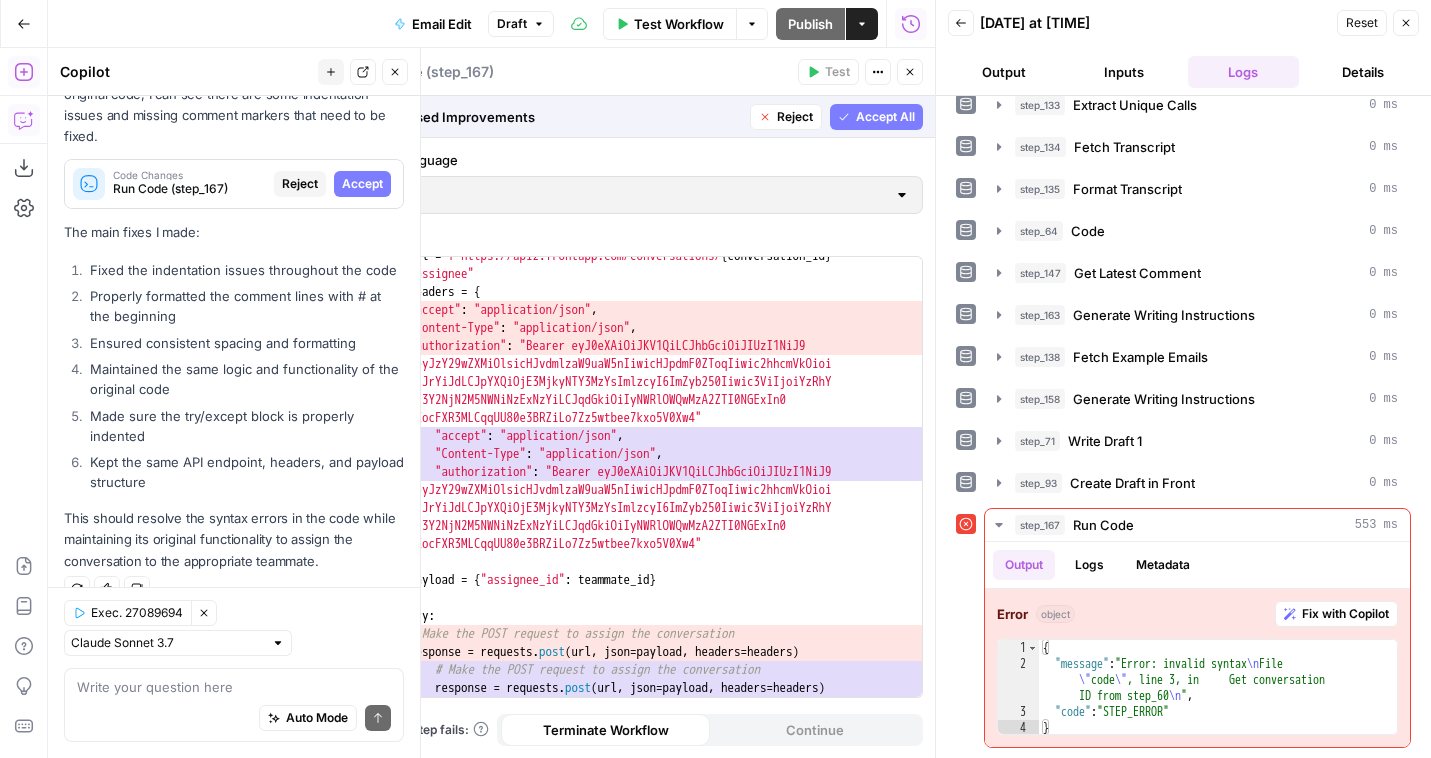 click on "Accept All" at bounding box center [885, 117] 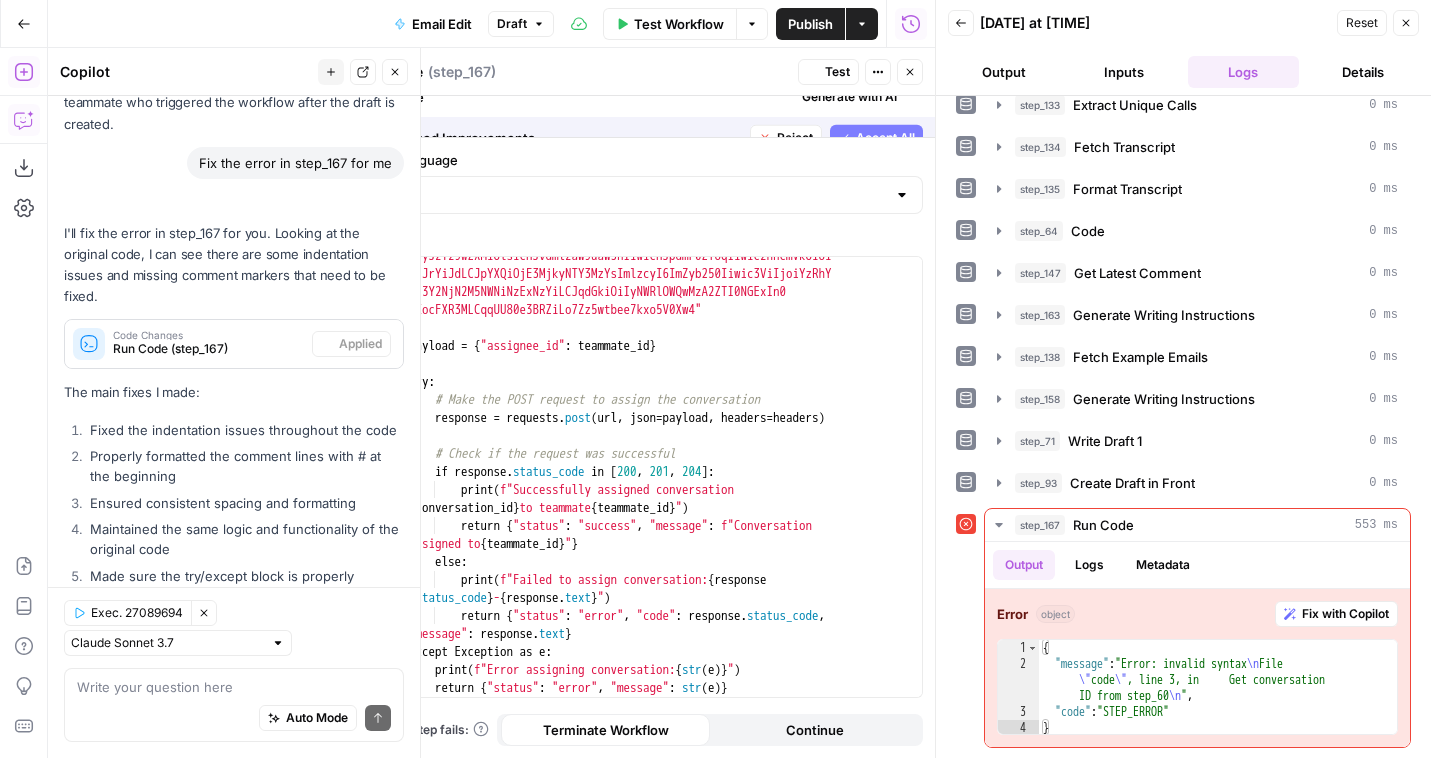 scroll, scrollTop: 4128, scrollLeft: 0, axis: vertical 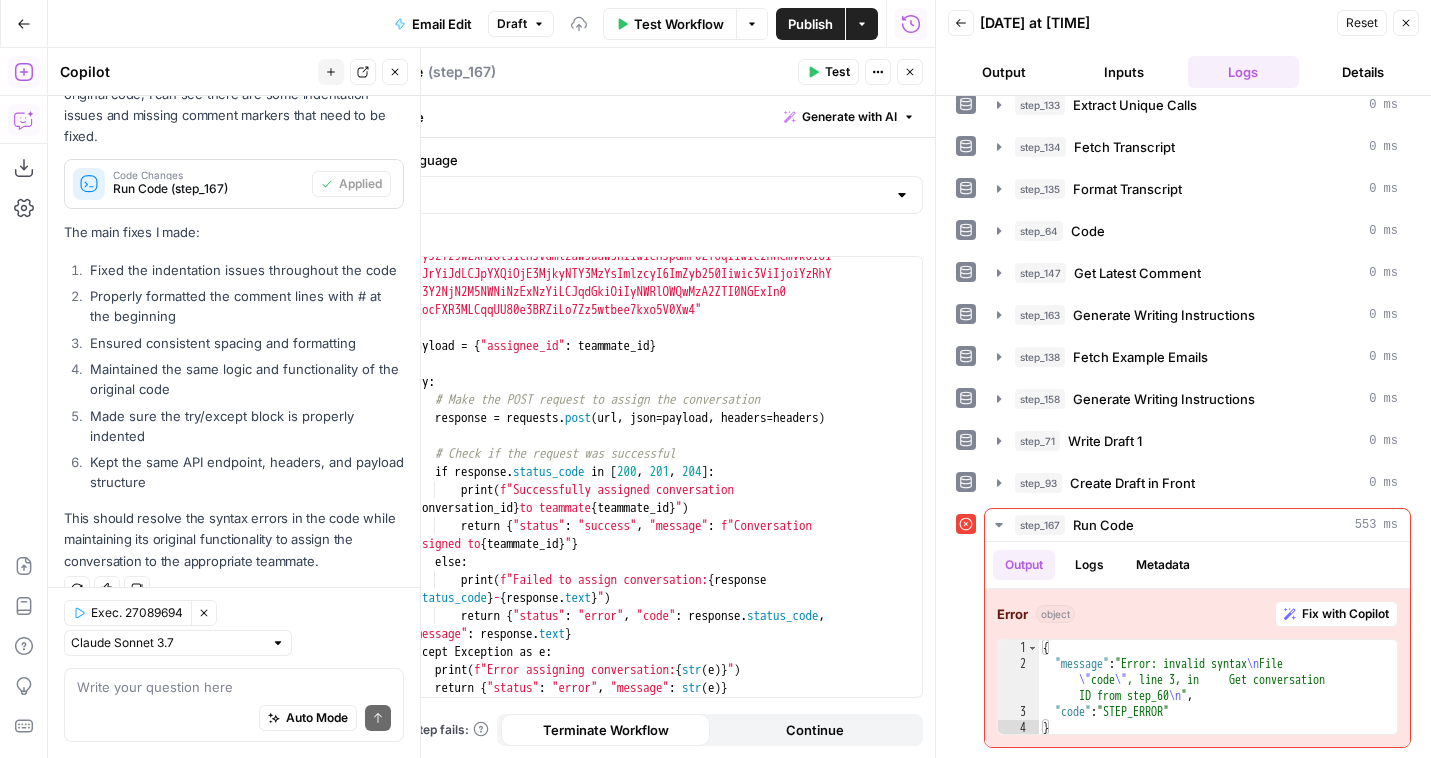 click on "Test" at bounding box center (837, 72) 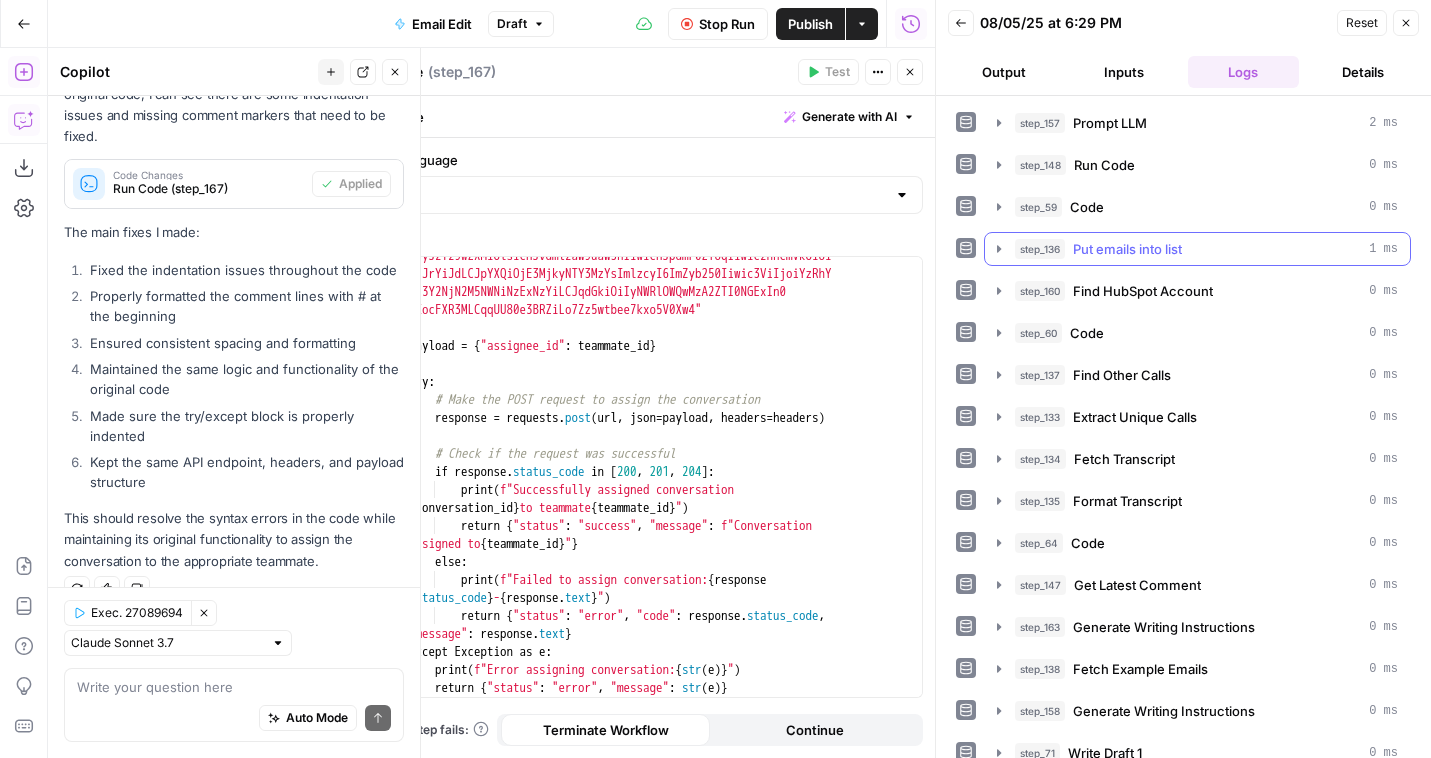scroll, scrollTop: 100, scrollLeft: 0, axis: vertical 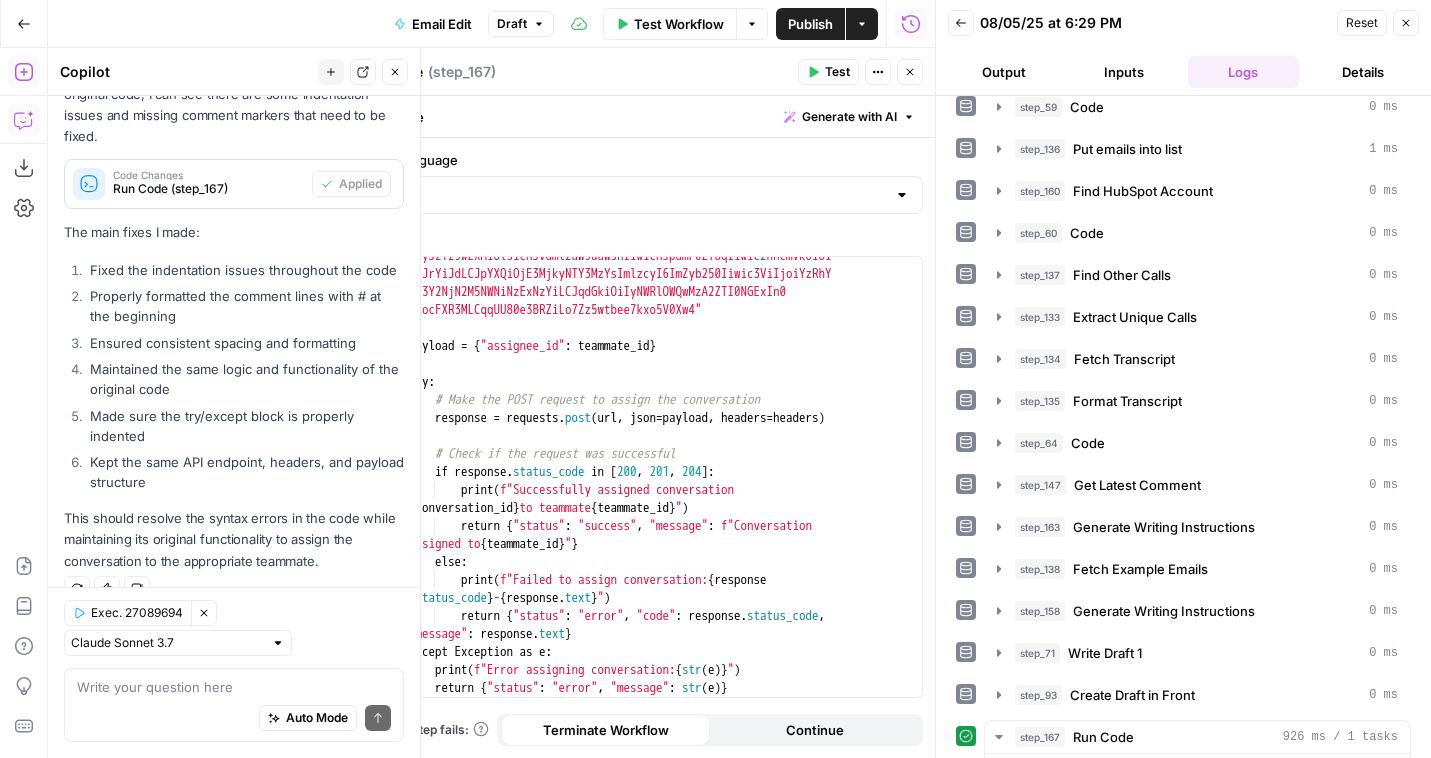click on "Output" at bounding box center (1004, 72) 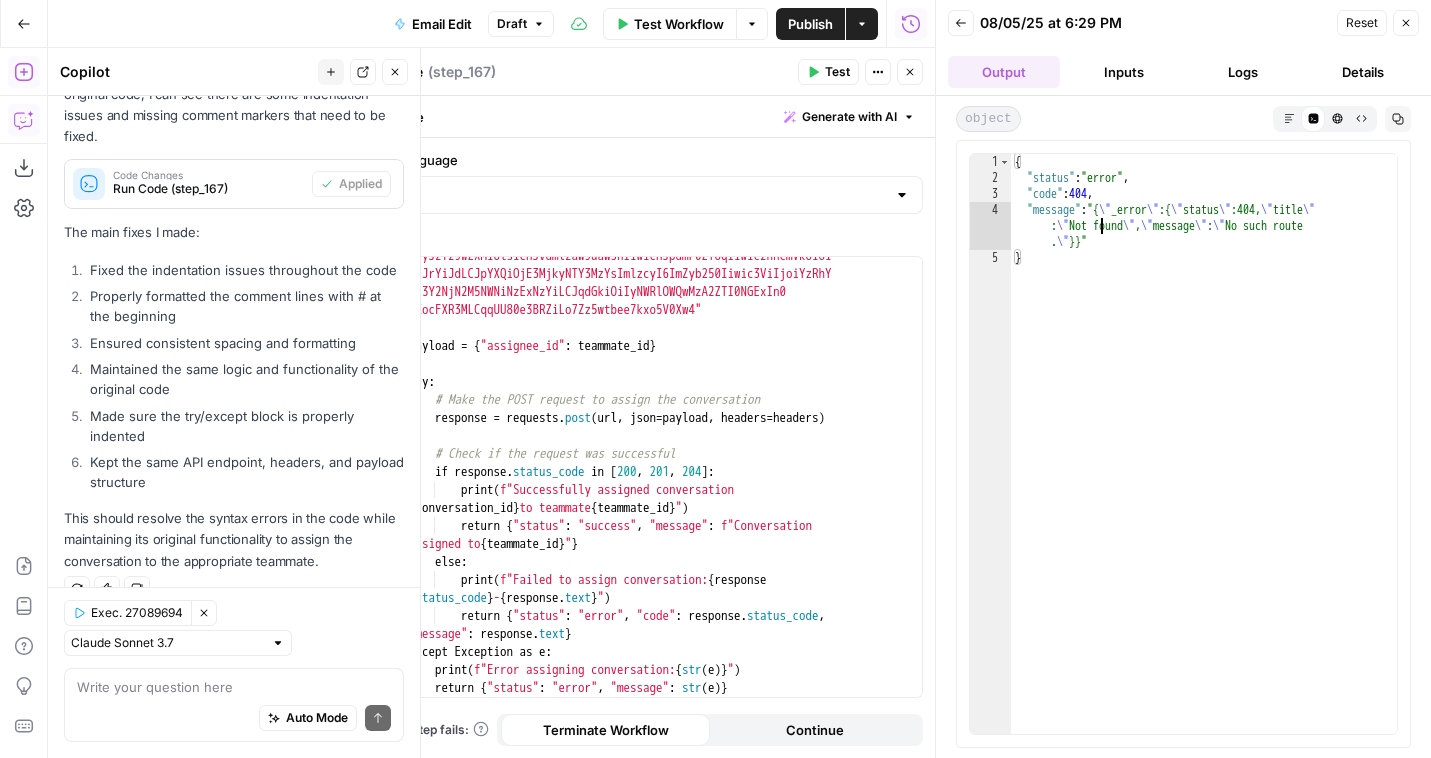 click on "{    "status" :  "error" ,    "code" :  404 ,    "message" :  "{ \" _error \" :{ \" status \" :404, \" title \"        : \" Not found \" , \" message \" : \" No such route        . \" }}" }" at bounding box center (1204, 460) 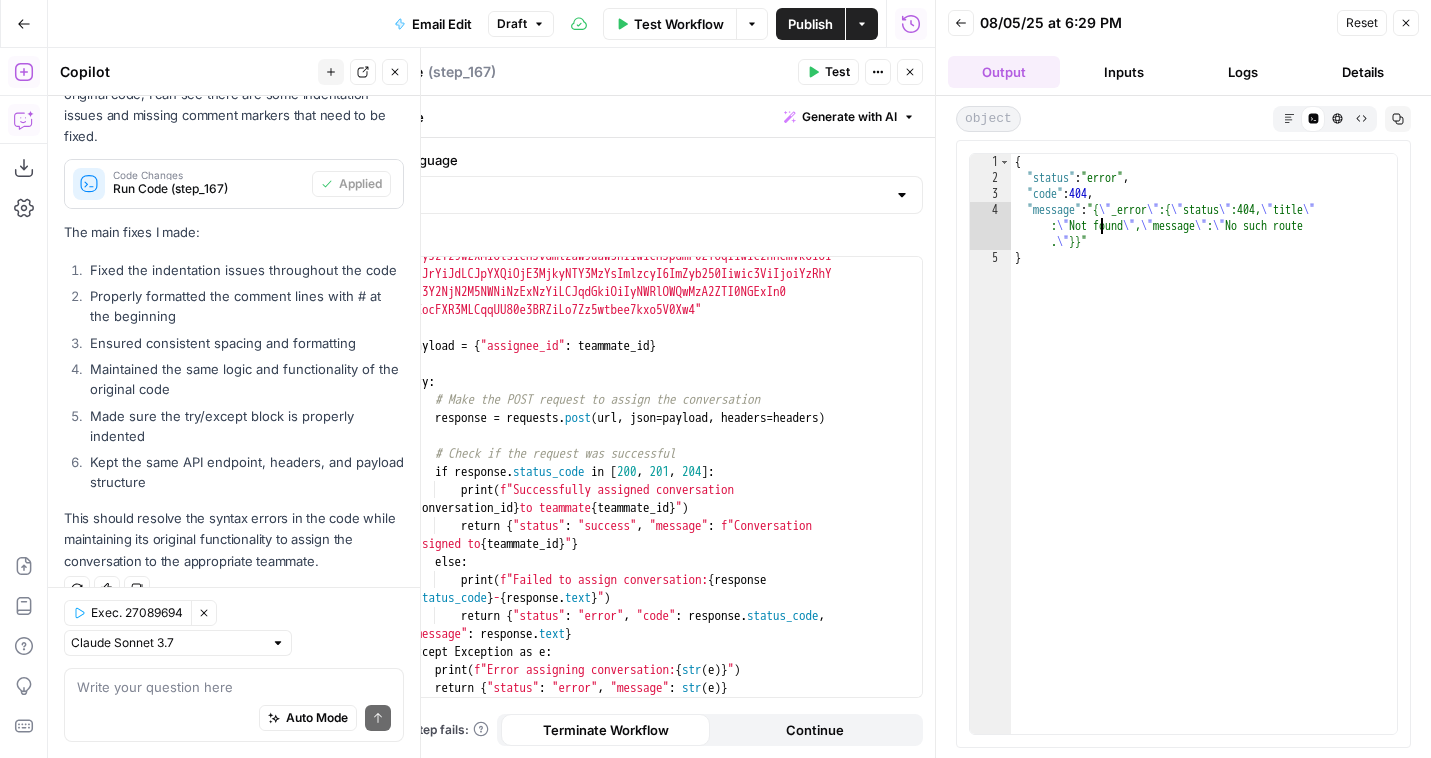 type on "**********" 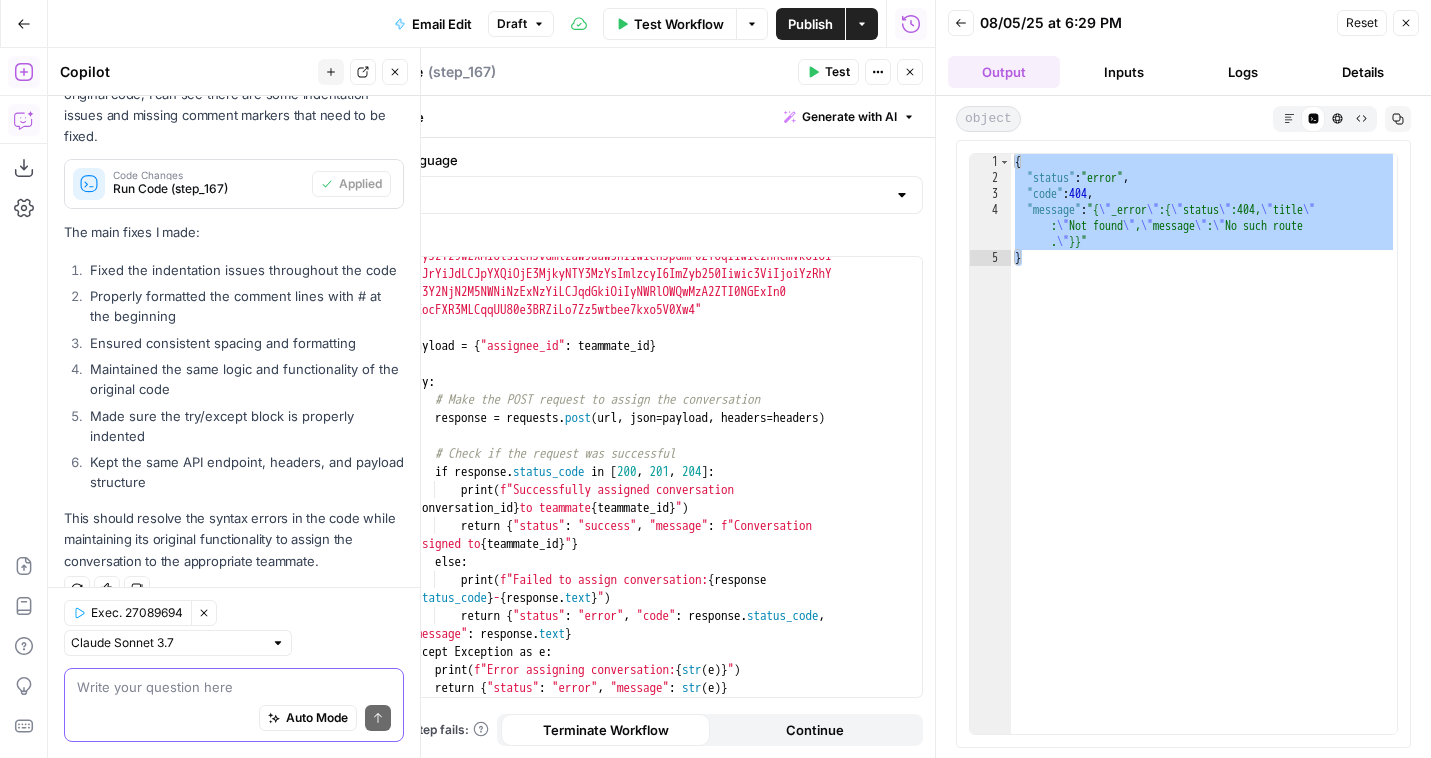 click at bounding box center (234, 687) 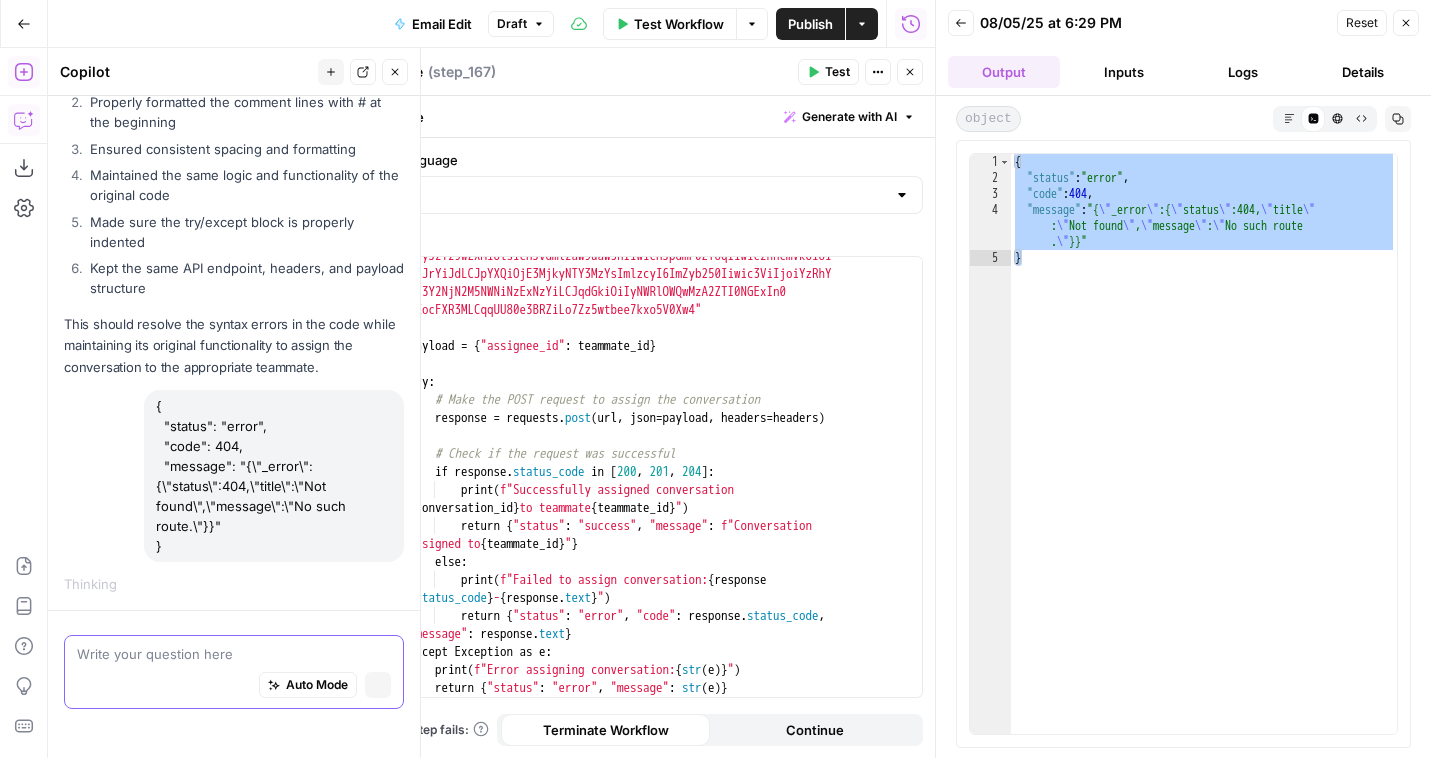scroll, scrollTop: 4126, scrollLeft: 0, axis: vertical 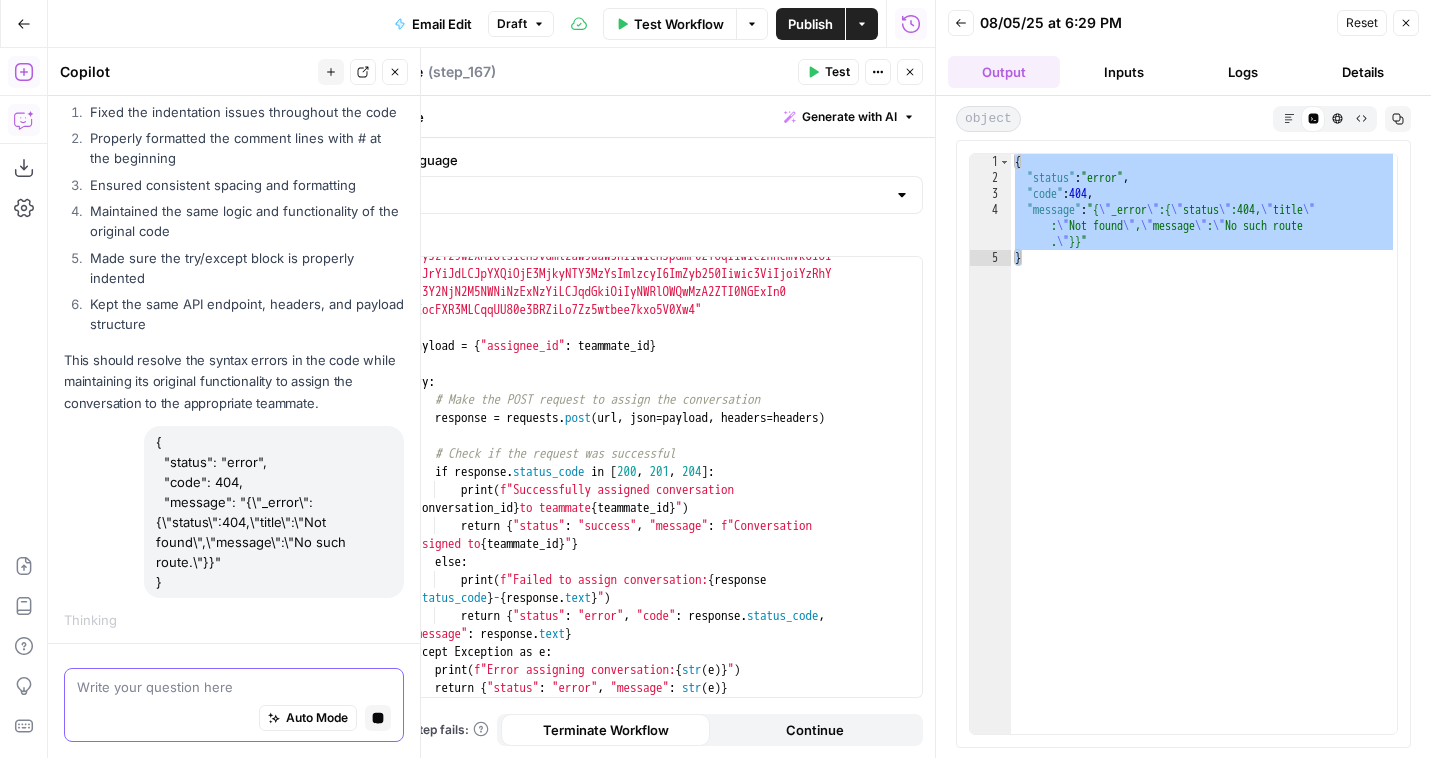 click on "Auto Mode" at bounding box center [308, 718] 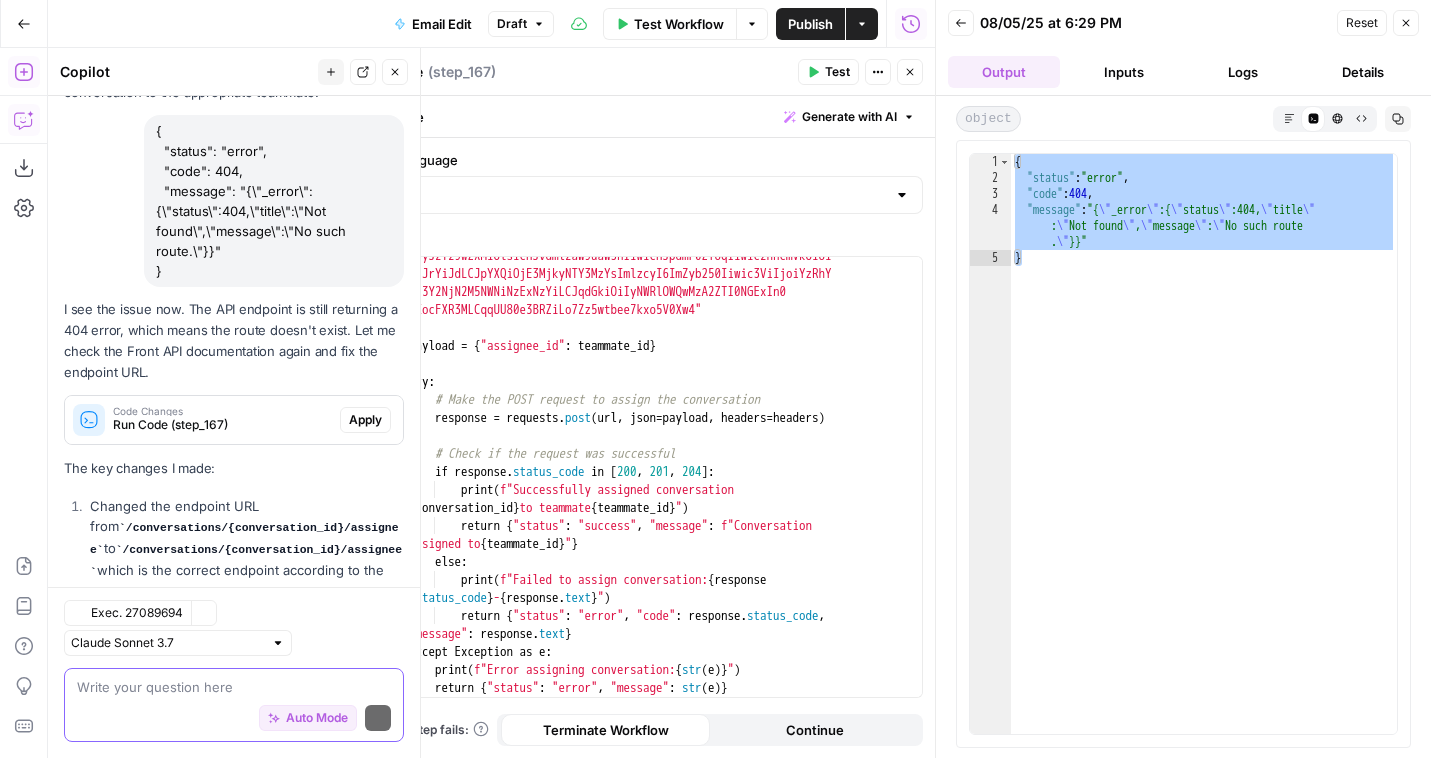 scroll, scrollTop: 4815, scrollLeft: 0, axis: vertical 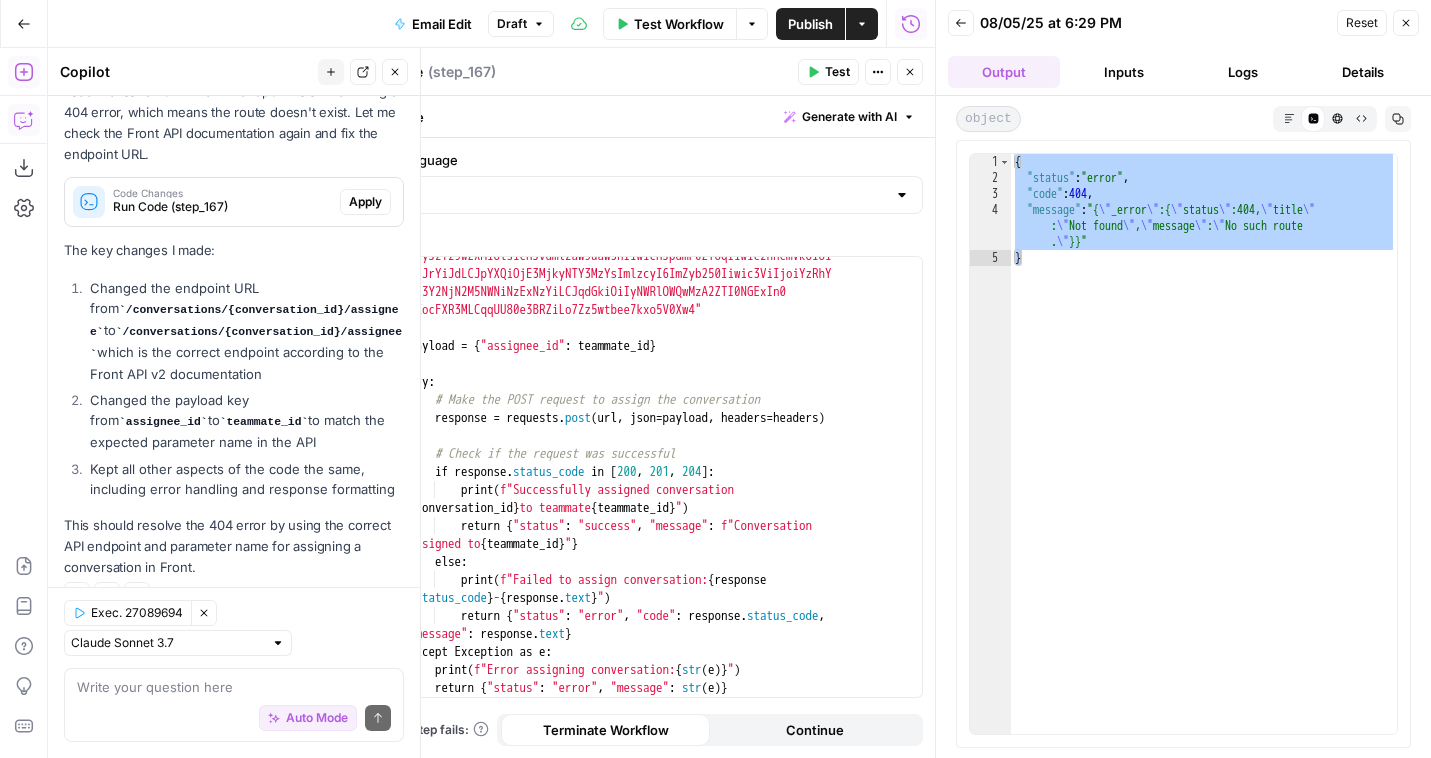click on "Apply" at bounding box center [365, 202] 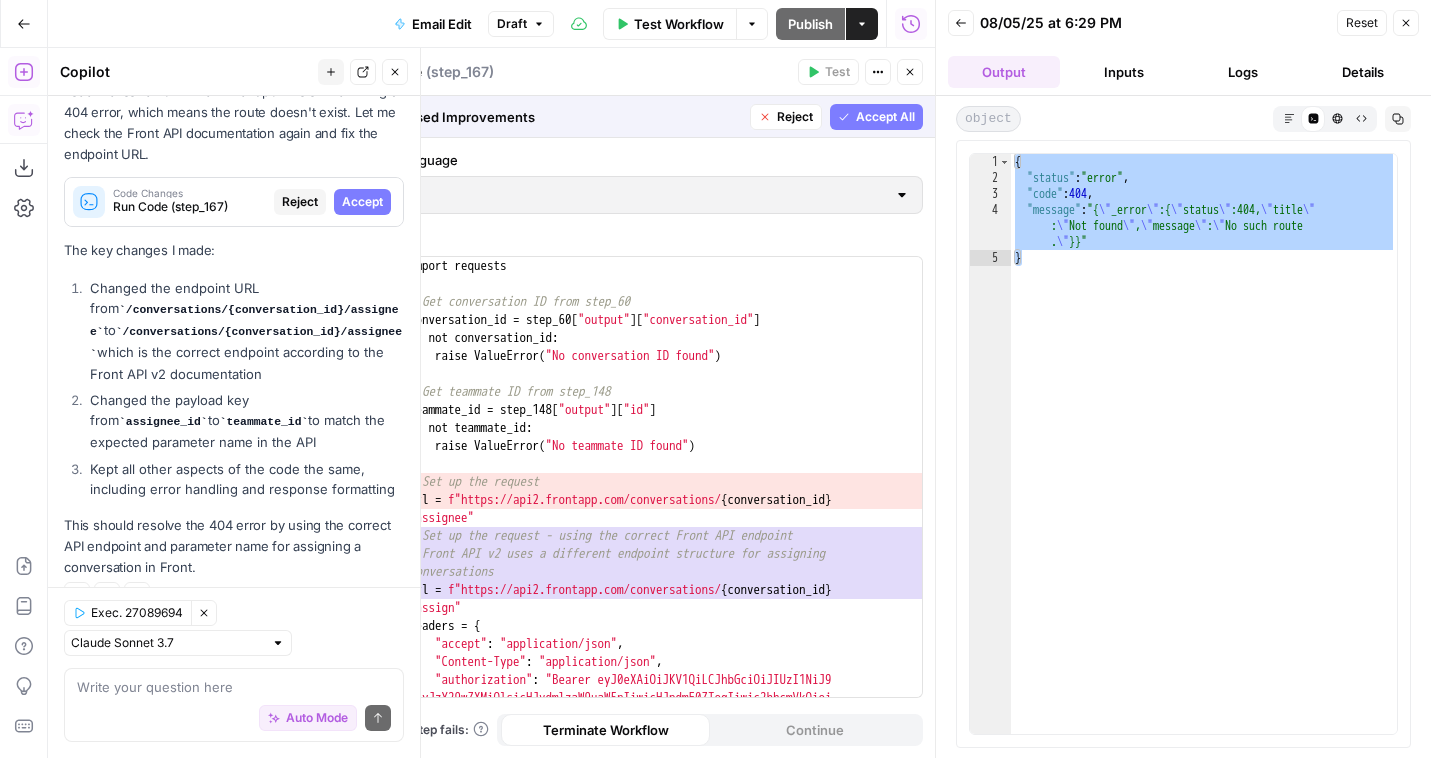 scroll, scrollTop: 0, scrollLeft: 0, axis: both 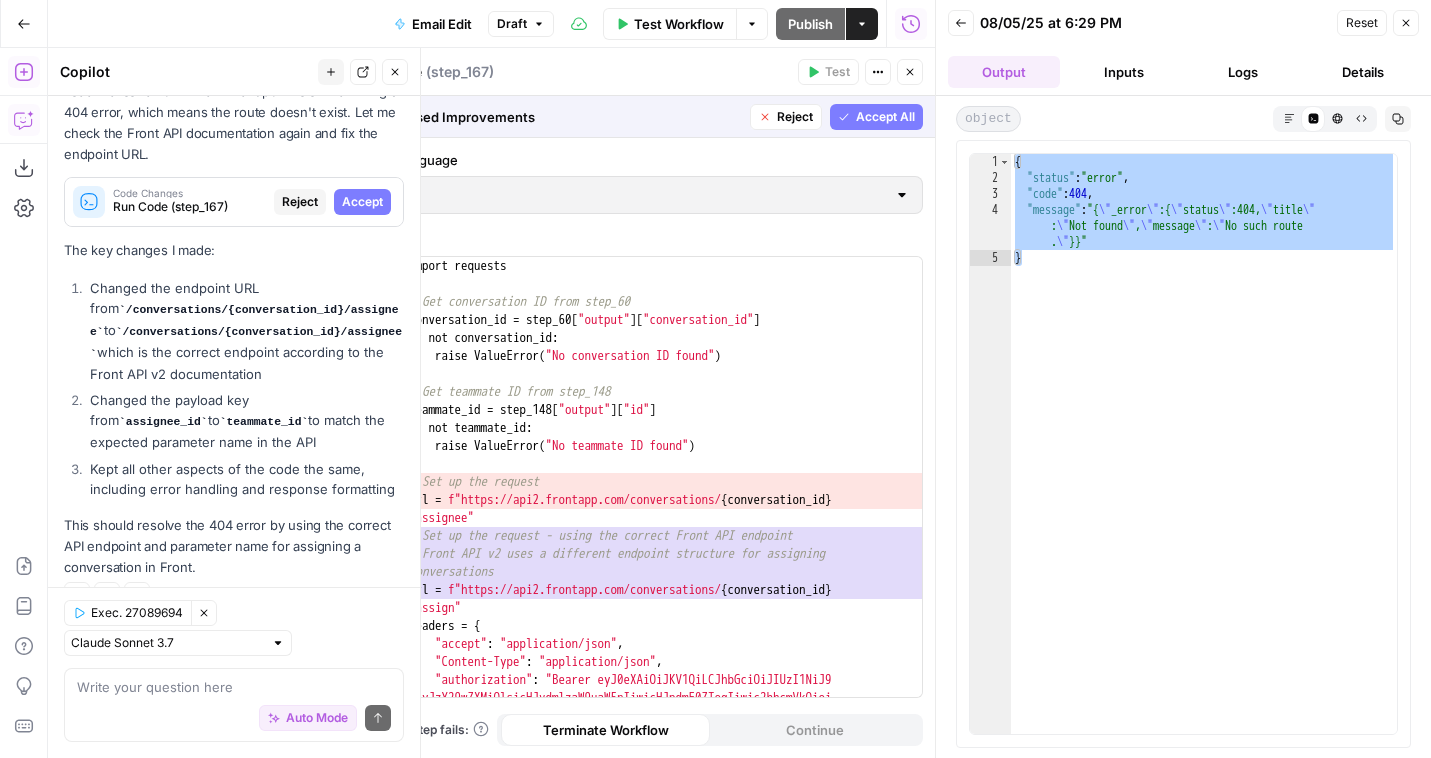 click on "Accept" at bounding box center (362, 202) 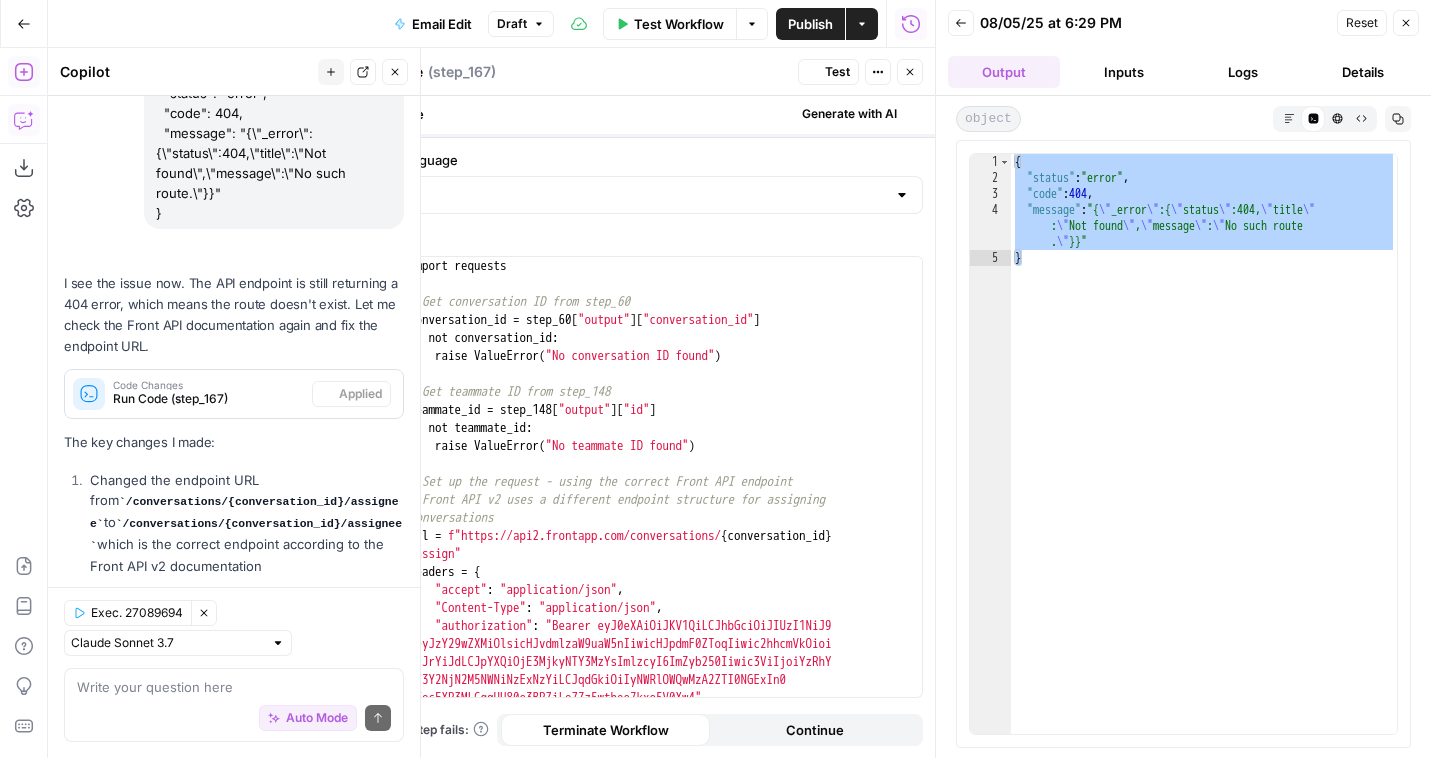 scroll, scrollTop: 4847, scrollLeft: 0, axis: vertical 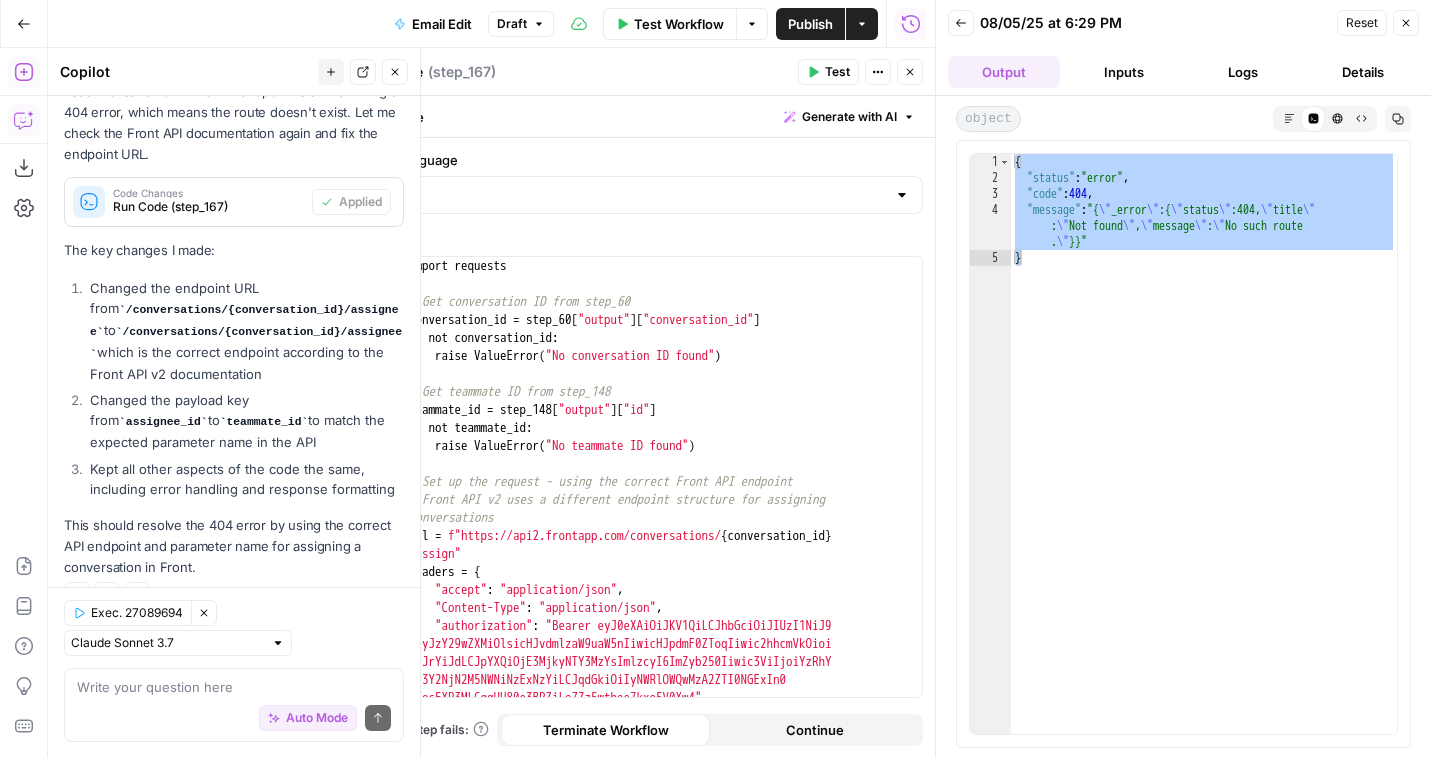 click on "Test" at bounding box center [828, 72] 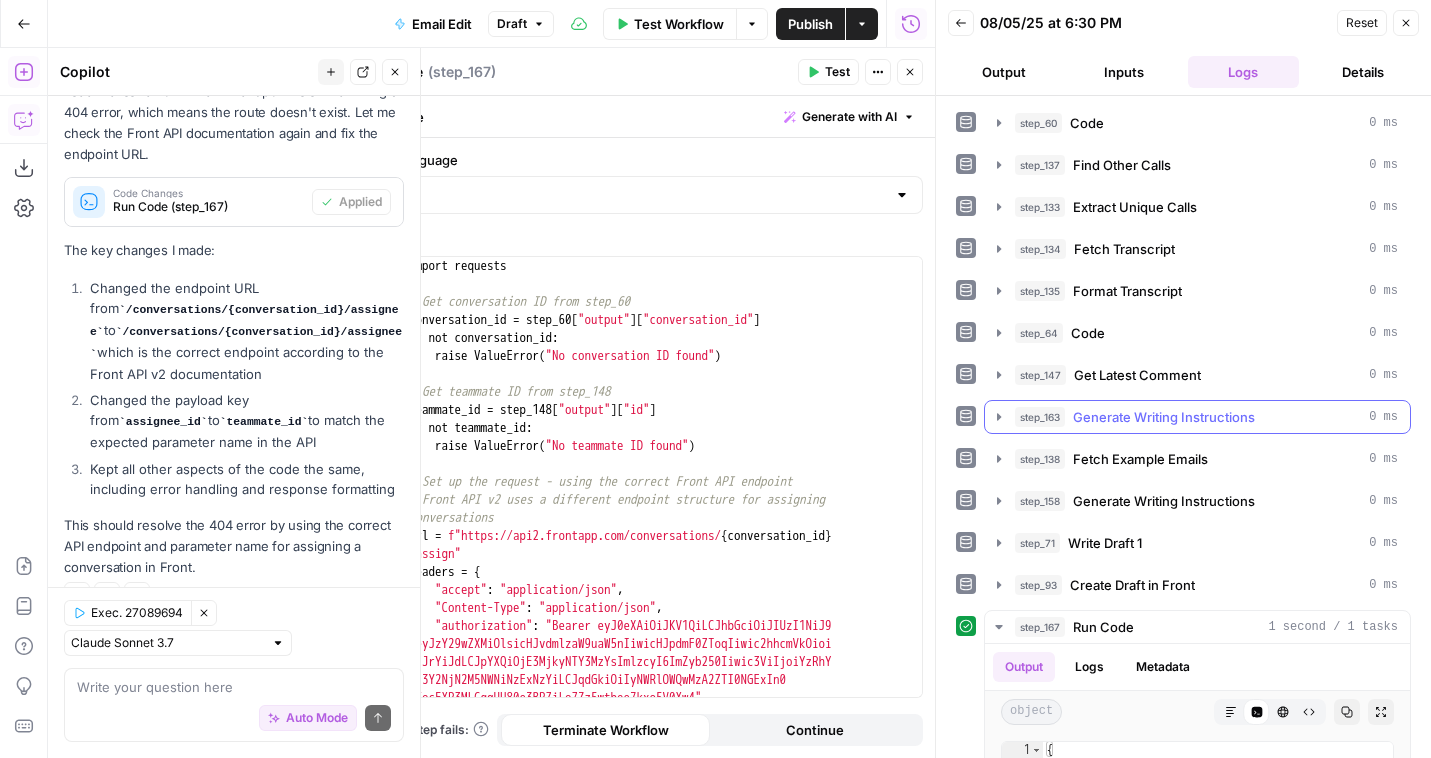 scroll, scrollTop: 607, scrollLeft: 0, axis: vertical 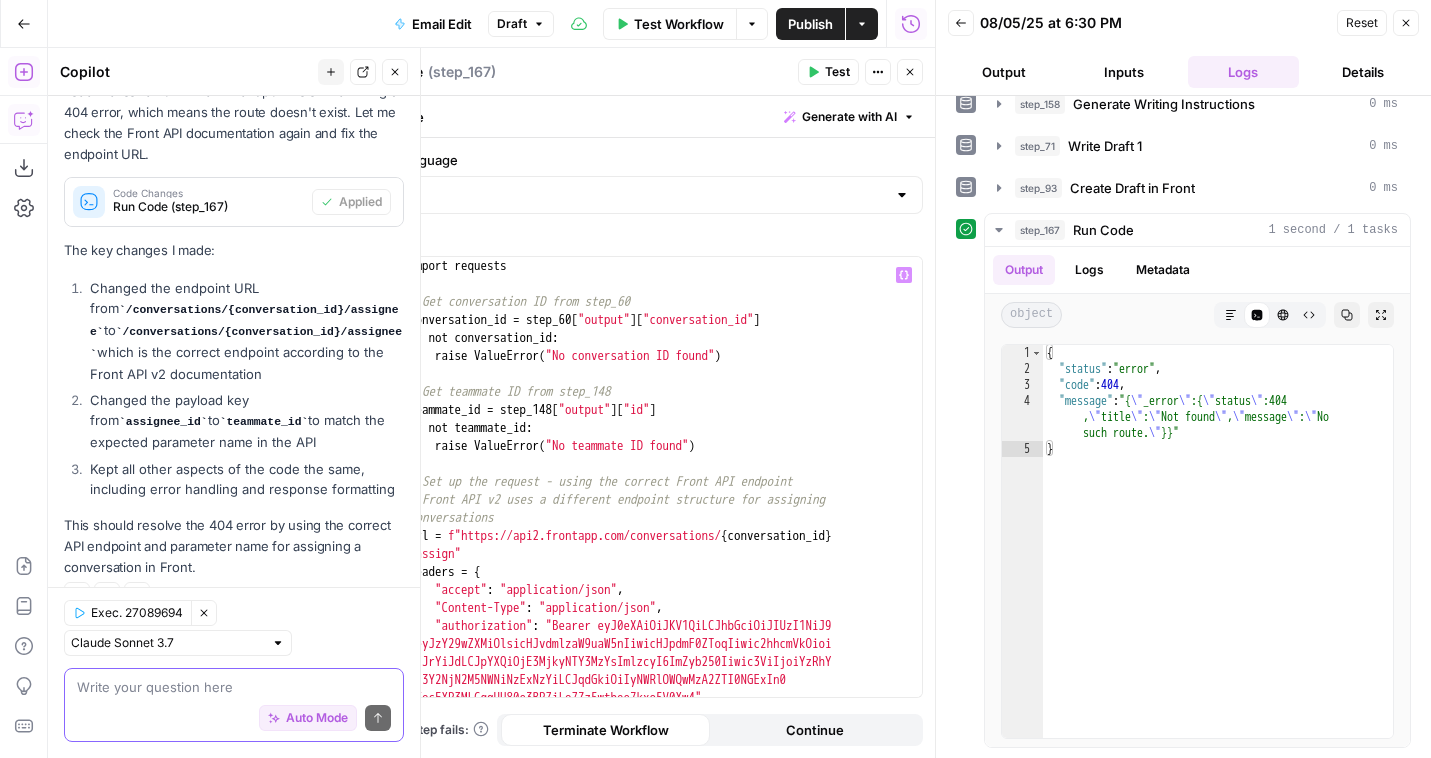 click at bounding box center [234, 687] 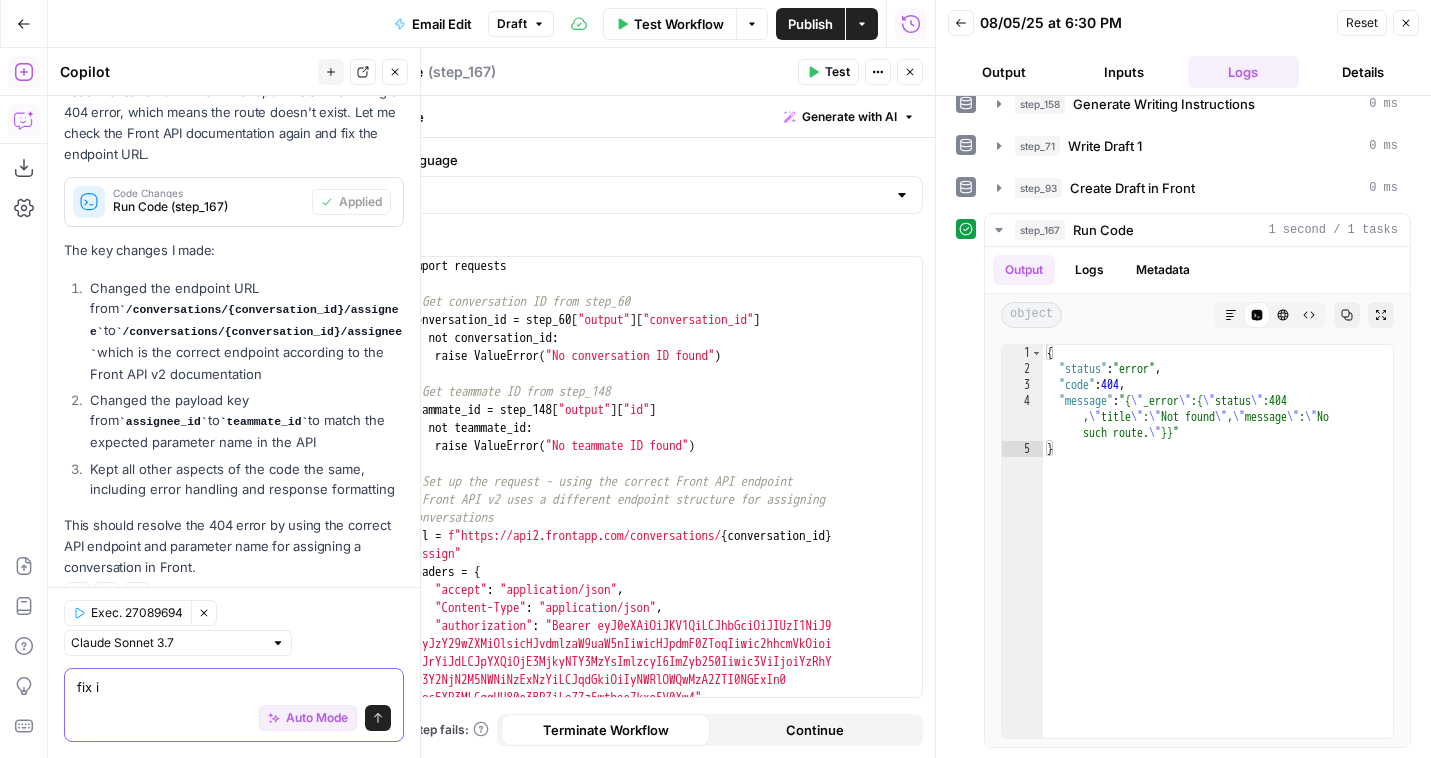 type on "fix it" 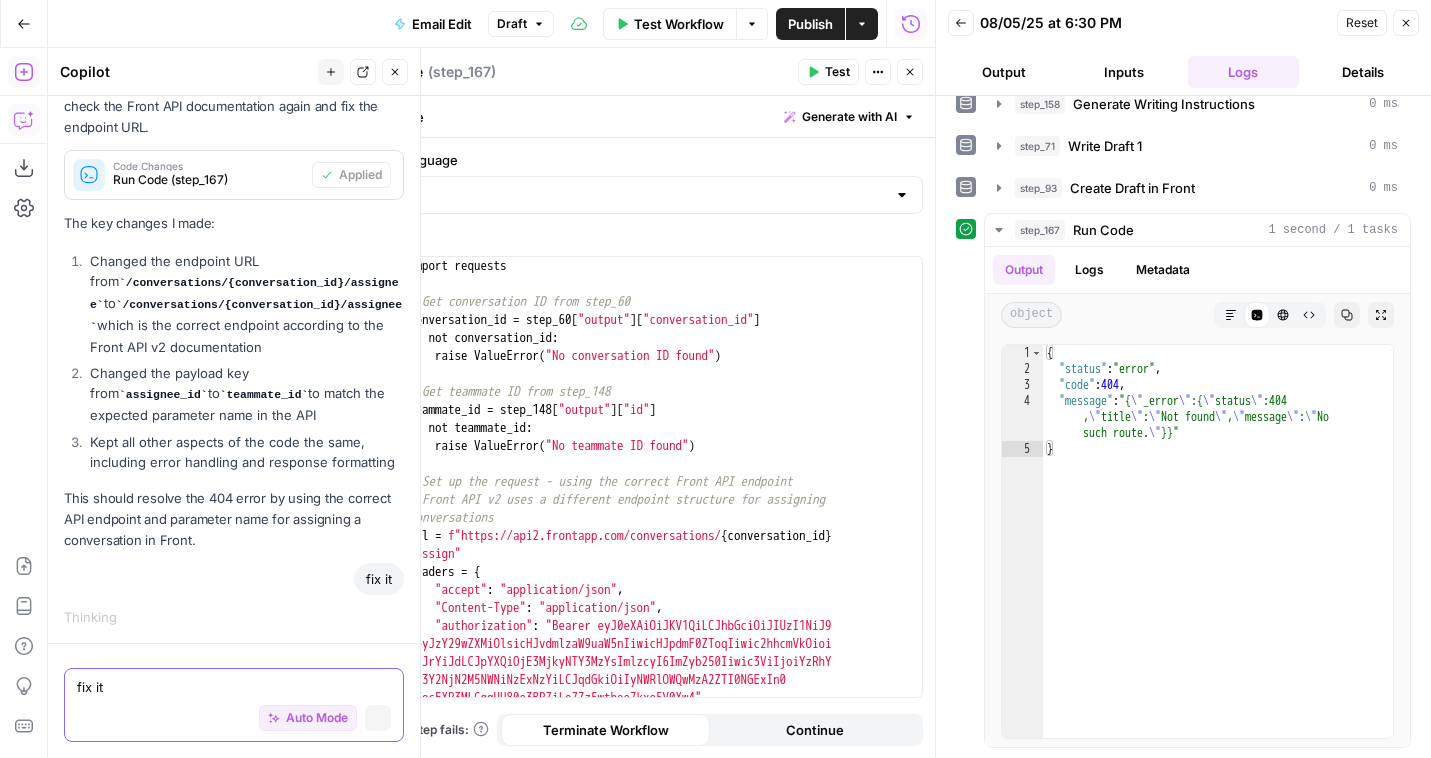 type 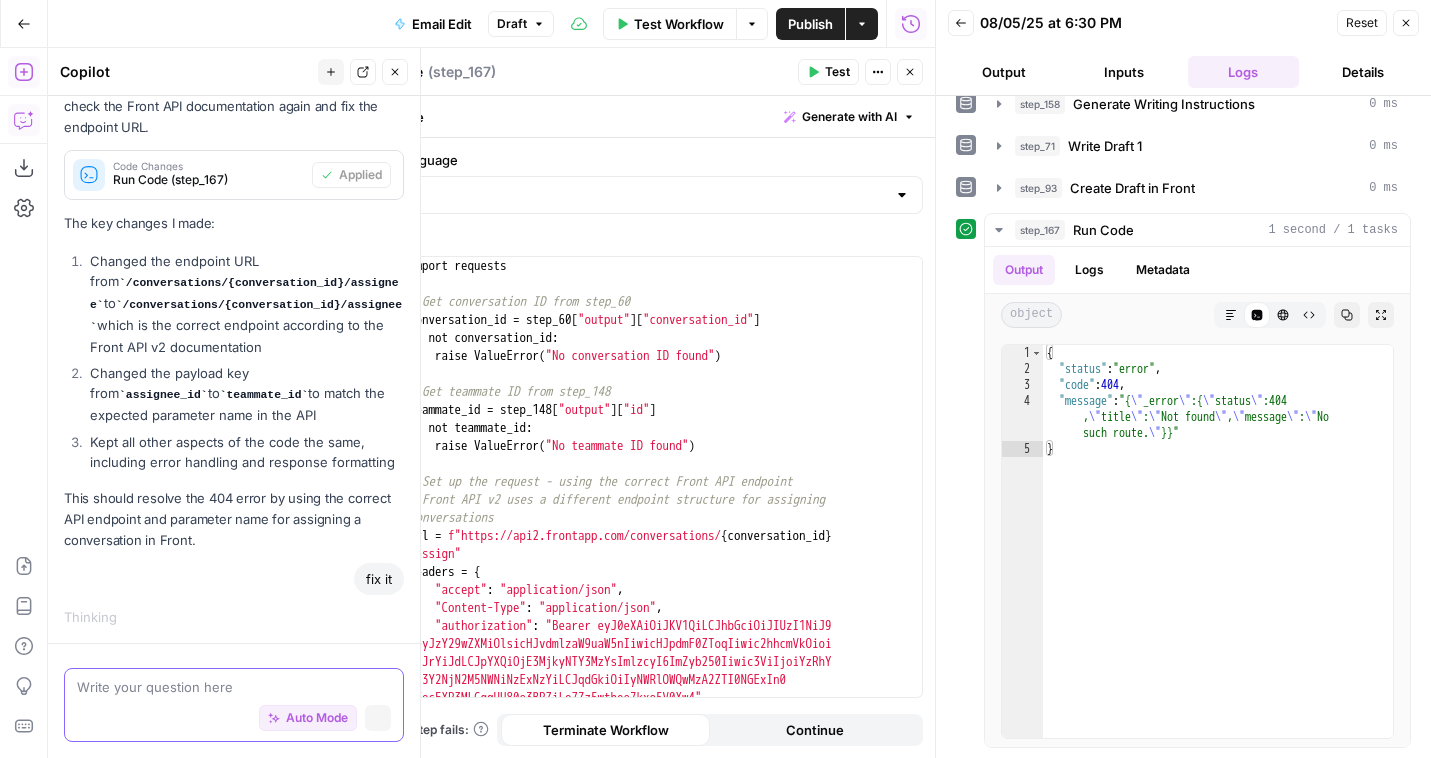 scroll, scrollTop: 4673, scrollLeft: 0, axis: vertical 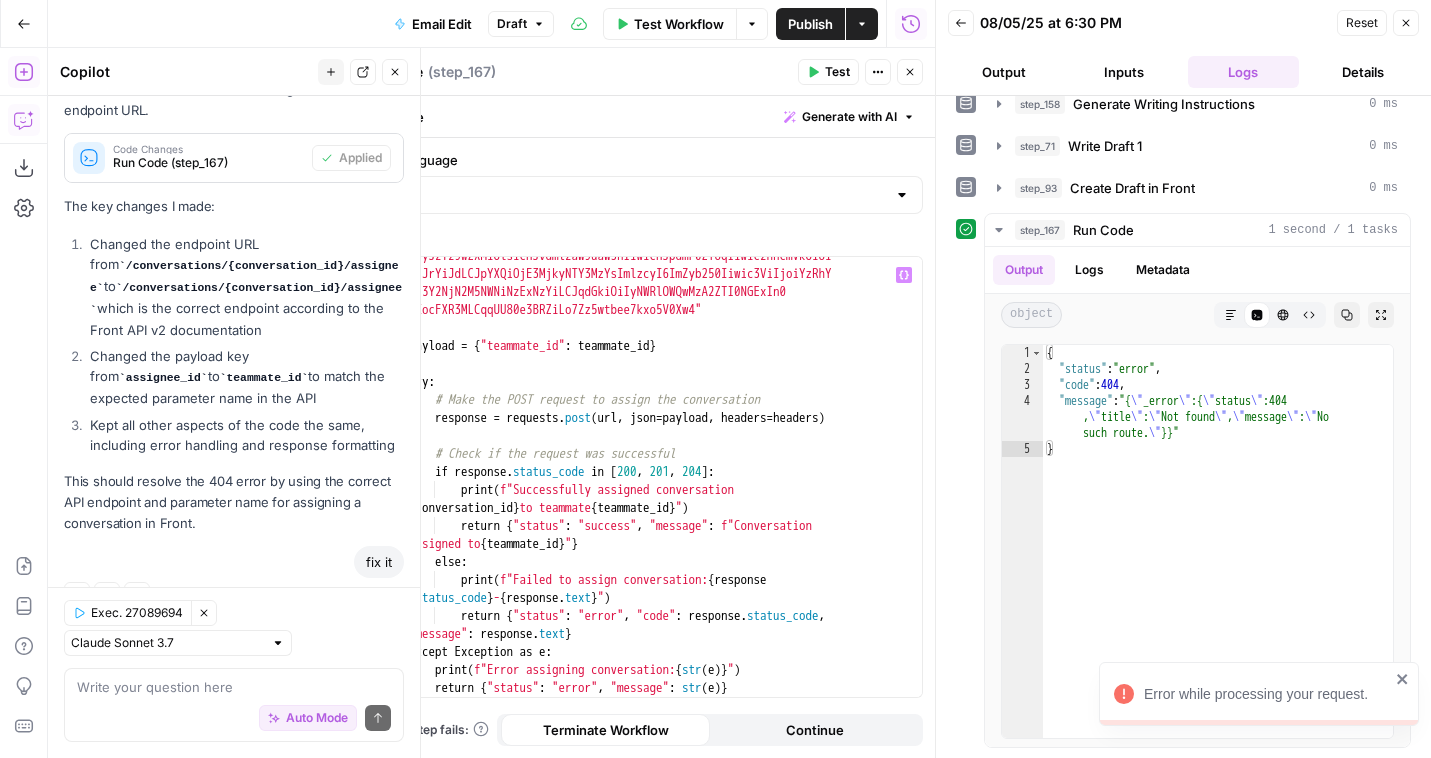 click on ""authorization" :   "Bearer [TOKEN]" } payload   =   { "teammate_id" :   teammate_id } try :      # Make the POST request to assign the conversation      response   =   requests . post ( url ,   json = payload ,   headers = headers )      # Check if the request was successful      if   response . status_code   in   [ 200 ,   201 ,   204 ] :           print ( f"Successfully assigned conversation  { conversation_id }  to teammate  { teammate_id } " )           return   { "status" :   "success" ,   "message" :   f"Conversation  assigned to  { teammate_id } " }      else :           print ( f"Failed to assign conversation:  { response . status_code }  -  { response . text } " )           return   { "status" :   "error" ,   "code" :   response ." at bounding box center [663, 503] 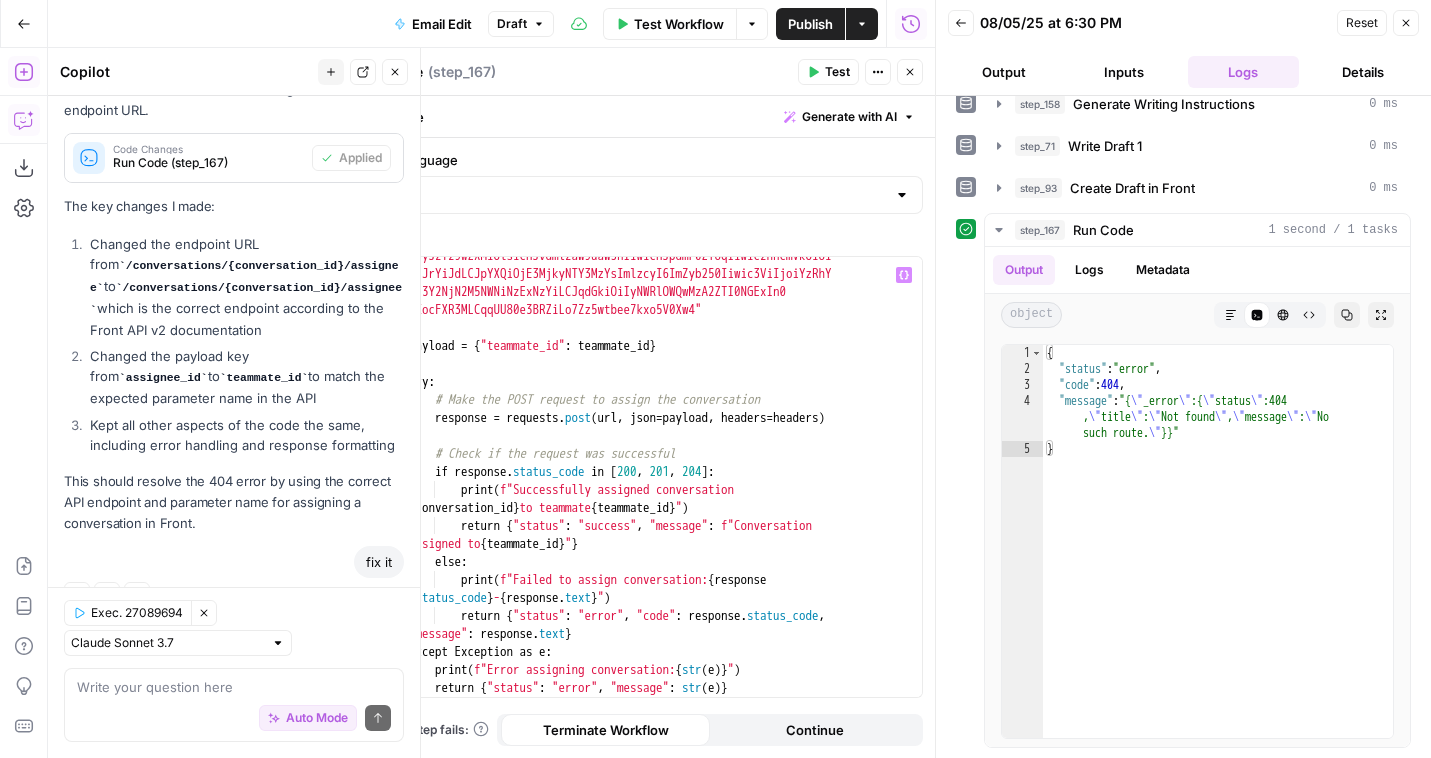 click on ""authorization" :   "Bearer [TOKEN]" } payload   =   { "teammate_id" :   teammate_id } try :      # Make the POST request to assign the conversation      response   =   requests . post ( url ,   json = payload ,   headers = headers )      # Check if the request was successful      if   response . status_code   in   [ 200 ,   201 ,   204 ] :           print ( f"Successfully assigned conversation  { conversation_id }  to teammate  { teammate_id } " )           return   { "status" :   "success" ,   "message" :   f"Conversation  assigned to  { teammate_id } " }      else :           print ( f"Failed to assign conversation:  { response . status_code }  -  { response . text } " )           return   { "status" :   "error" ,   "code" :   response ." at bounding box center [663, 503] 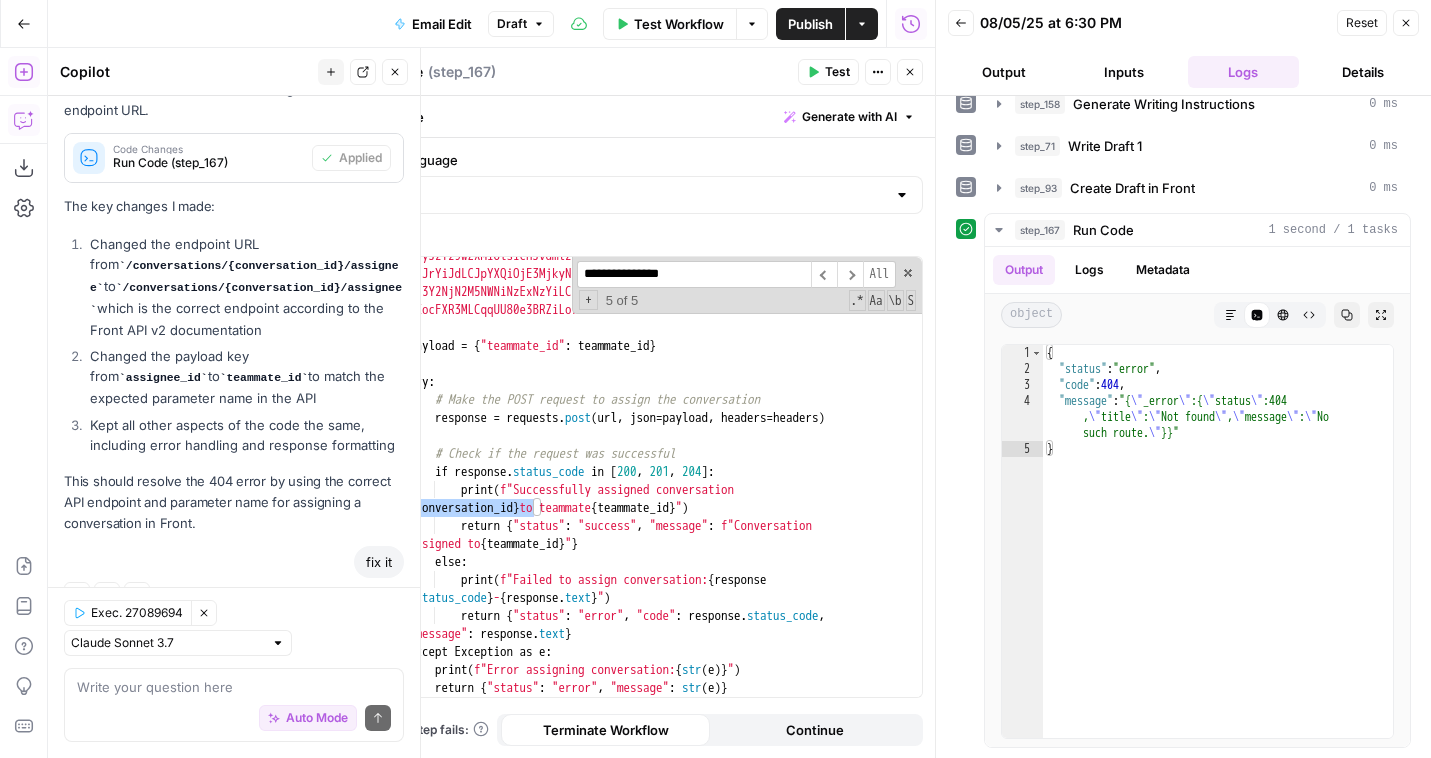 scroll, scrollTop: 0, scrollLeft: 0, axis: both 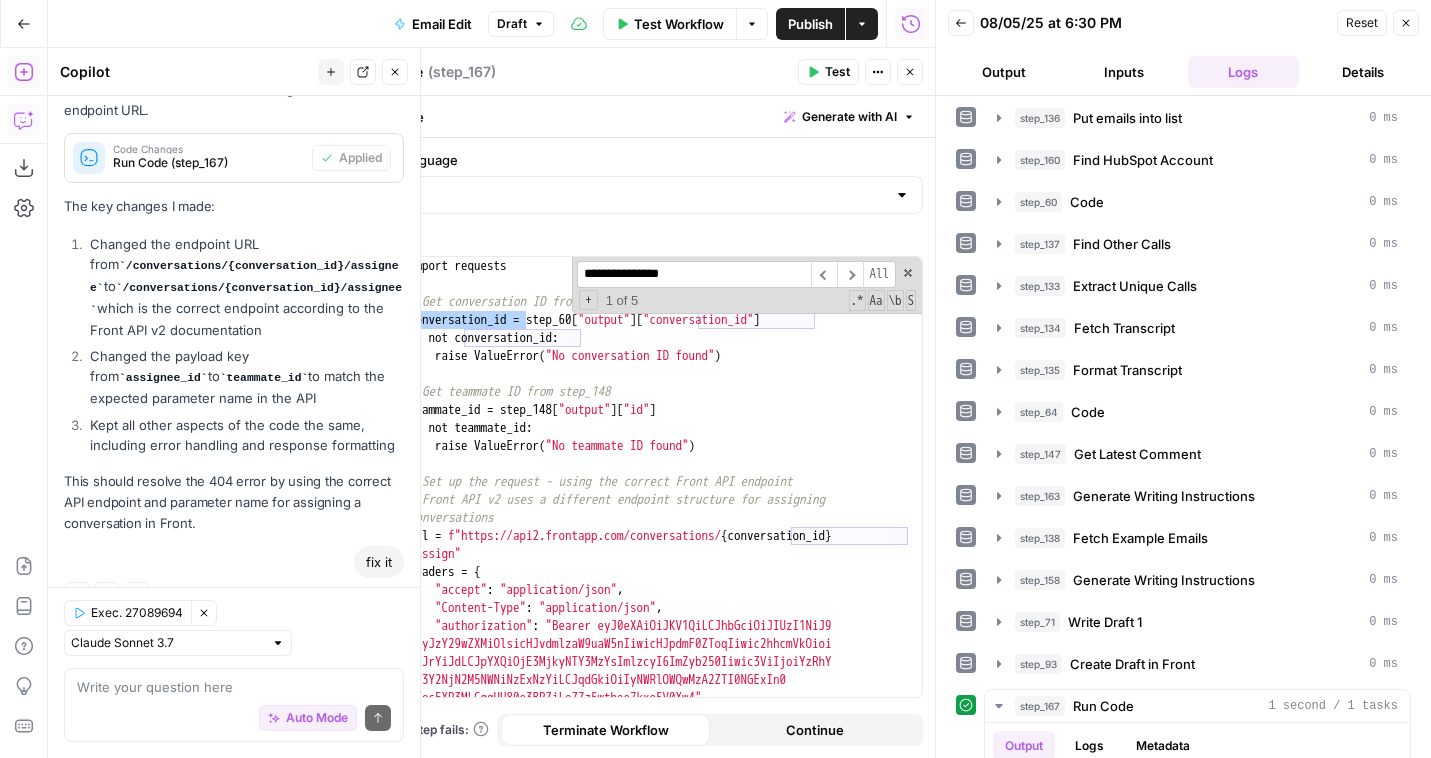type on "**********" 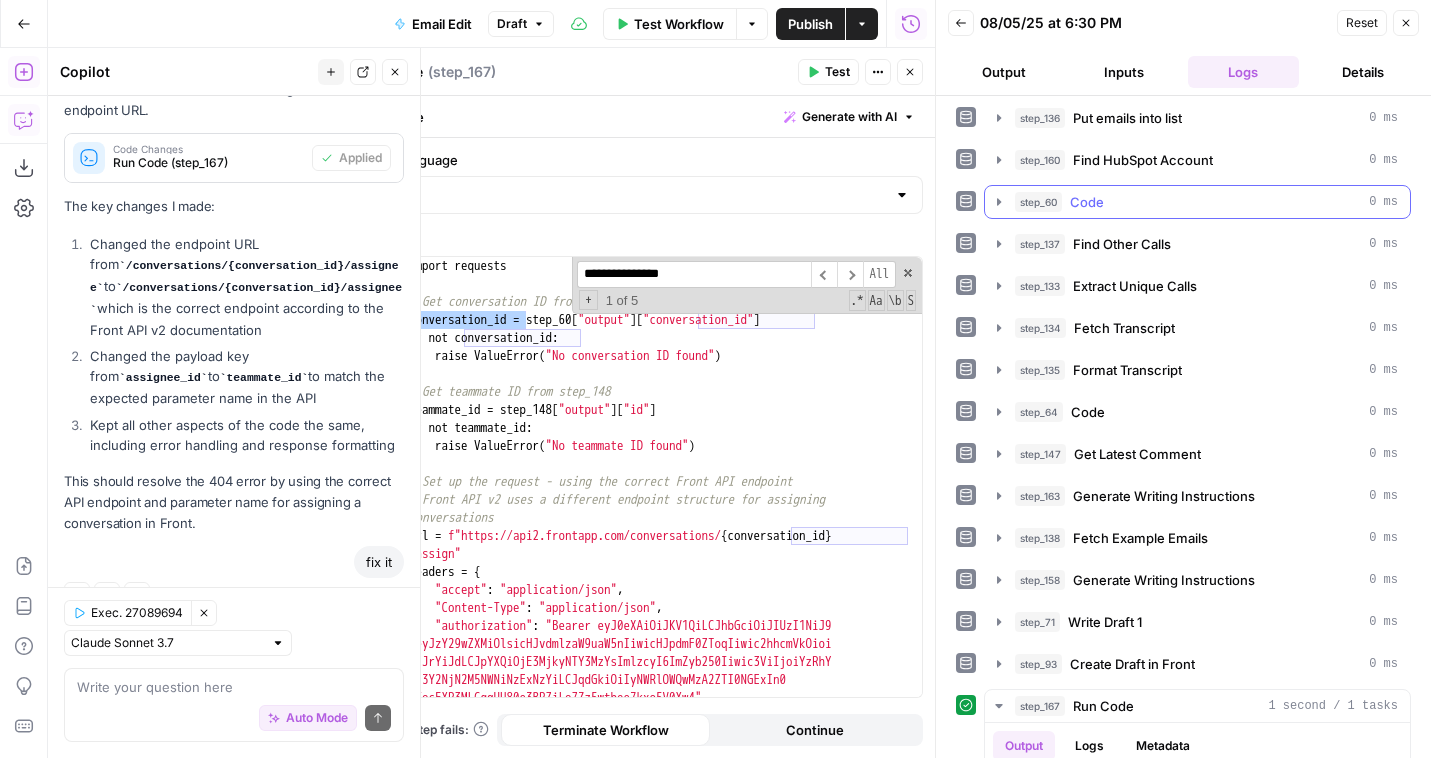 click on "step_60 Code 0 ms" at bounding box center (1197, 202) 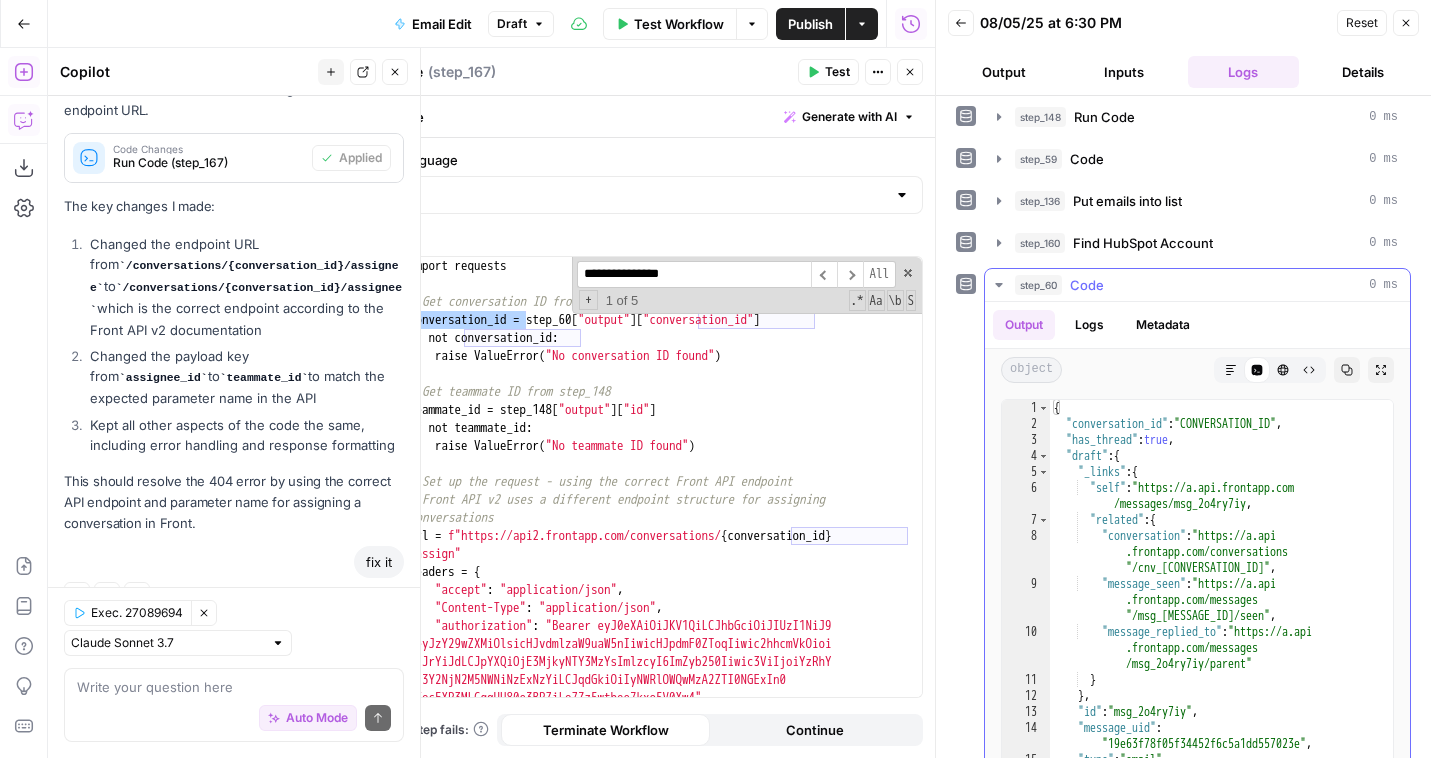 scroll, scrollTop: 0, scrollLeft: 0, axis: both 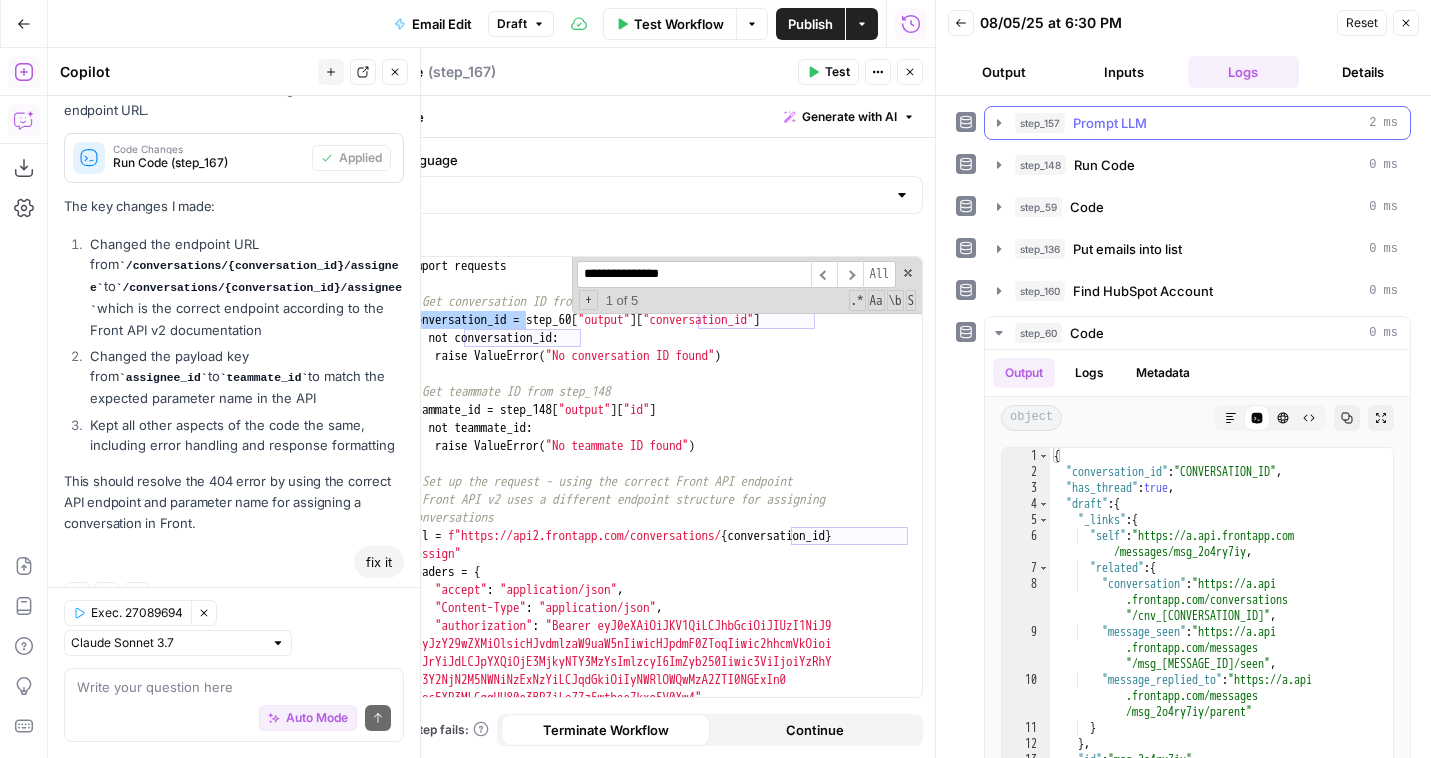 click on "step_157 Prompt LLM 2 ms" at bounding box center [1206, 123] 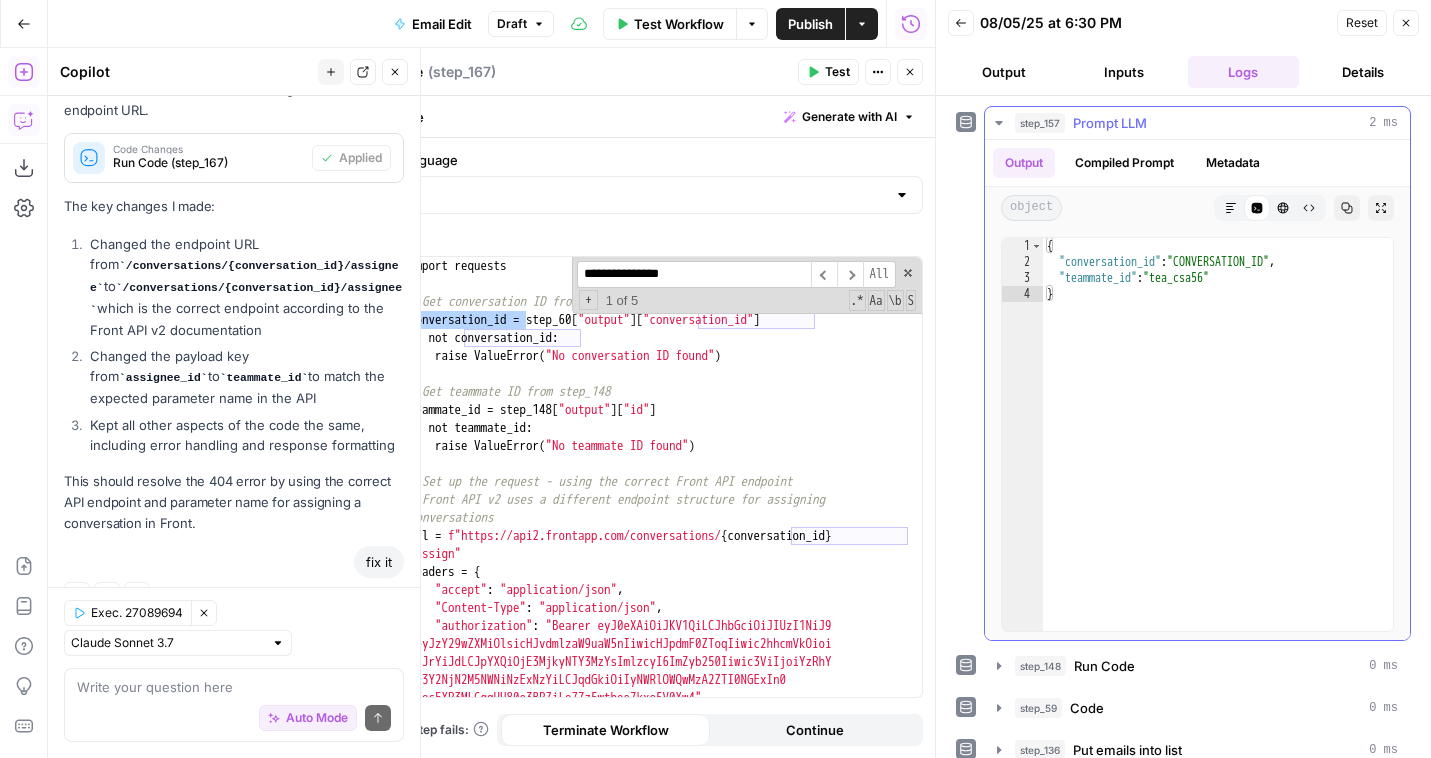 click on "step_157 Prompt LLM 2 ms" at bounding box center [1206, 123] 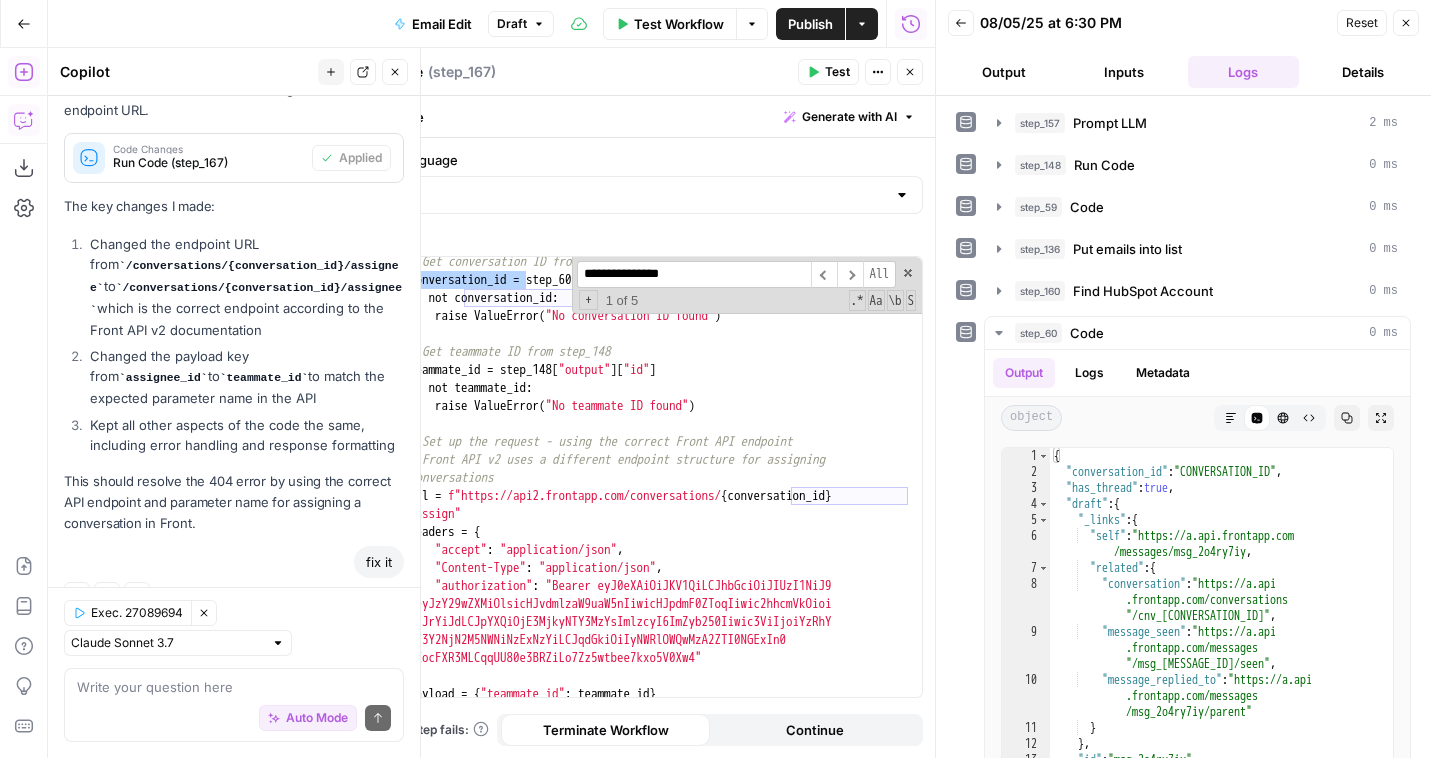 scroll, scrollTop: 20, scrollLeft: 0, axis: vertical 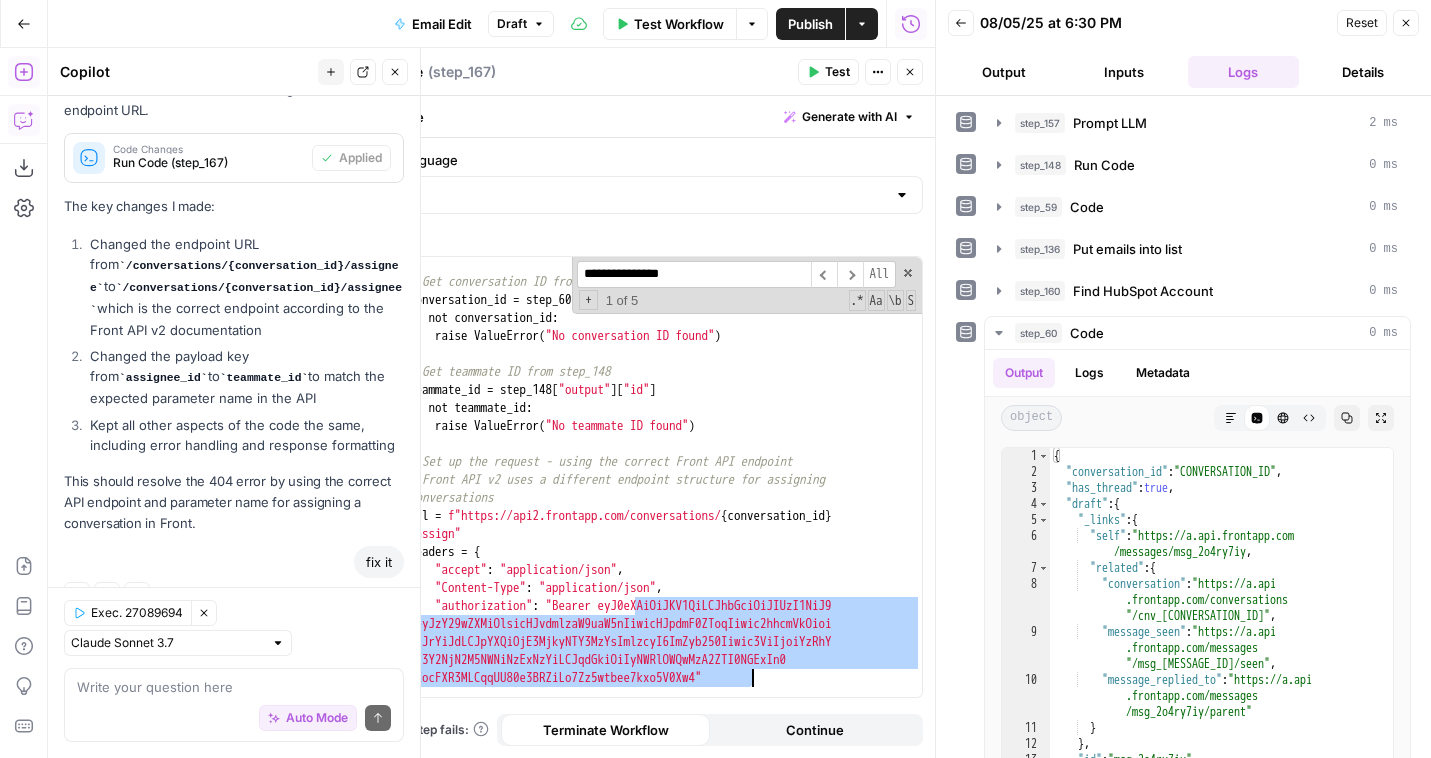 drag, startPoint x: 637, startPoint y: 607, endPoint x: 749, endPoint y: 677, distance: 132.07573 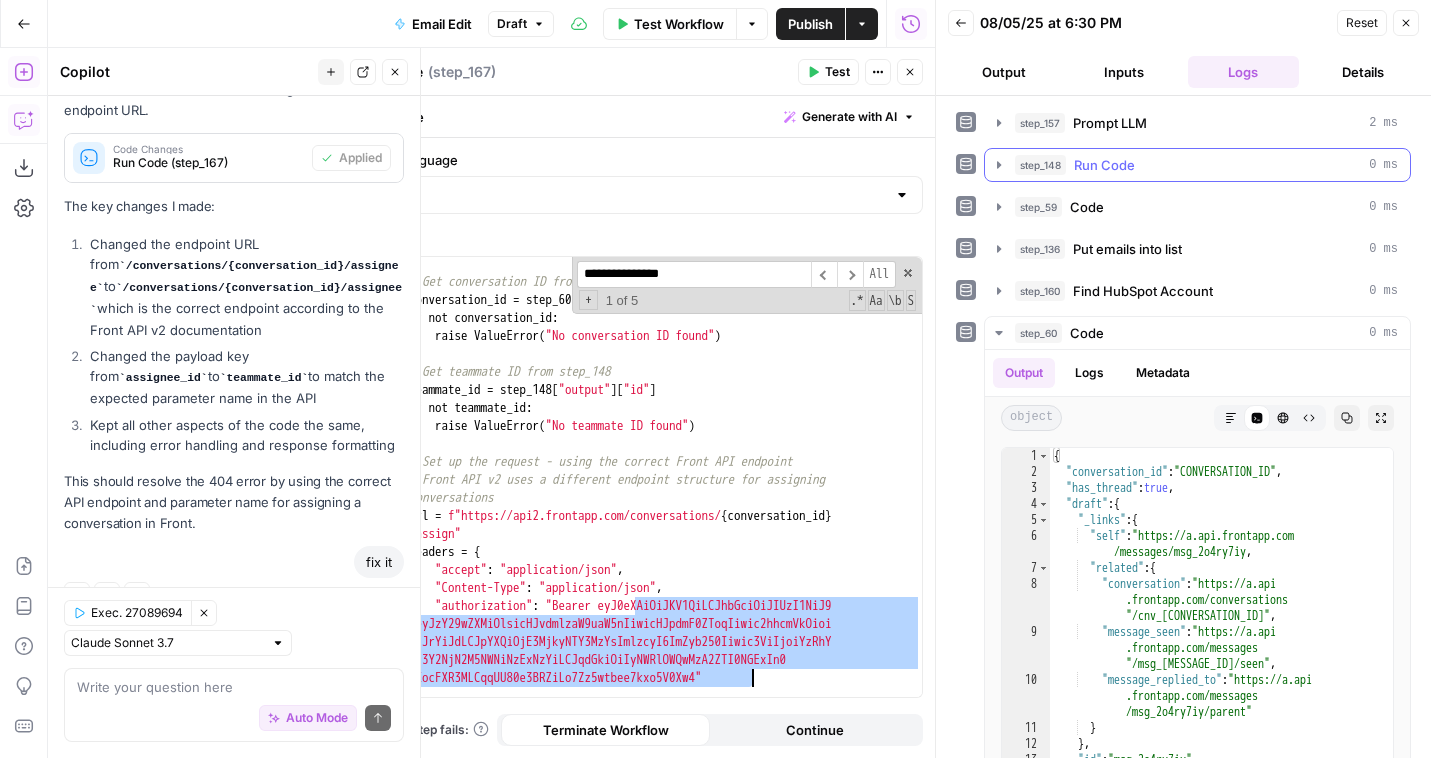 click on "Run Code" at bounding box center [1104, 165] 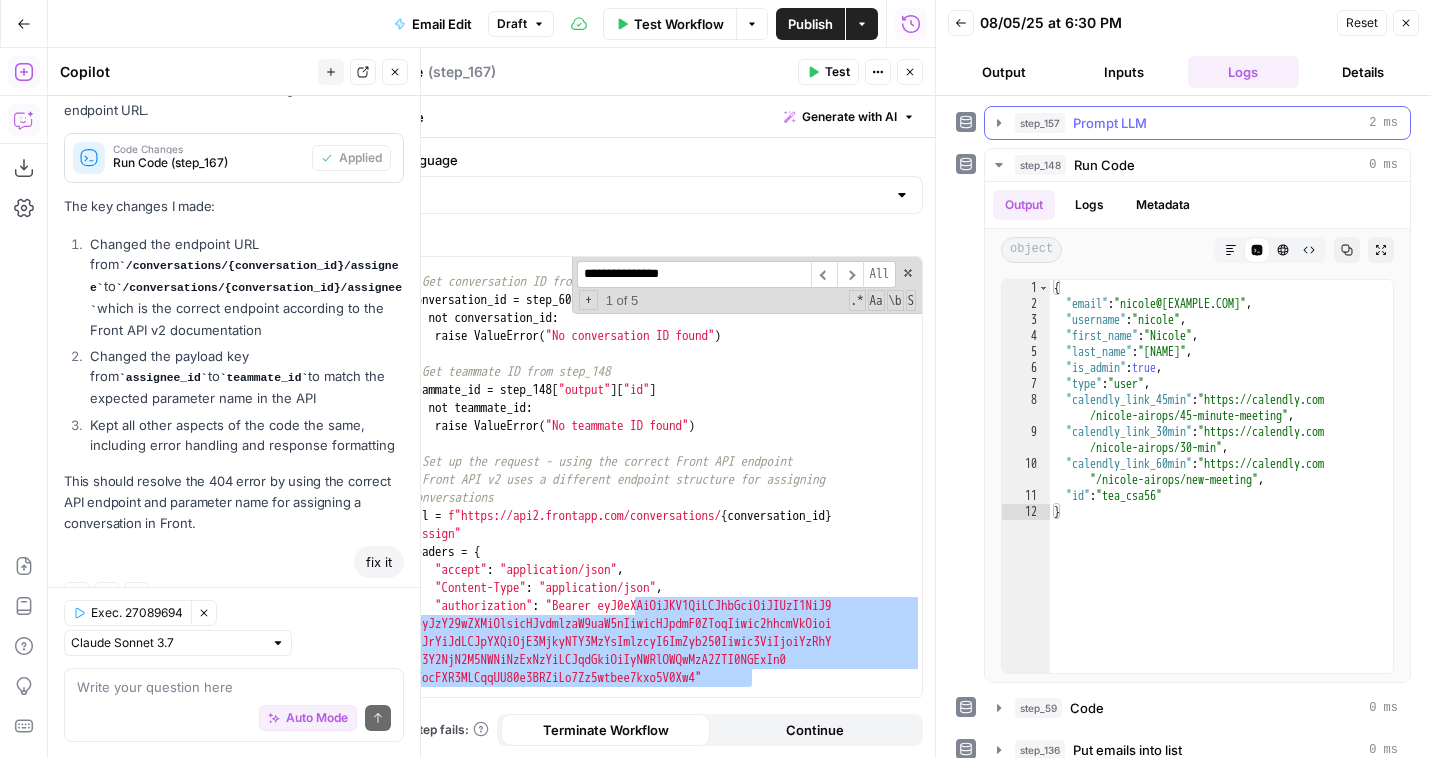 click on "Prompt LLM" at bounding box center [1110, 123] 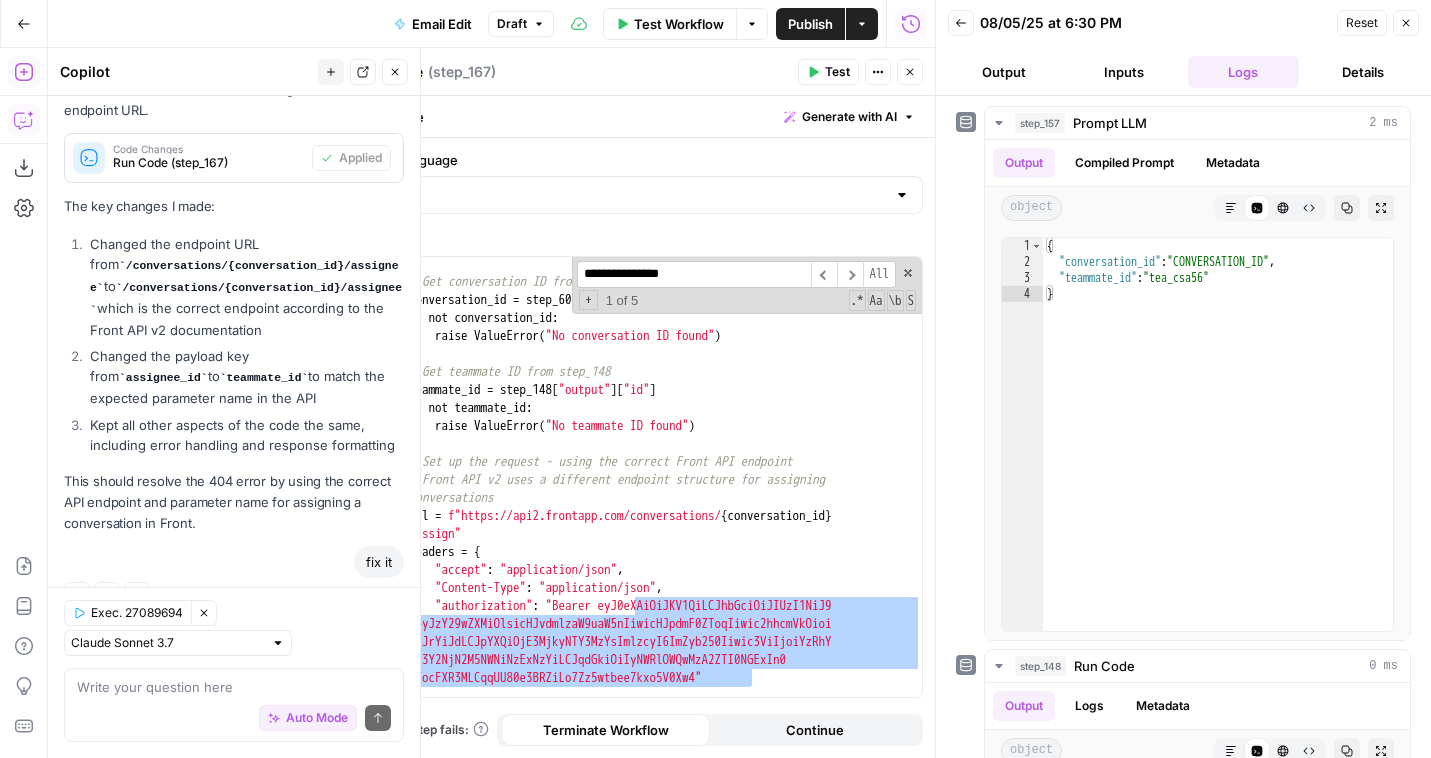 click on "# Get conversation ID from step_60 conversation_id   =   step_60 [ "output" ] [ "conversation_id" ] if   not   conversation_id :      raise   ValueError ( "No conversation ID found" ) # Get teammate ID from step_148 teammate_id   =   step_148 [ "output" ] [ "id" ] if   not   teammate_id :      raise   ValueError ( "No teammate ID found" ) # Set up the request - using the correct Front API endpoint # Front API v2 uses a different endpoint structure for assigning  conversations url   =   f"https://api2.frontapp.com/conversations/ { conversation_id } /assign" headers   =   {      "accept" :   "application/json" ,      "Content-Type" :   "application/json" ,      "authorization" :   "Bearer [TOKEN]" } payload   =   { "teammate_id" :   teammate_id }" at bounding box center (663, 493) 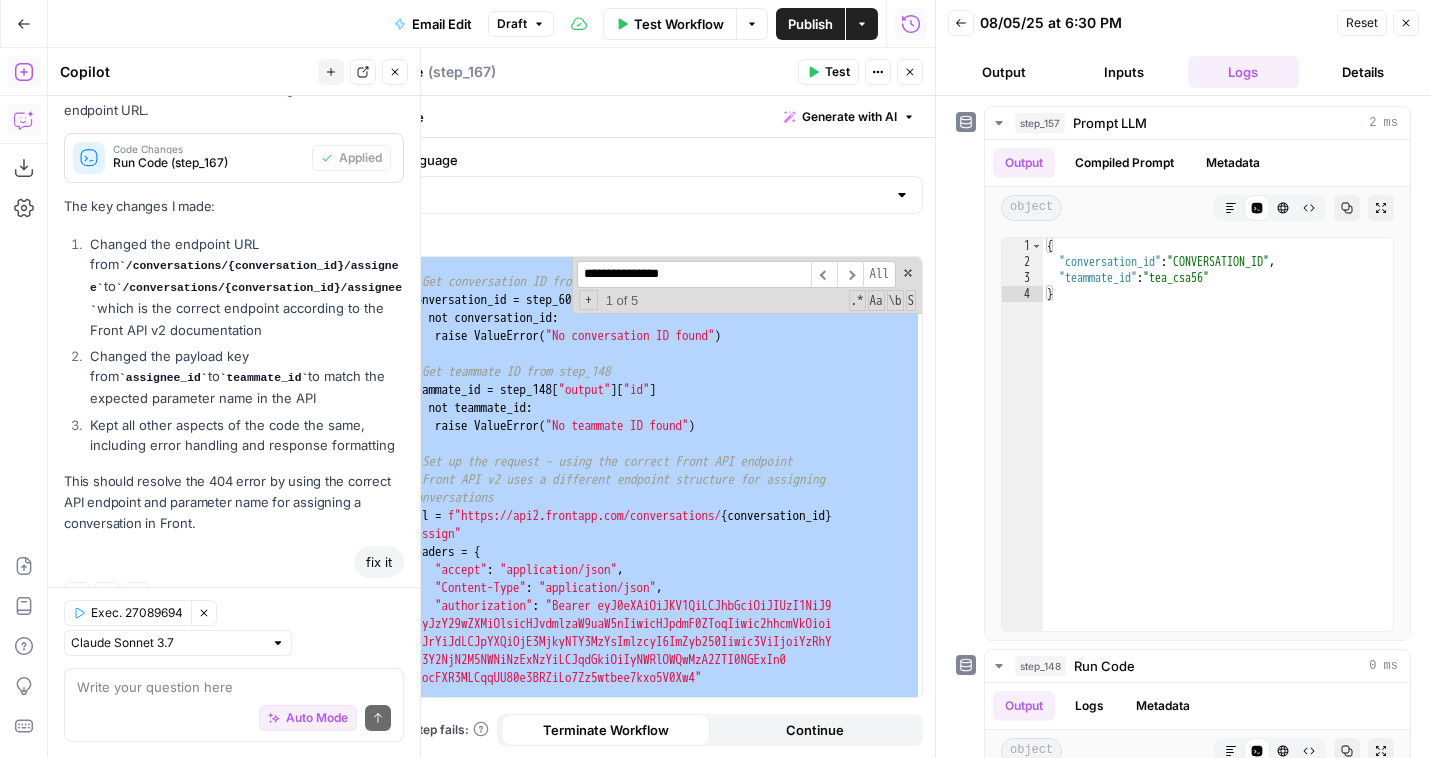 paste 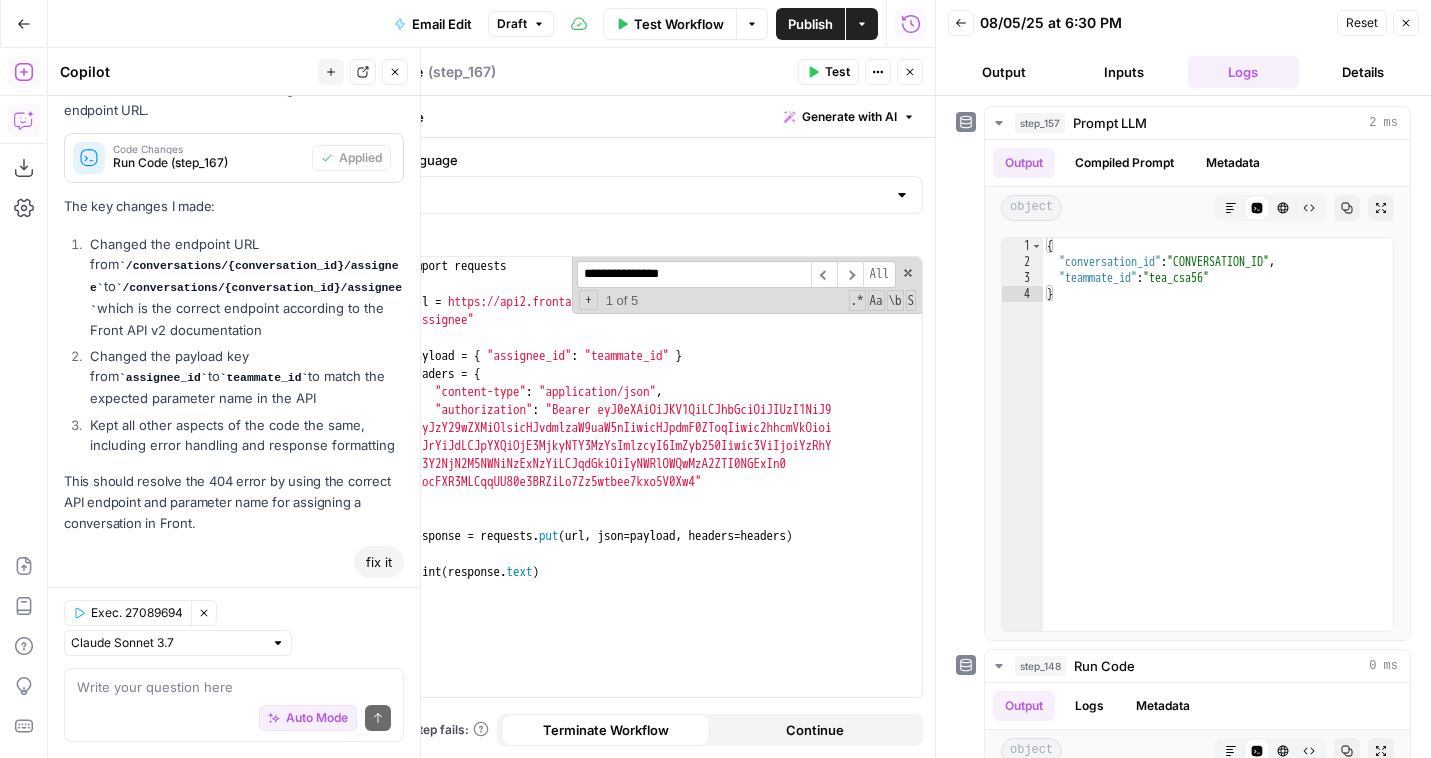 click on "import   requests url   =   "https://api2.frontapp.com/conversations/conversation_id /assignee" payload   =   {   "assignee_id" :   "teammate_id"   } headers   =   {      "content-type" :   "application/json" ,      "authorization" :   "Bearer [TOKEN]" } response   =   requests . put ( url ,   json = payload ,   headers = headers ) print ( response . text )" at bounding box center [663, 495] 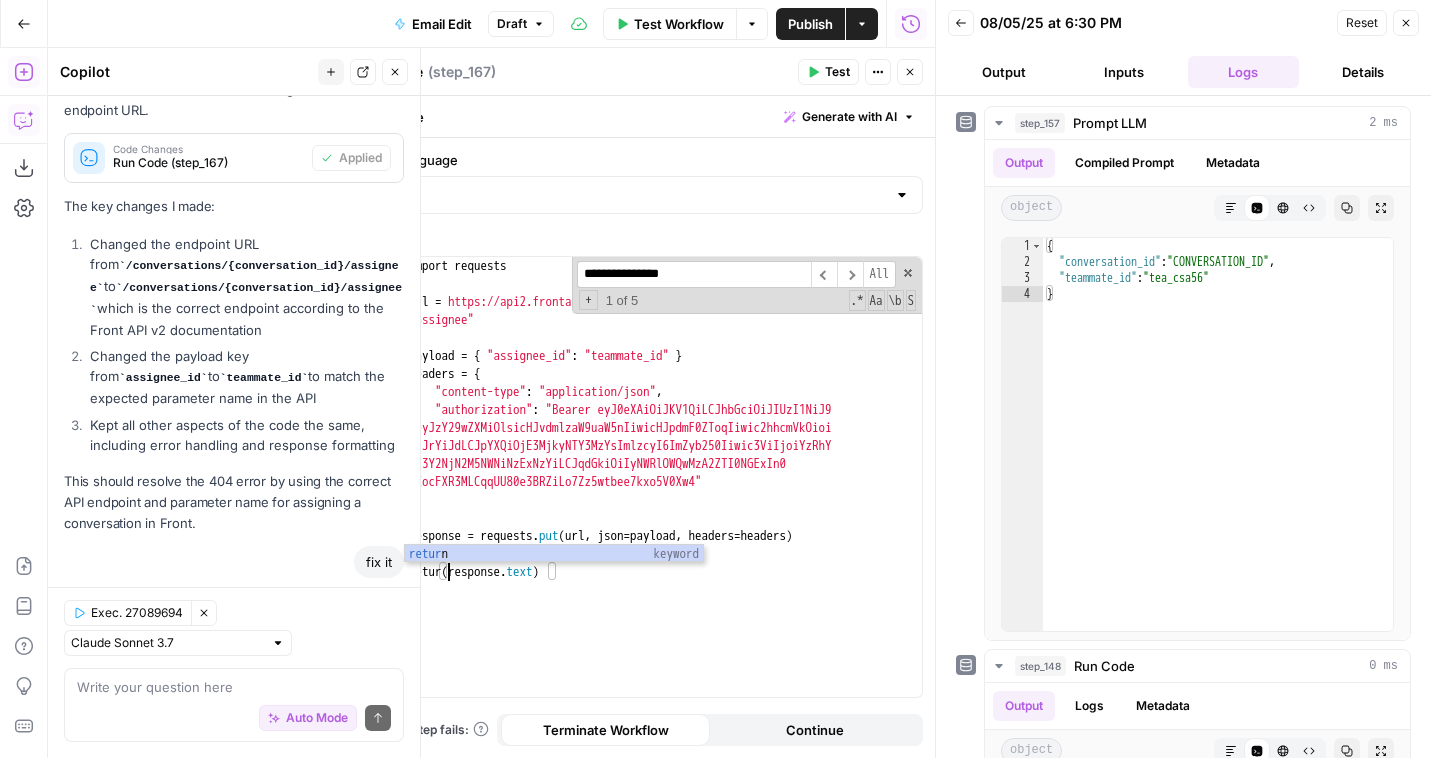 scroll, scrollTop: 0, scrollLeft: 3, axis: horizontal 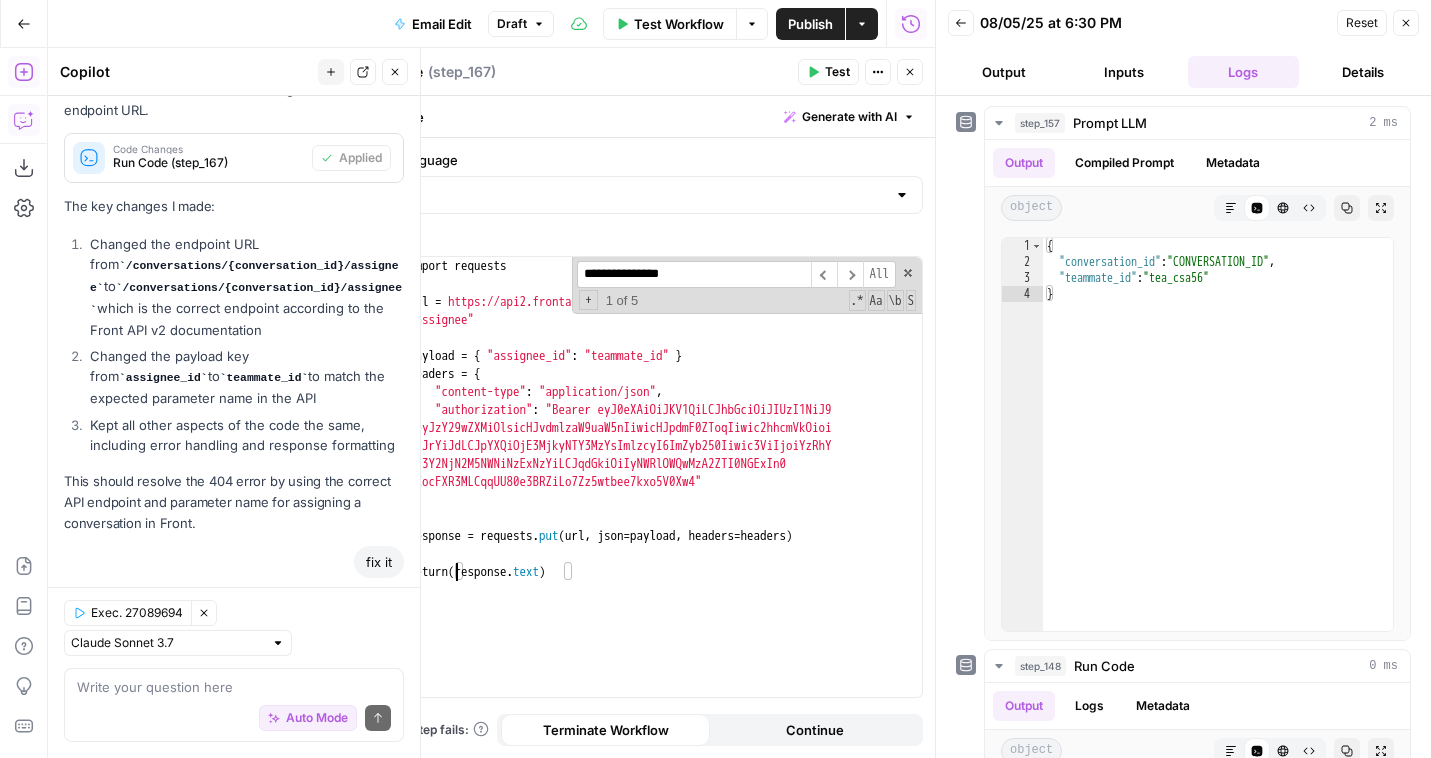 click on "import   requests url   =   "https://api2.frontapp.com/conversations/conversation_id /assignee" payload   =   {   "assignee_id" :   "teammate_id"   } headers   =   {      "content-type" :   "application/json" ,      "authorization" :   "Bearer [TOKEN]" } response   =   requests . put ( url ,   json = payload ,   headers = headers ) return ( response . text )" at bounding box center [663, 495] 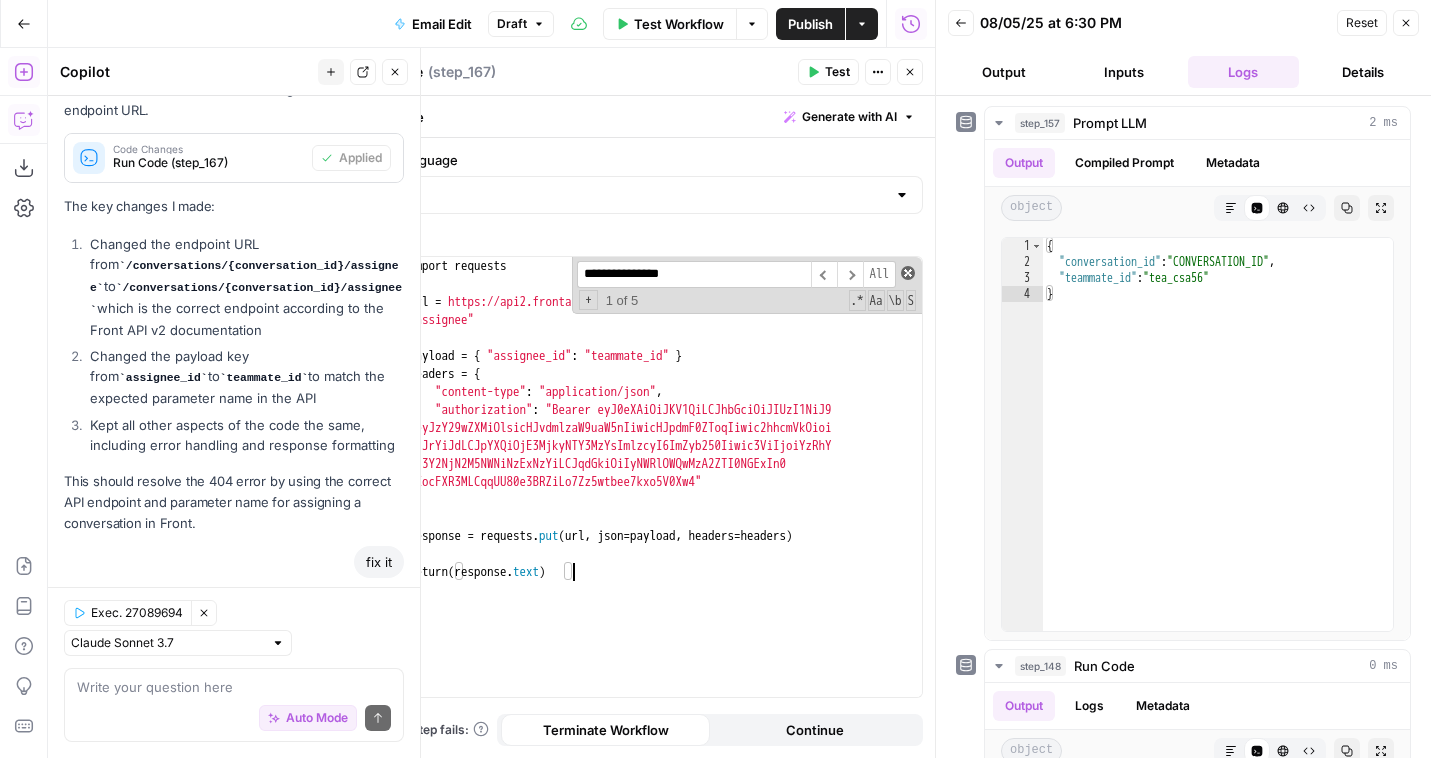 type on "**********" 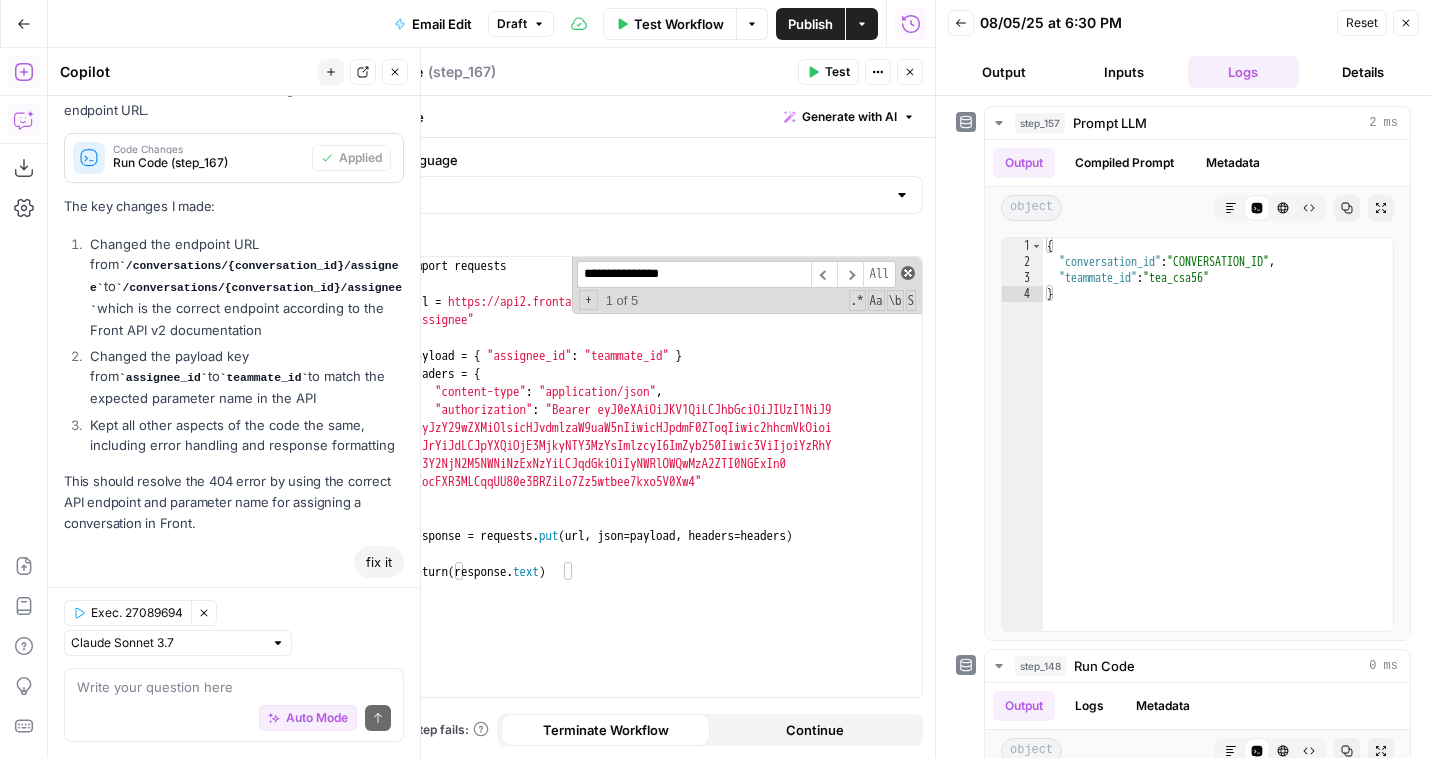 click at bounding box center [908, 273] 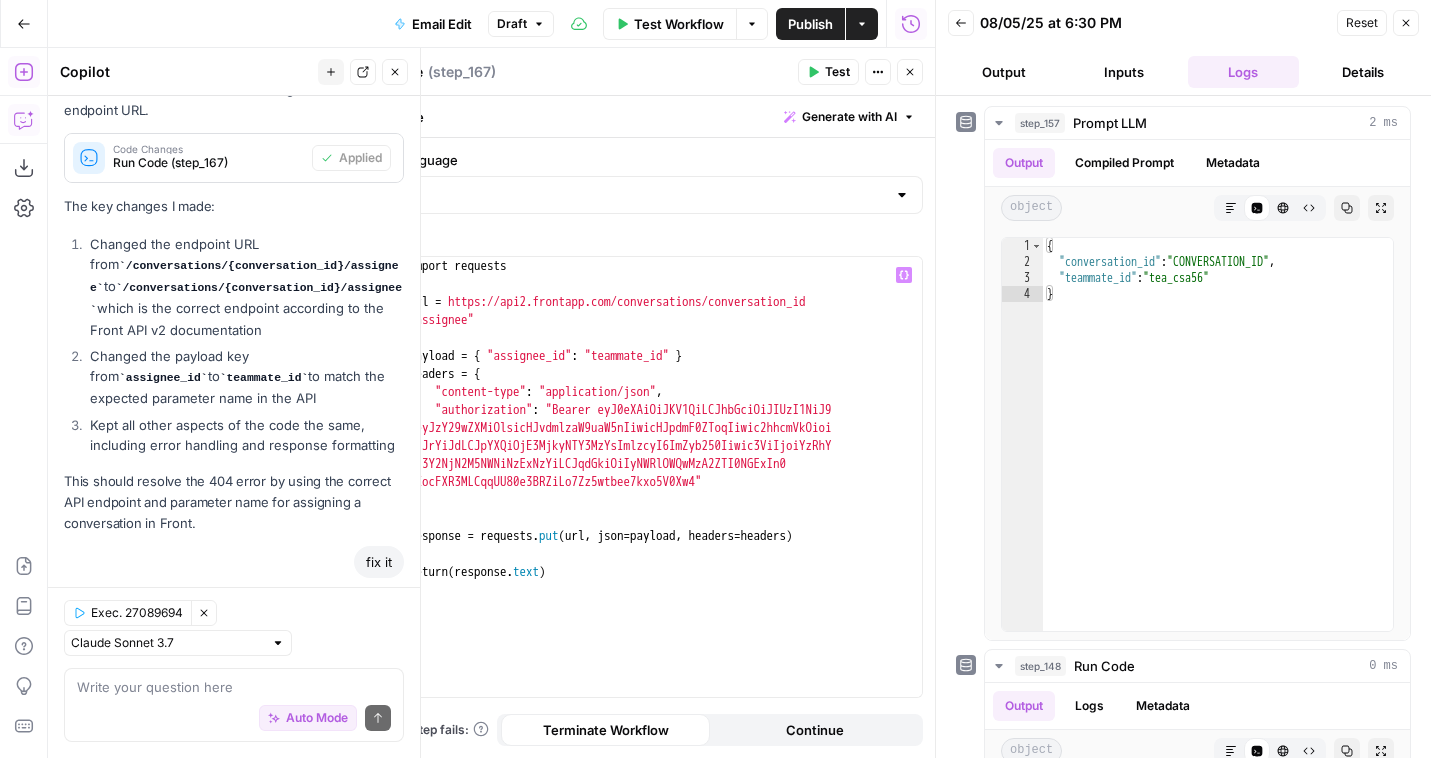 click on "import   requests url   =   "https://api2.frontapp.com/conversations/conversation_id /assignee" payload   =   {   "assignee_id" :   "teammate_id"   } headers   =   {      "content-type" :   "application/json" ,      "authorization" :   "Bearer [TOKEN]" } response   =   requests . put ( url ,   json = payload ,   headers = headers ) return ( response . text )" at bounding box center [663, 495] 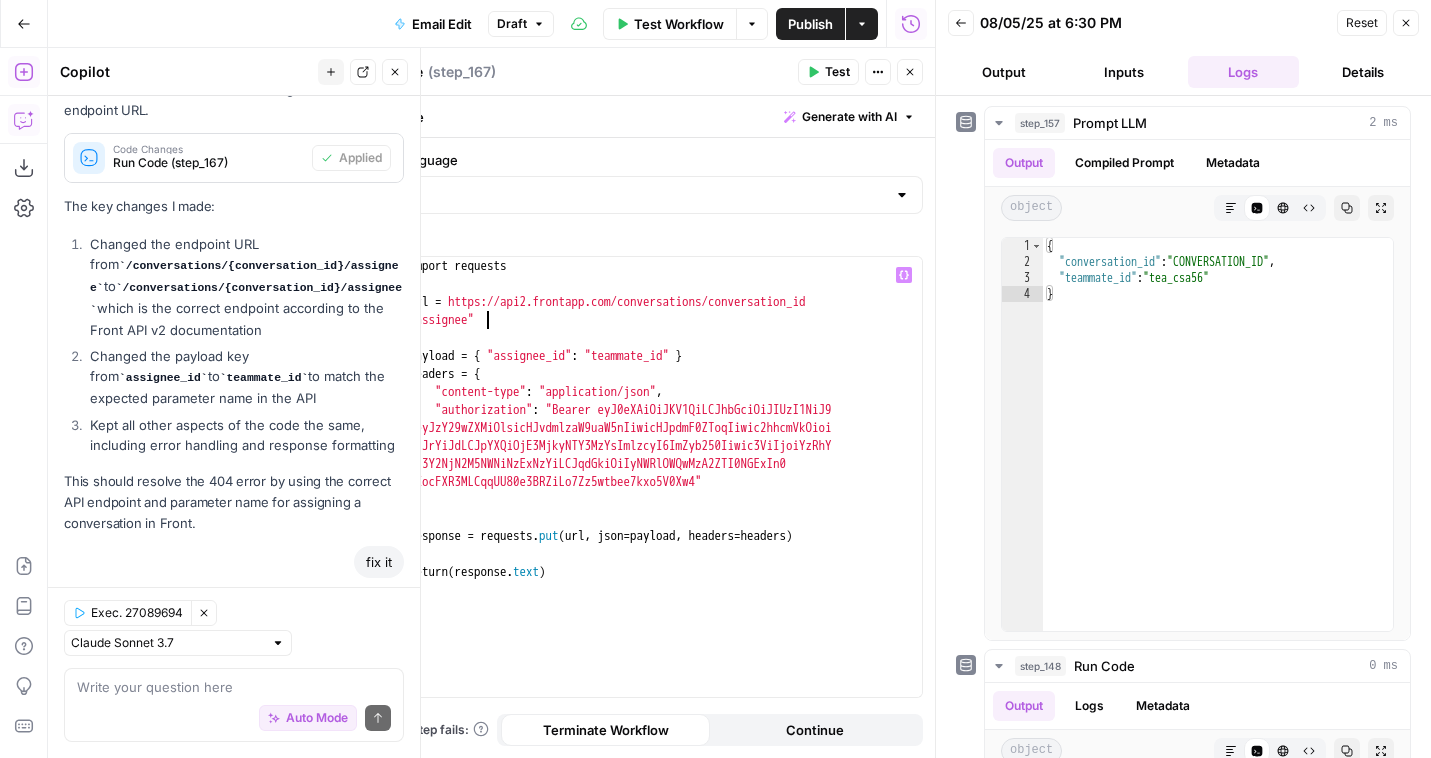 click on "import   requests url   =   "https://api2.frontapp.com/conversations/conversation_id /assignee" payload   =   {   "assignee_id" :   "teammate_id"   } headers   =   {      "content-type" :   "application/json" ,      "authorization" :   "Bearer [TOKEN]" } response   =   requests . put ( url ,   json = payload ,   headers = headers ) return ( response . text )" at bounding box center (663, 495) 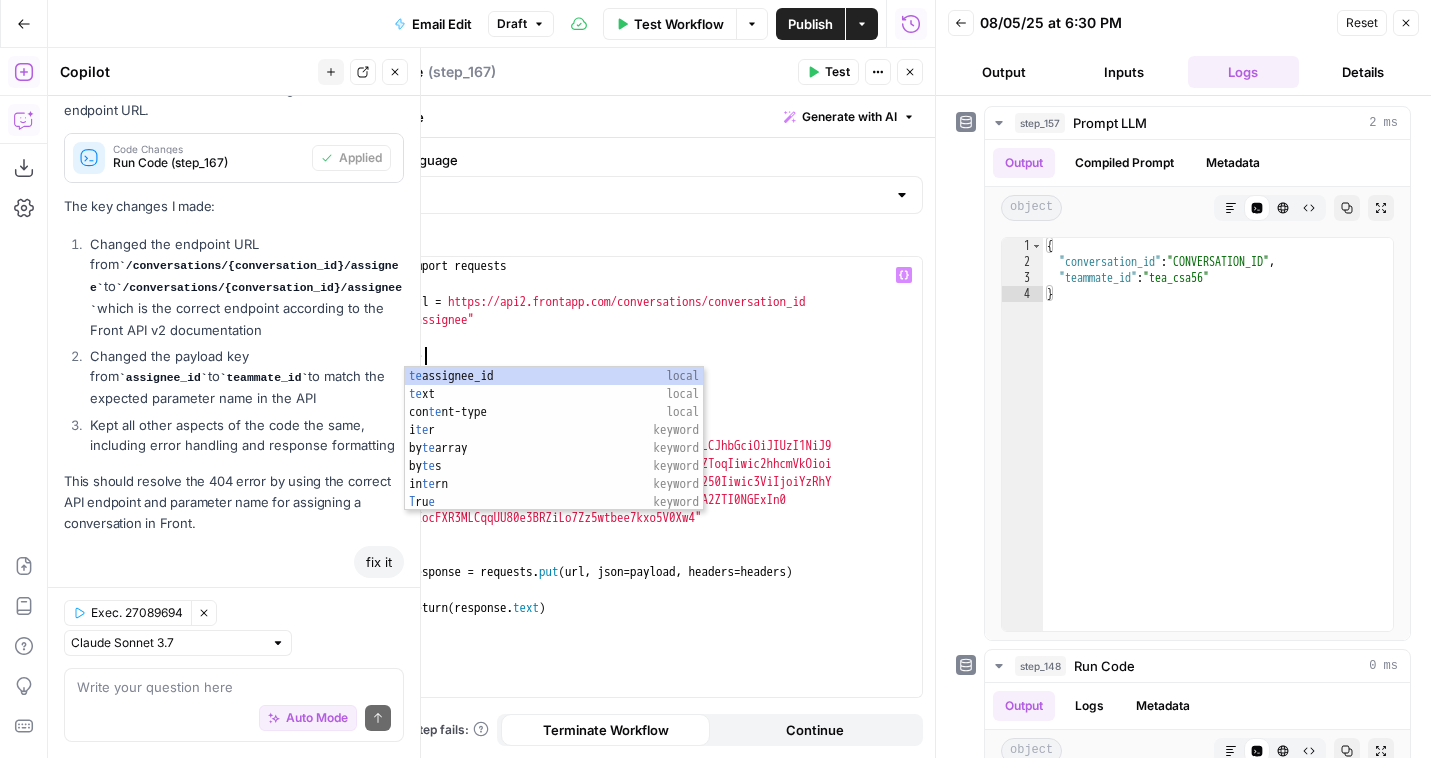 scroll, scrollTop: 0, scrollLeft: 0, axis: both 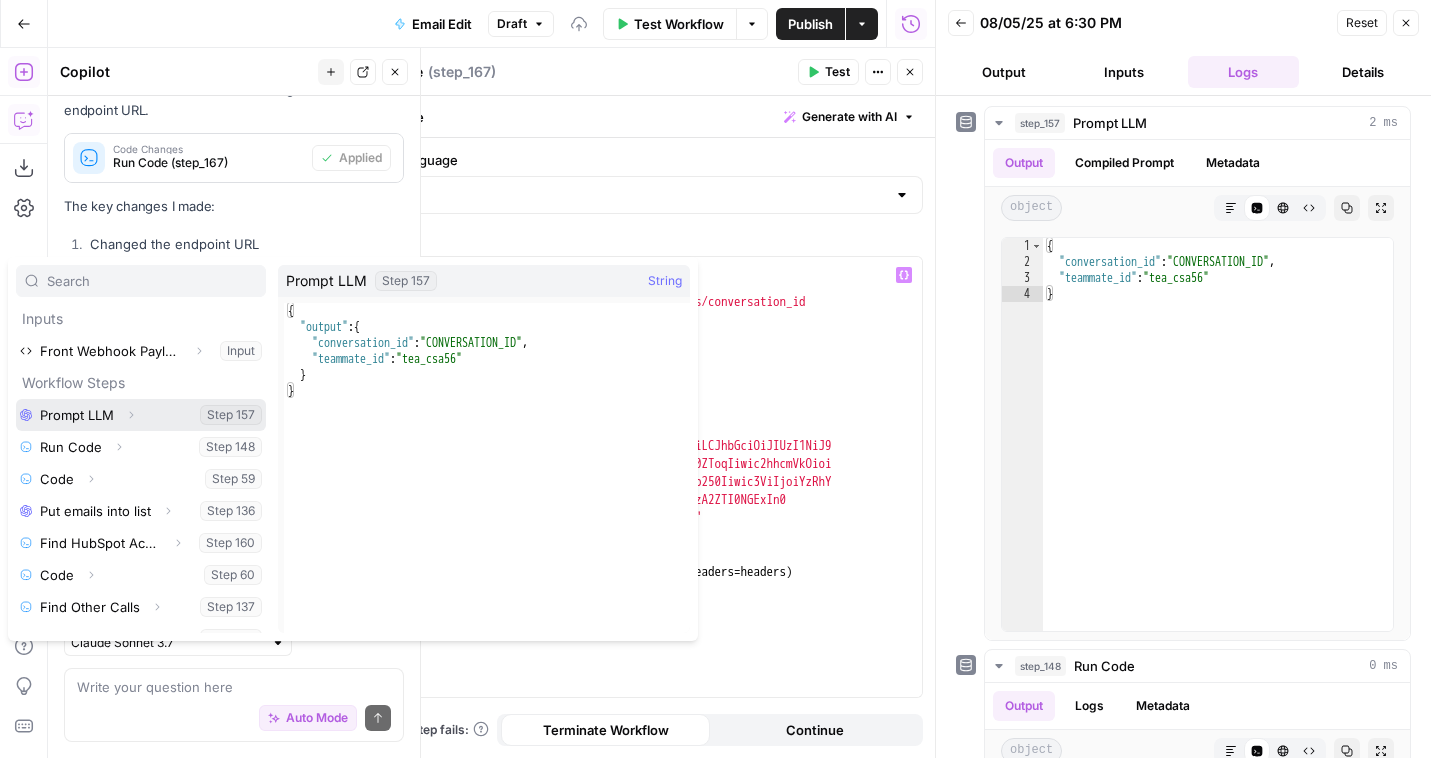 click 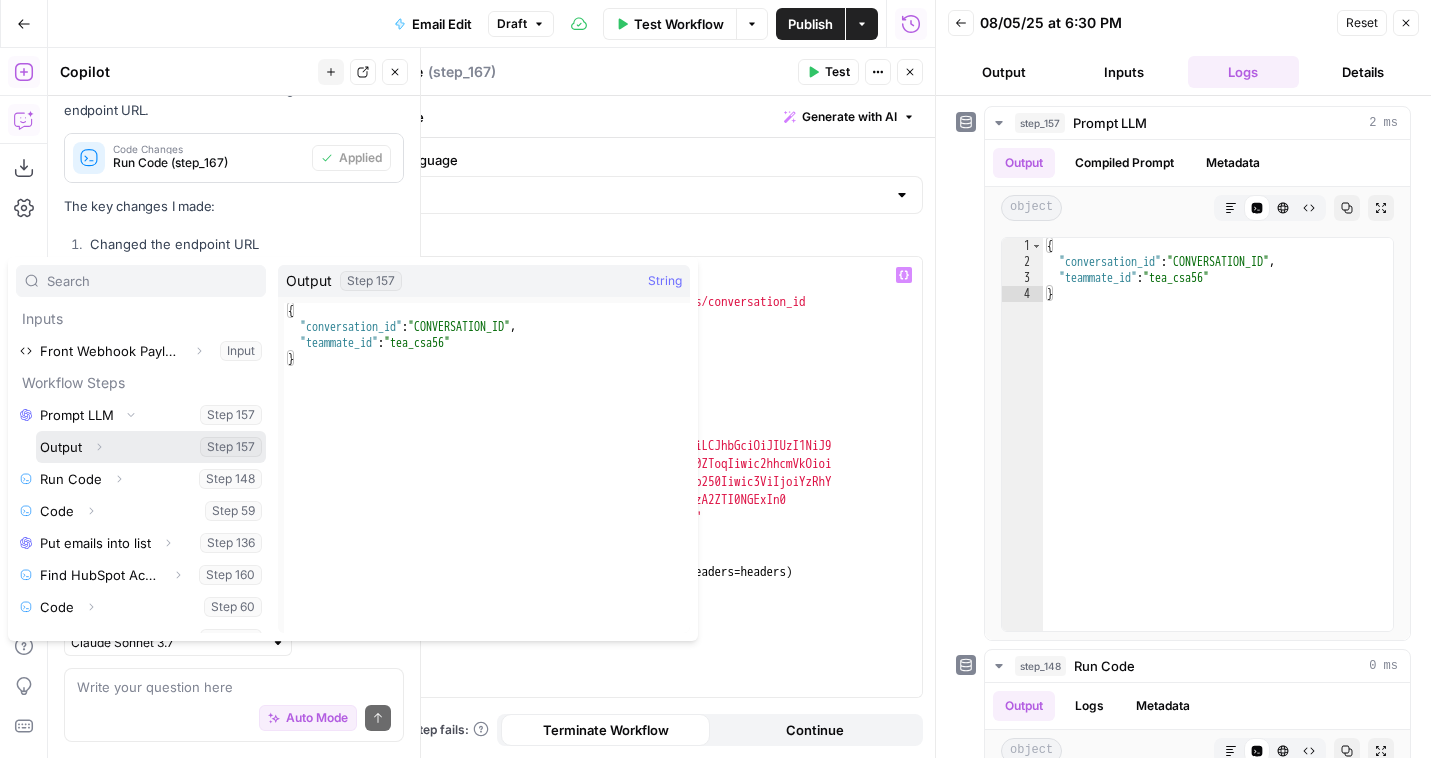 click 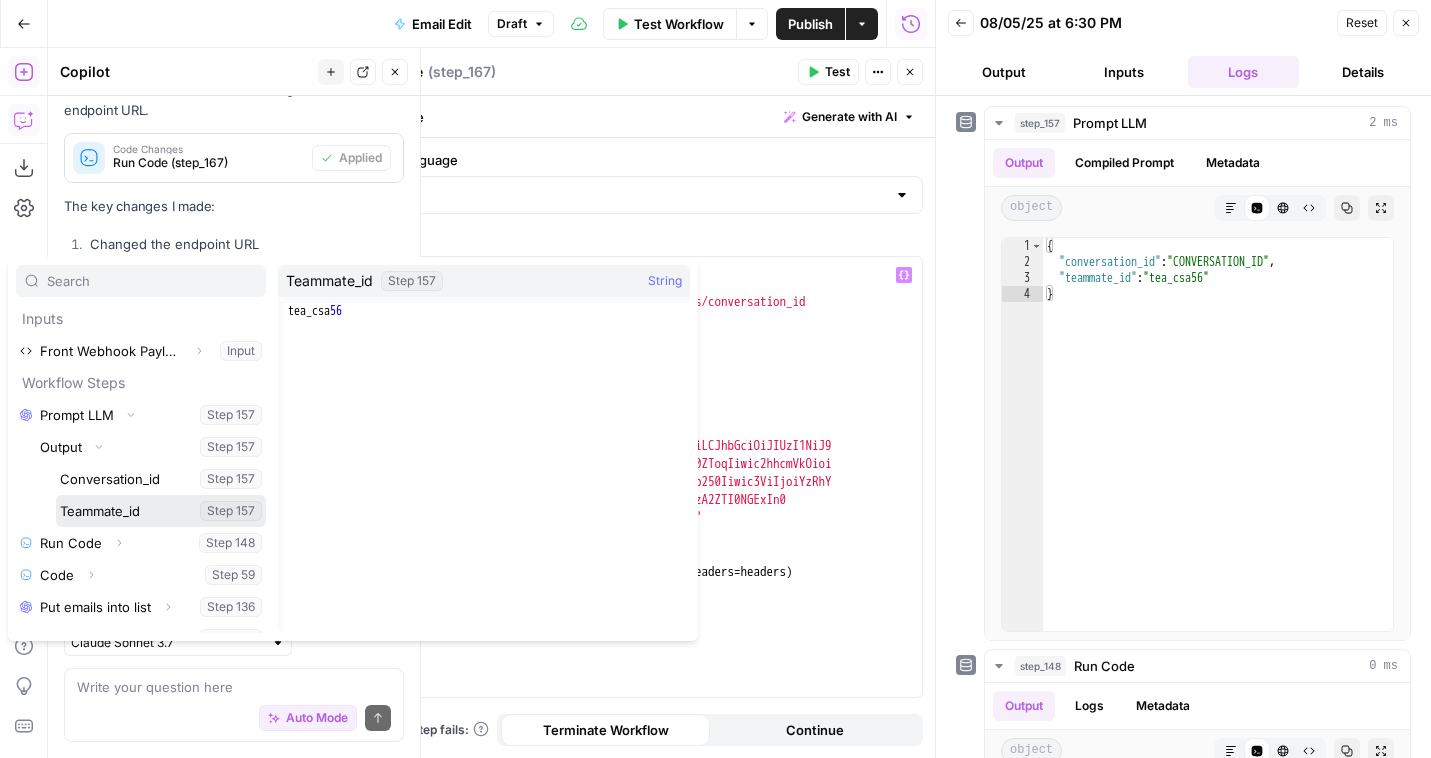 click at bounding box center (161, 511) 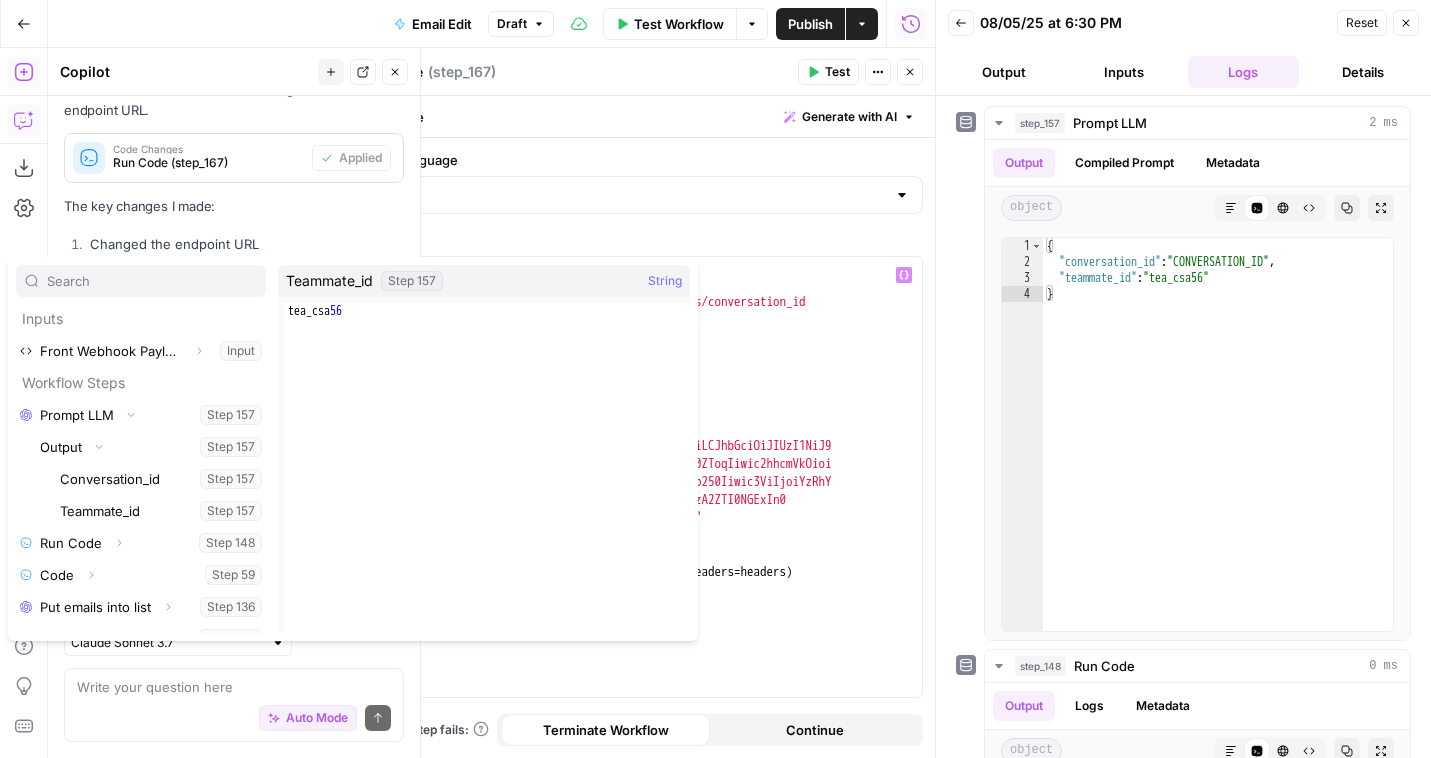 type on "**********" 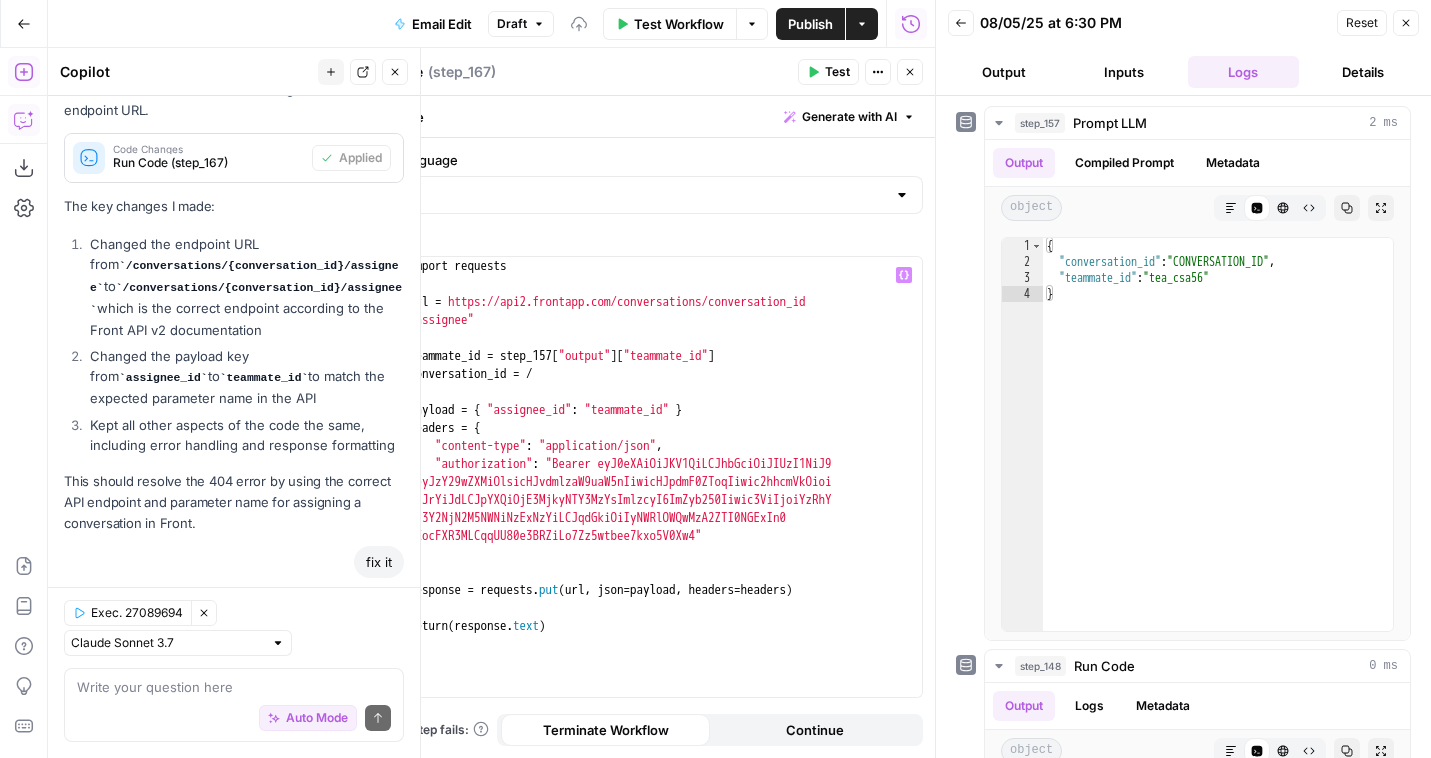 scroll, scrollTop: 0, scrollLeft: 10, axis: horizontal 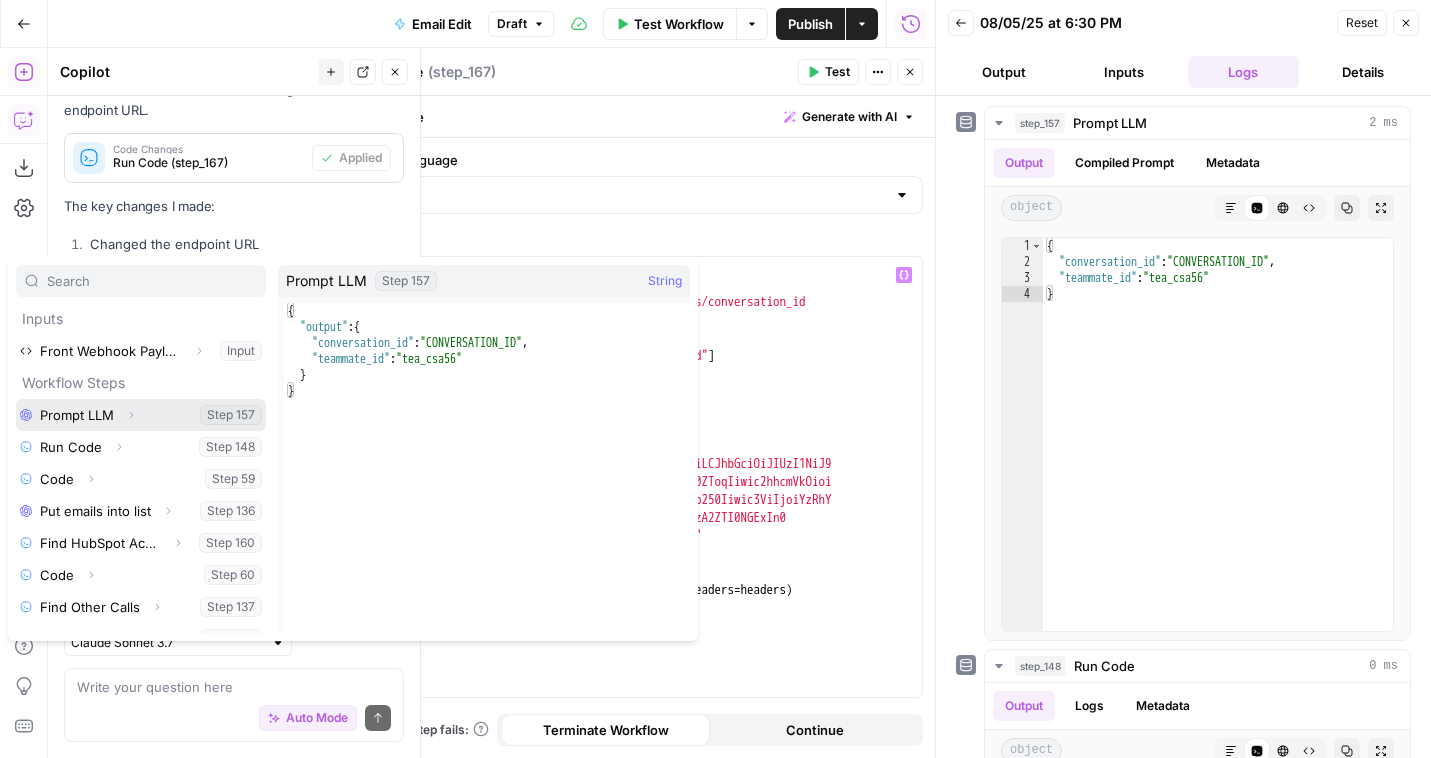 click 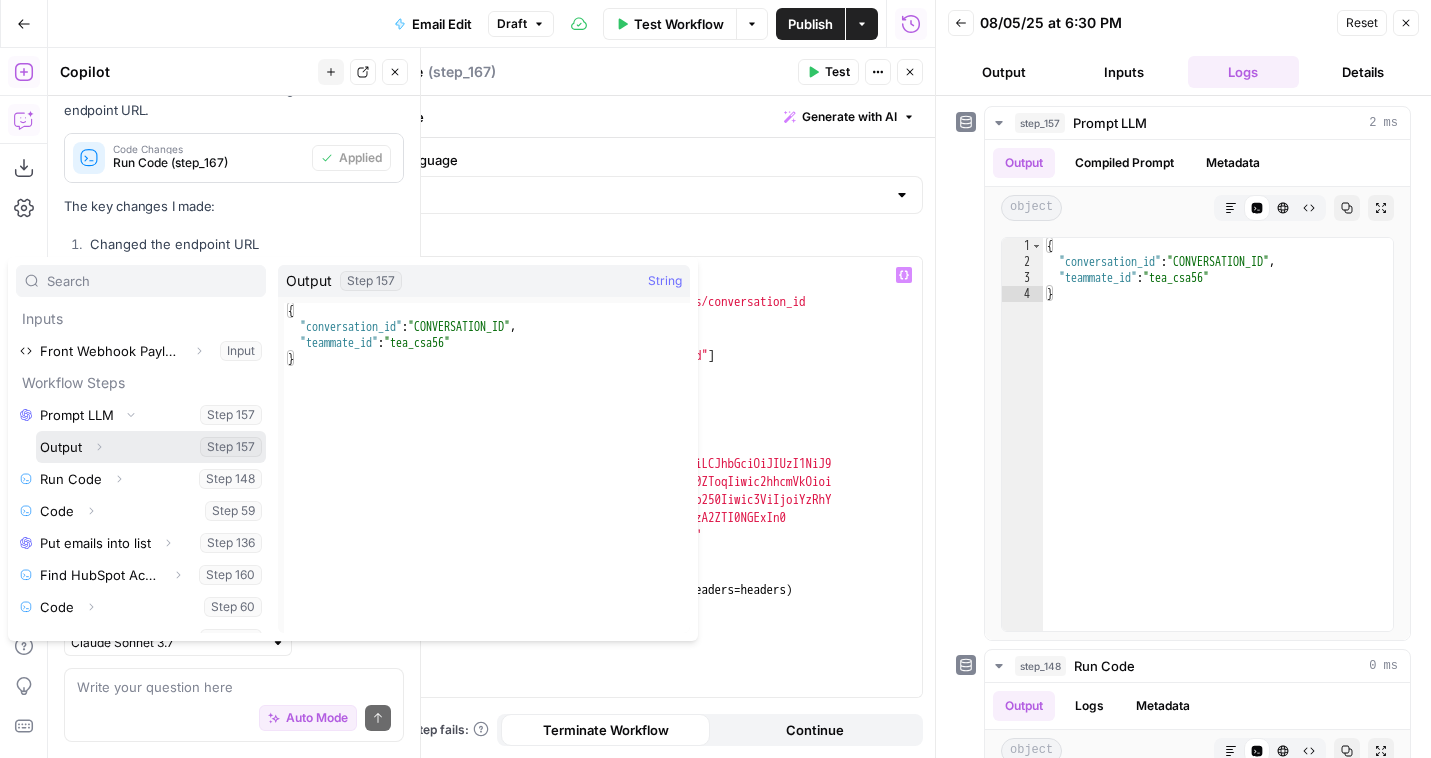 click 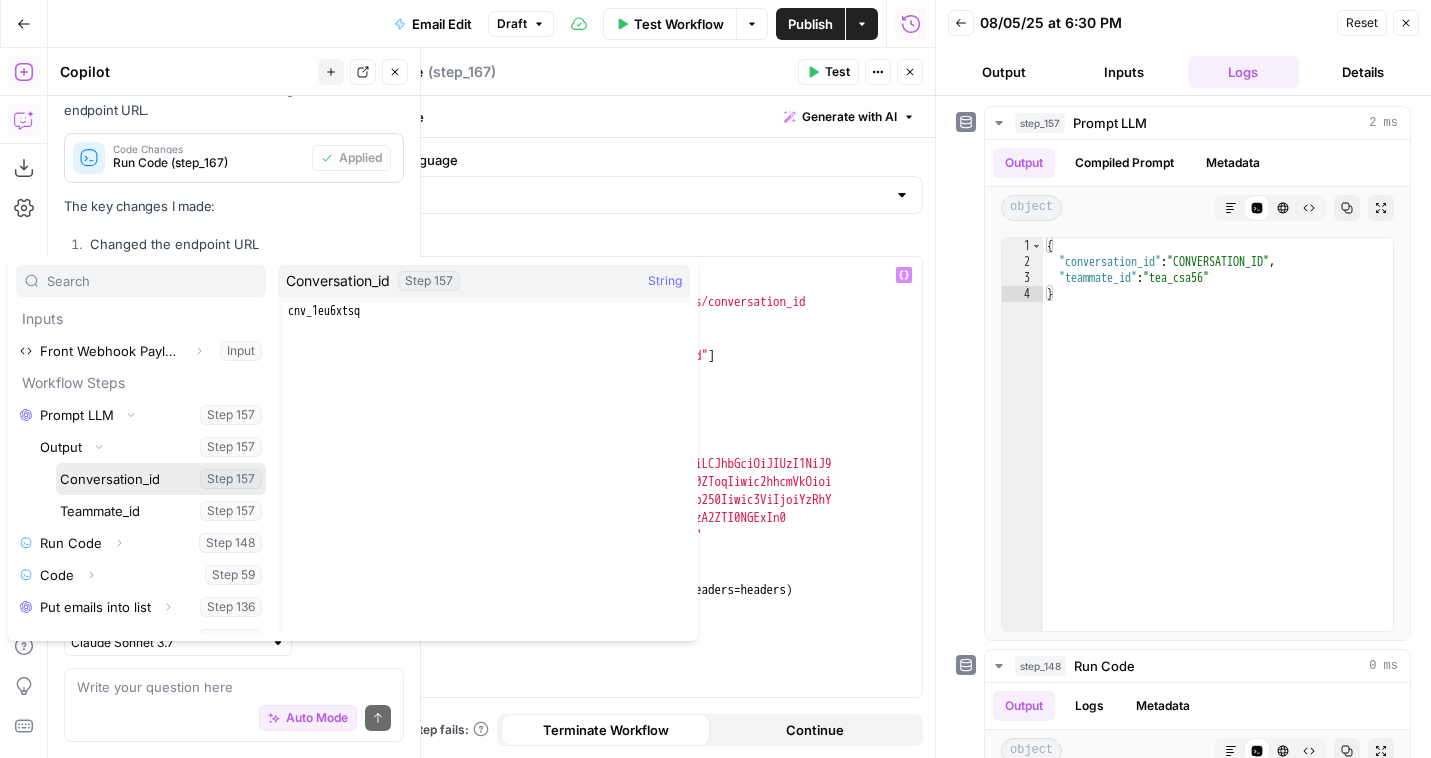 click at bounding box center (161, 479) 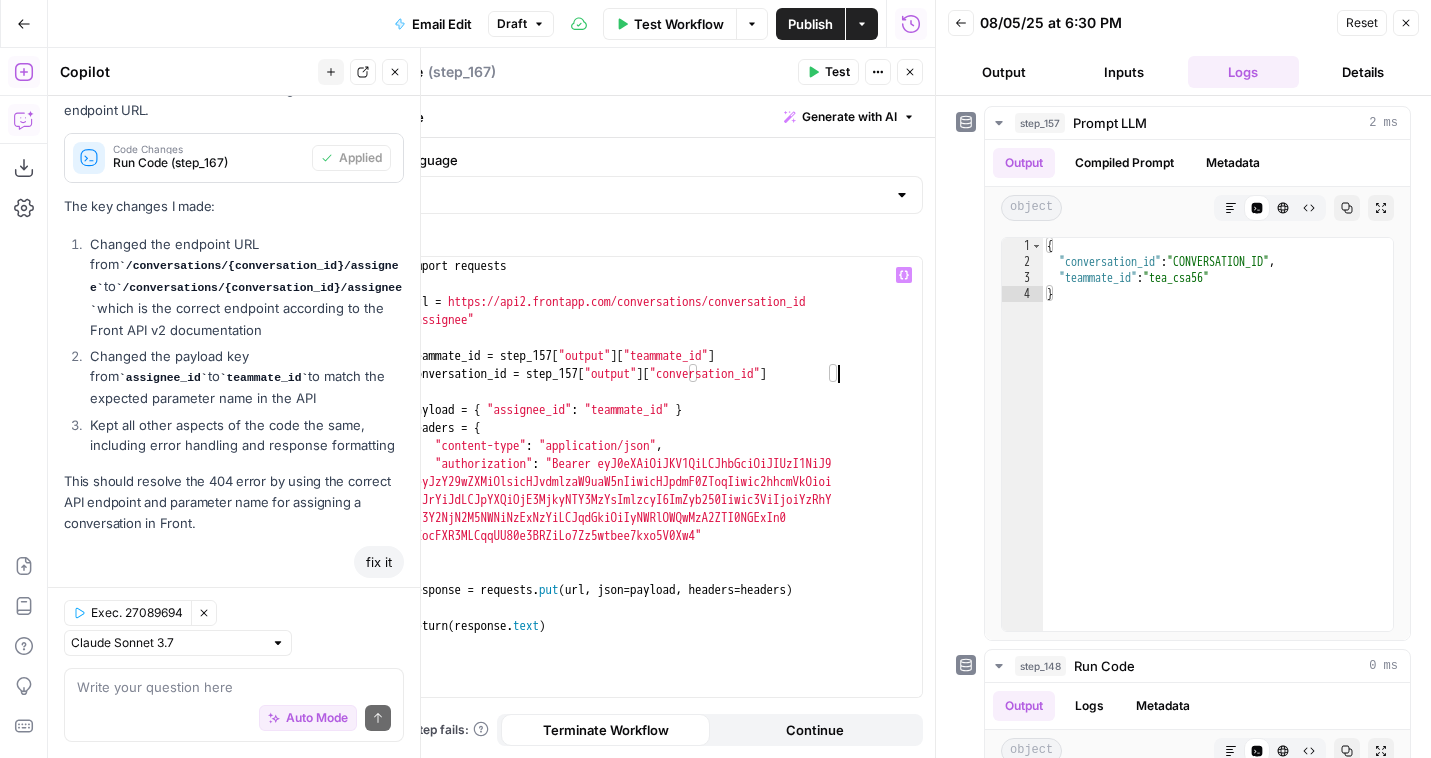 click on "Test" at bounding box center [837, 72] 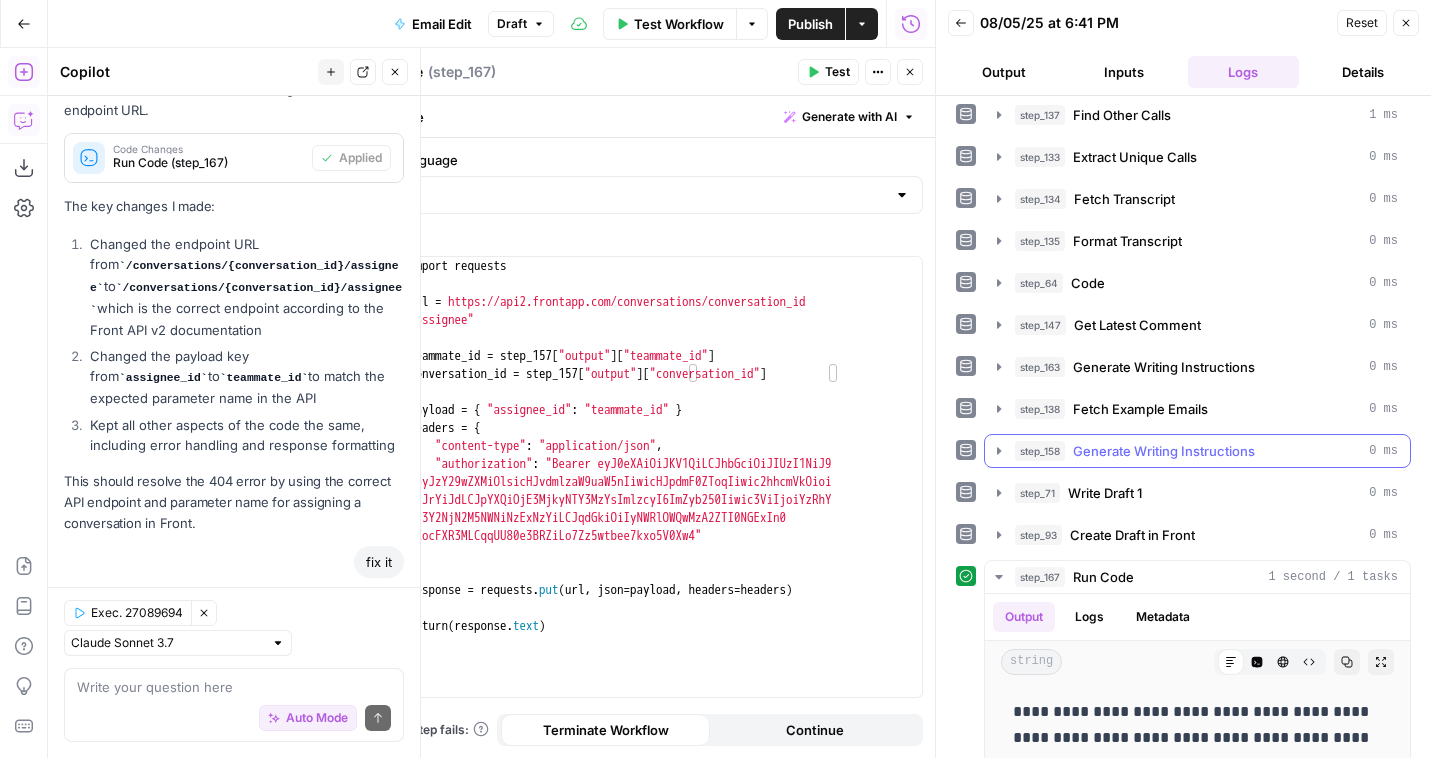 scroll, scrollTop: 306, scrollLeft: 0, axis: vertical 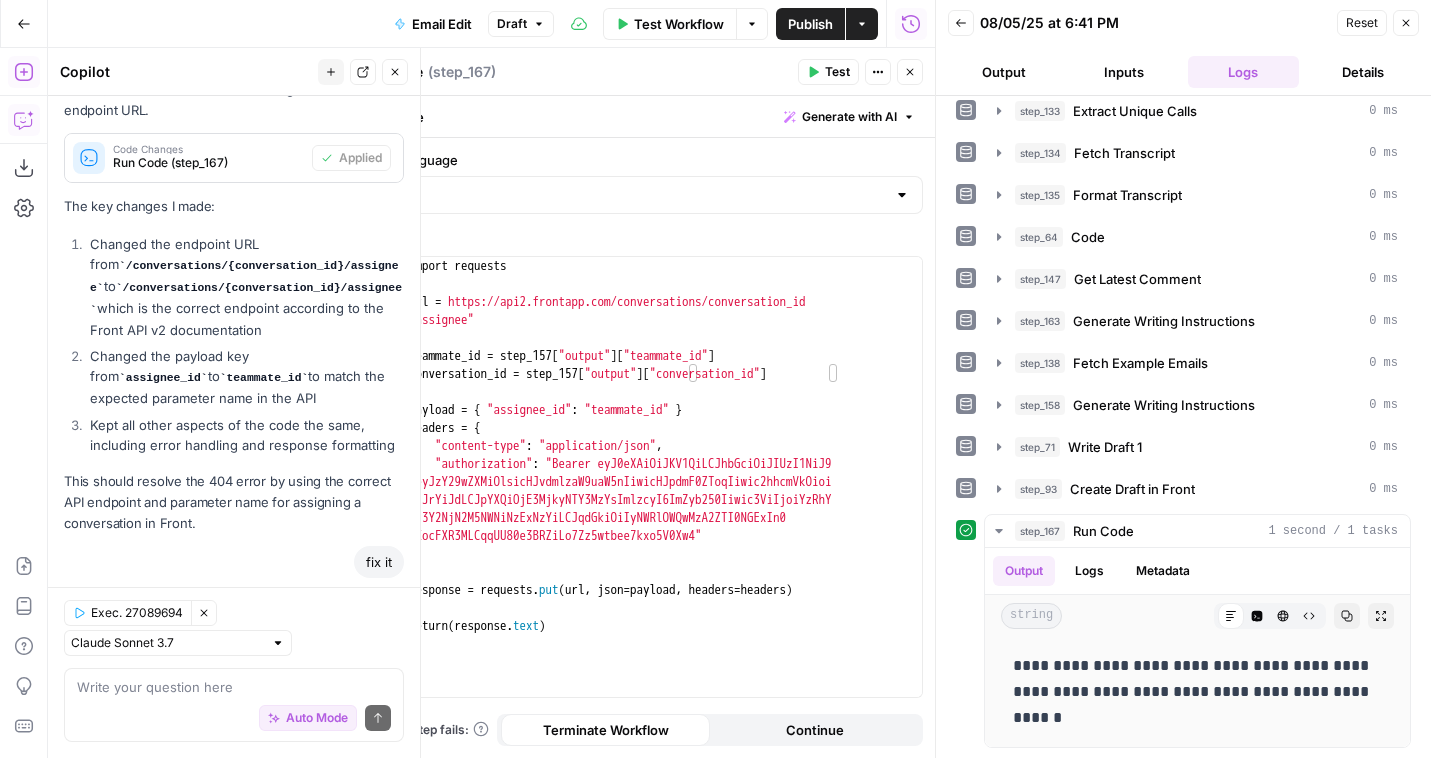 click on "Inputs" at bounding box center (1124, 72) 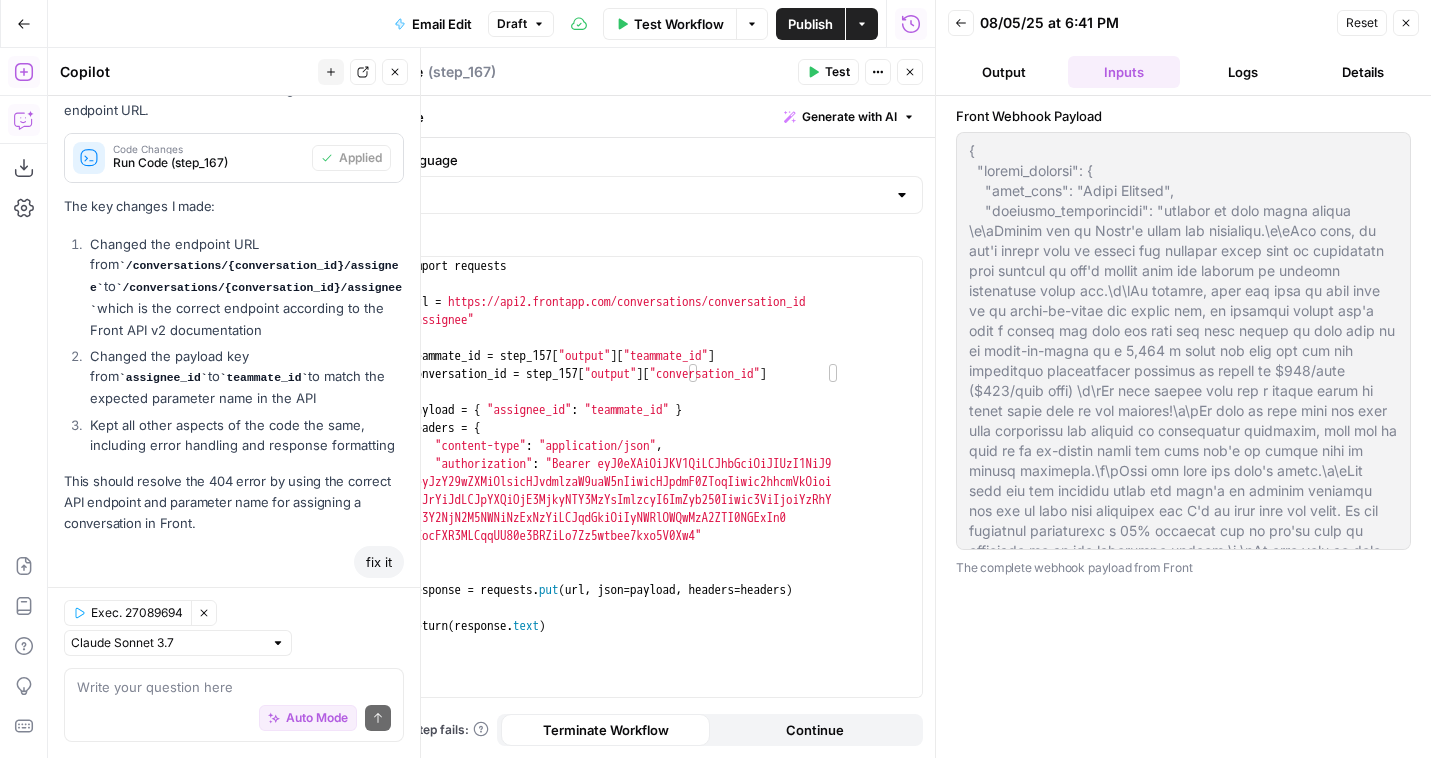 scroll, scrollTop: 0, scrollLeft: 0, axis: both 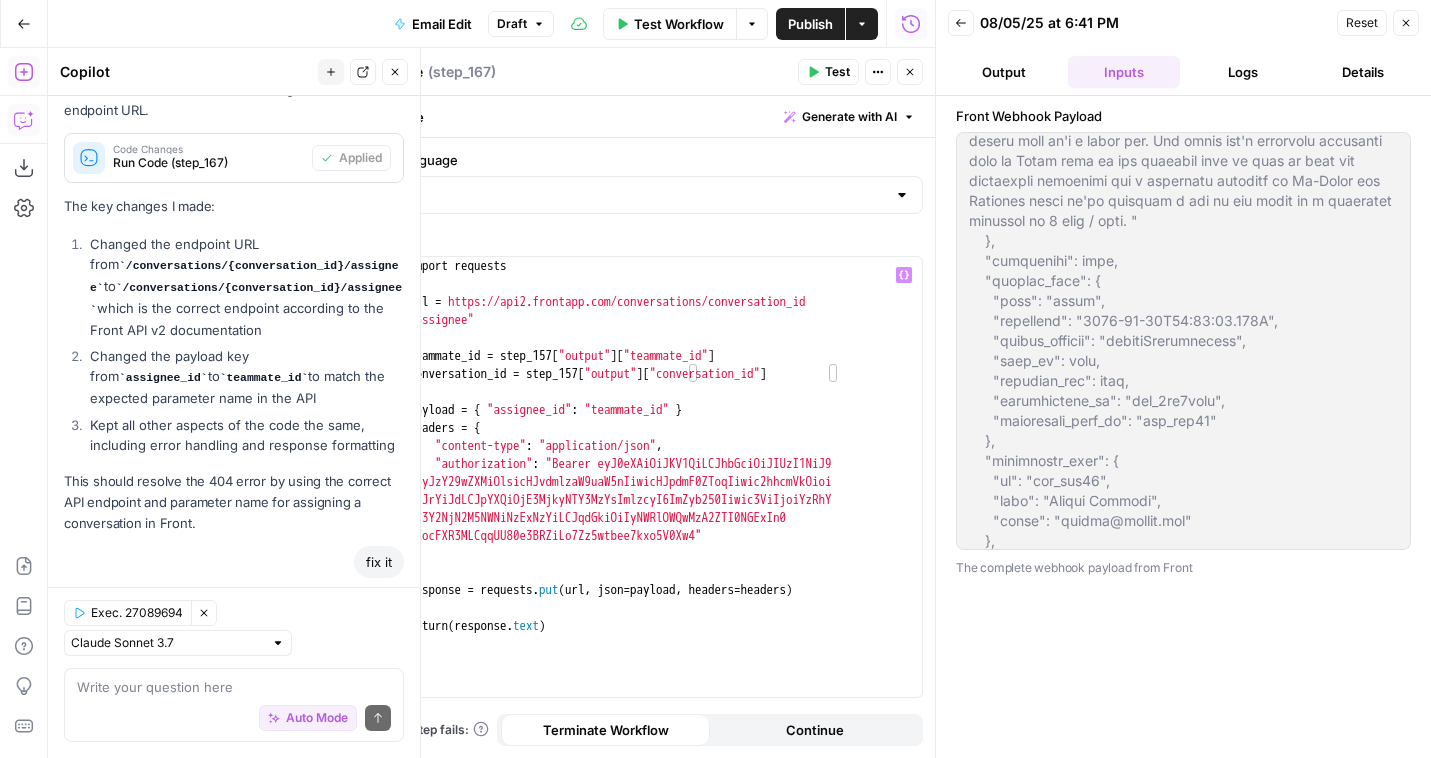 type on "**********" 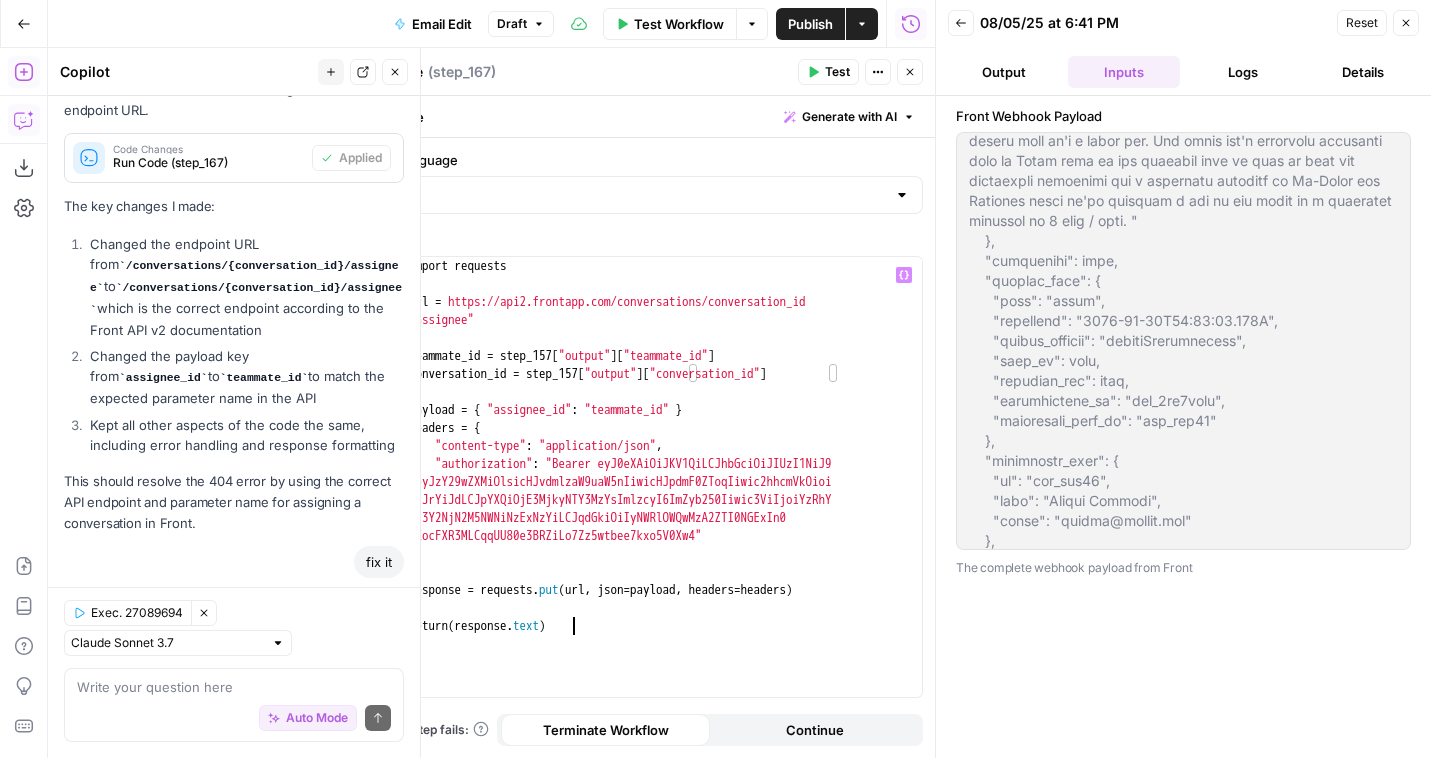 click on "import   requests url   =   "https://api2.frontapp.com/conversations/[CONVERSATION_ID]/assignee" teammate_id   =   step_[ID] [ "output" ] [ "teammate_id" ] conversation_id   =   step_[ID] [ "output" ] [ "conversation_id" ] payload   =   {   "assignee_id" :   "teammate_id"   } headers   =   {      "content-type" :   "application/json" ,      "authorization" :   "Bearer [TOKEN]" } response   =   requests . put ( url ,   json = payload ,   headers = headers ) return ( response . text )" at bounding box center (663, 495) 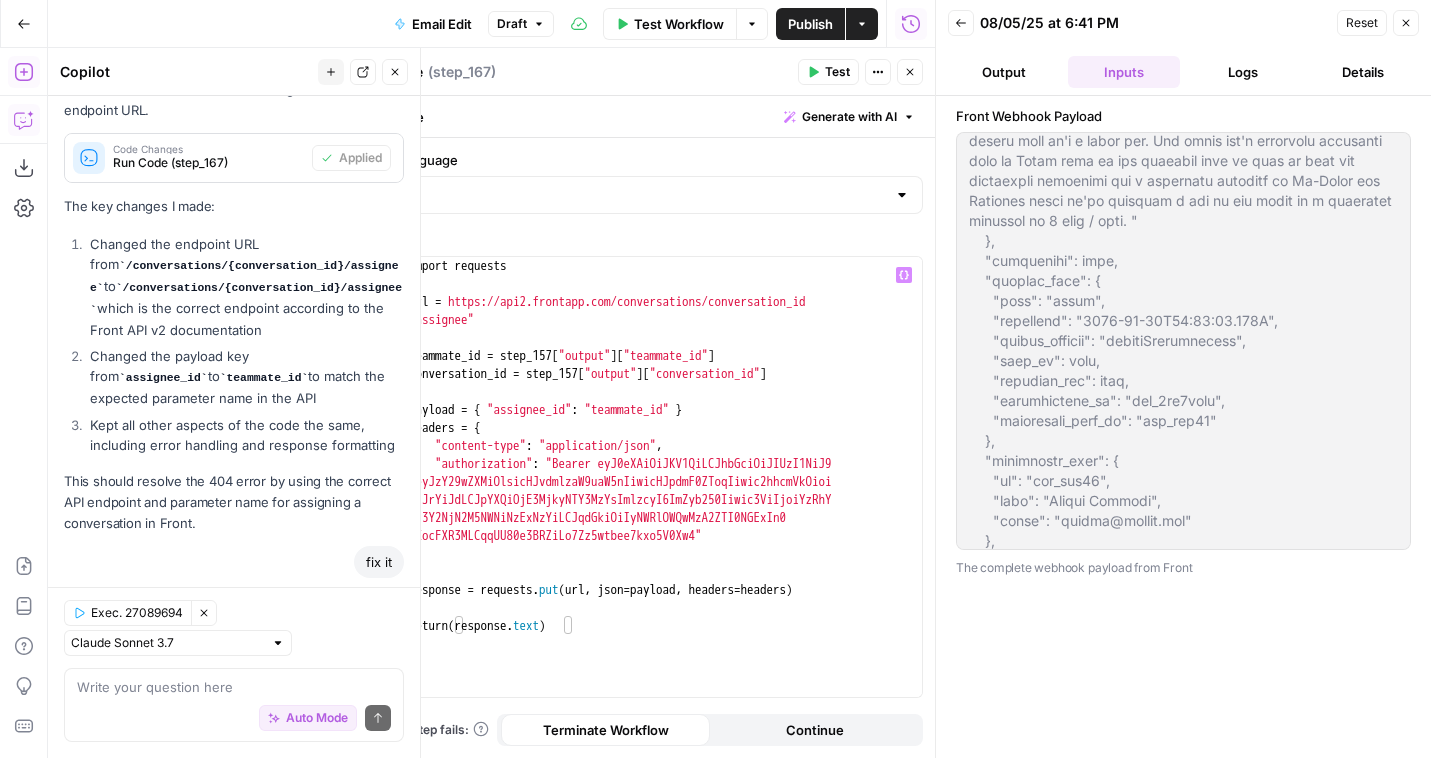 click on "Output" at bounding box center (1004, 72) 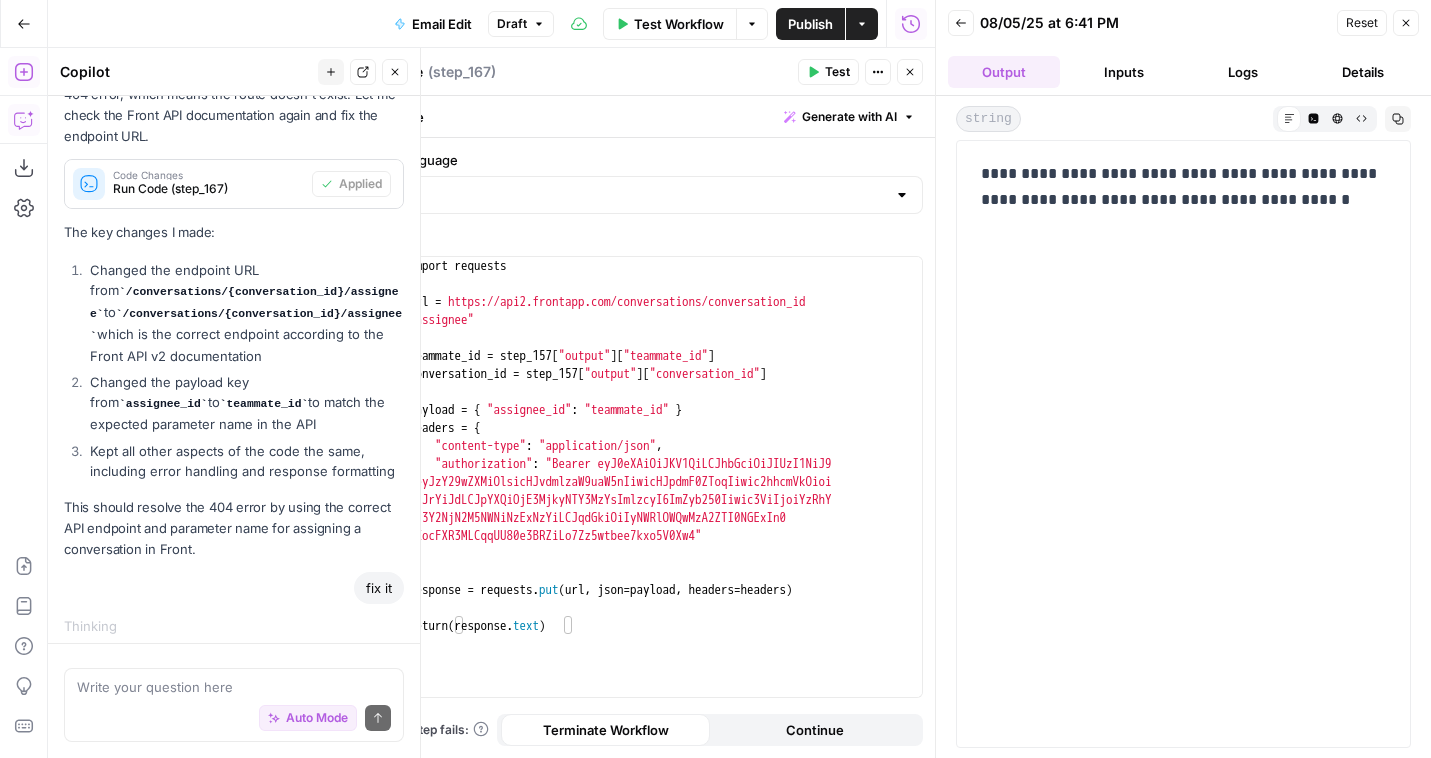 click on "Inputs" at bounding box center (1124, 72) 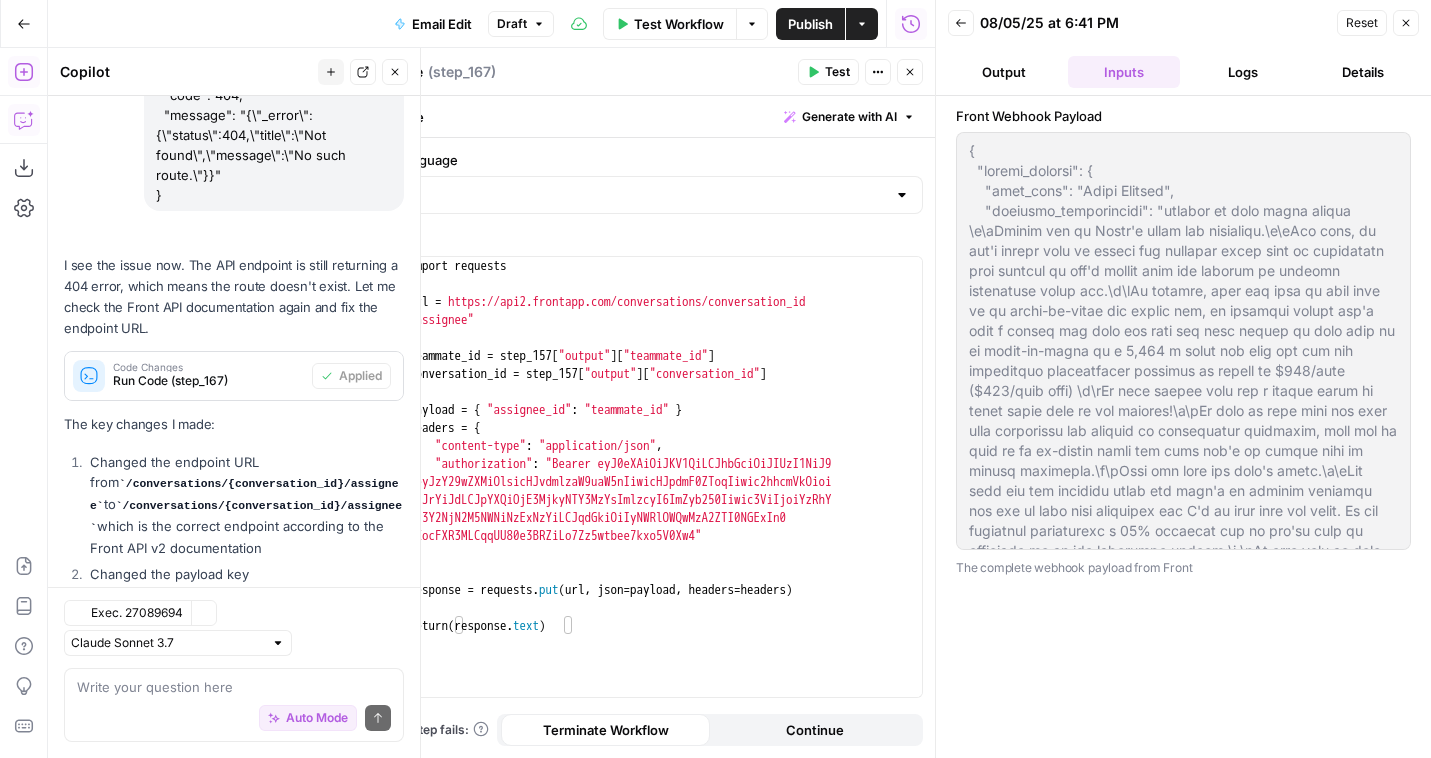 scroll, scrollTop: 4891, scrollLeft: 0, axis: vertical 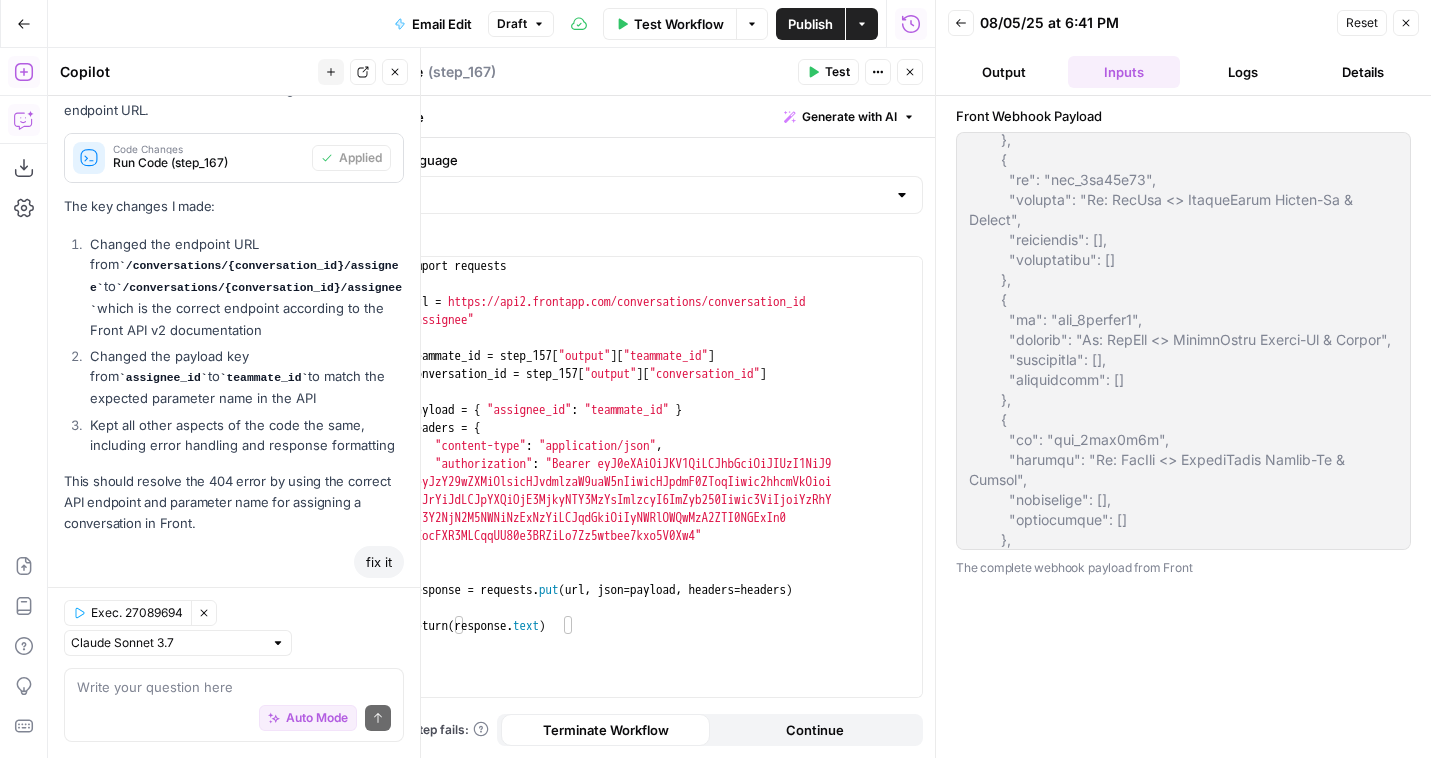 click on "Logs" at bounding box center [1244, 72] 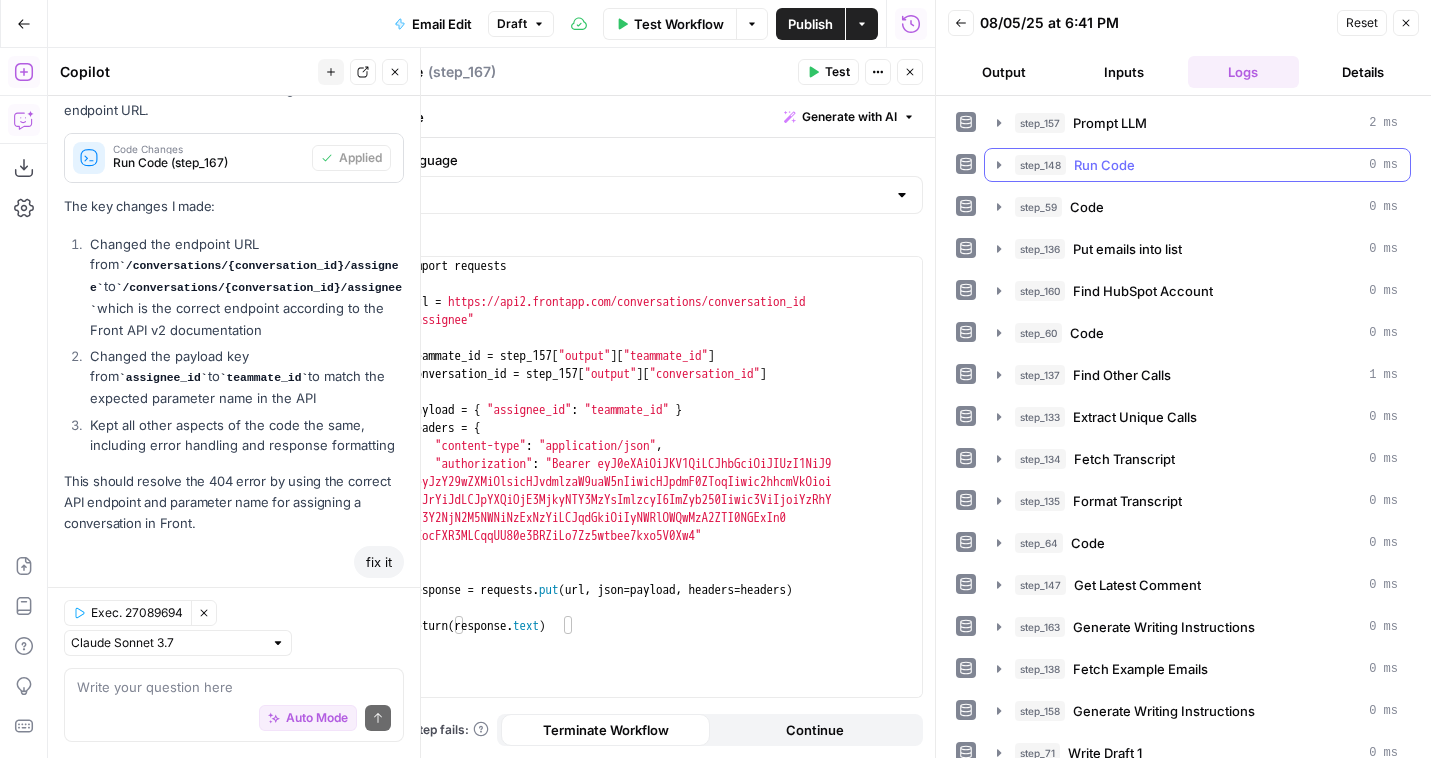 click on "Run Code" at bounding box center [1104, 165] 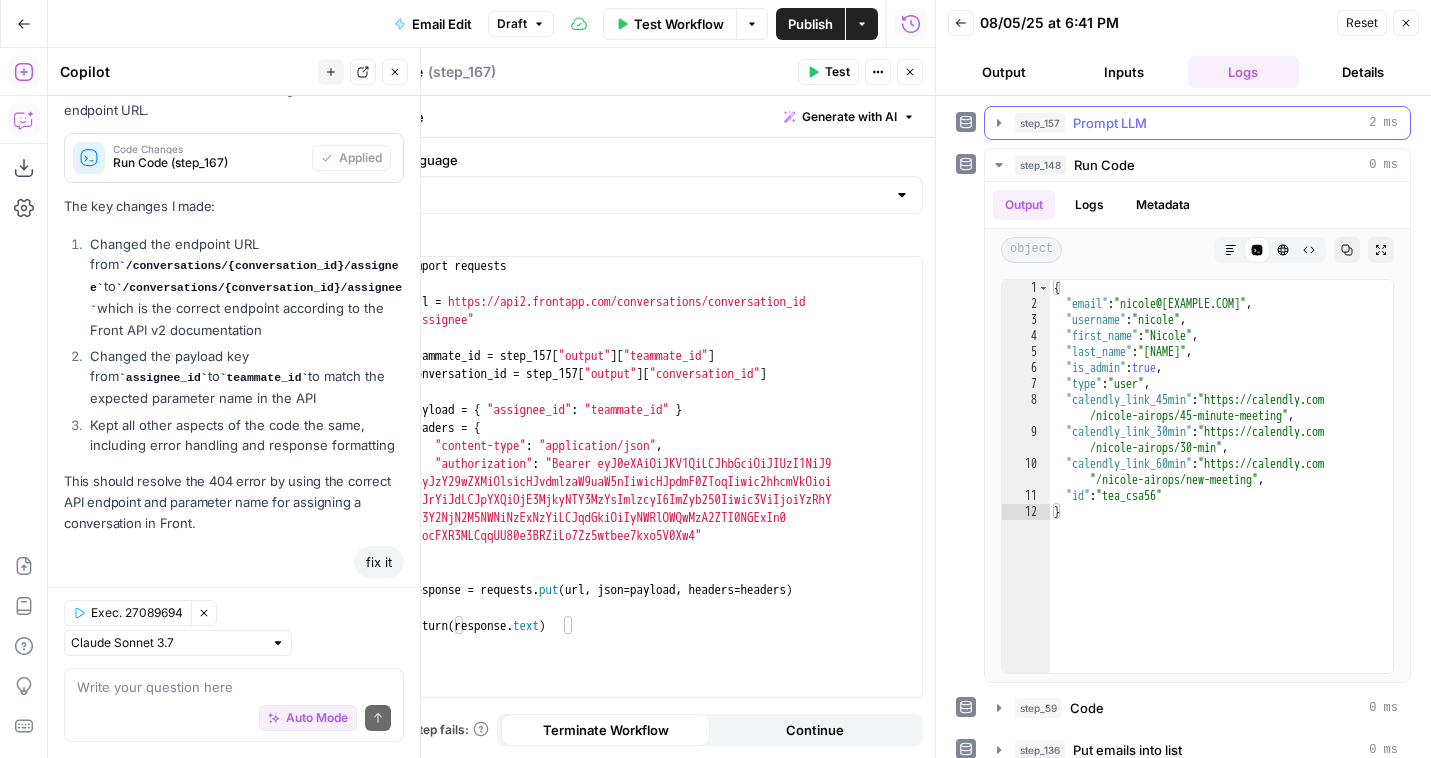 click on "step_157 Prompt LLM 2 ms" at bounding box center (1206, 123) 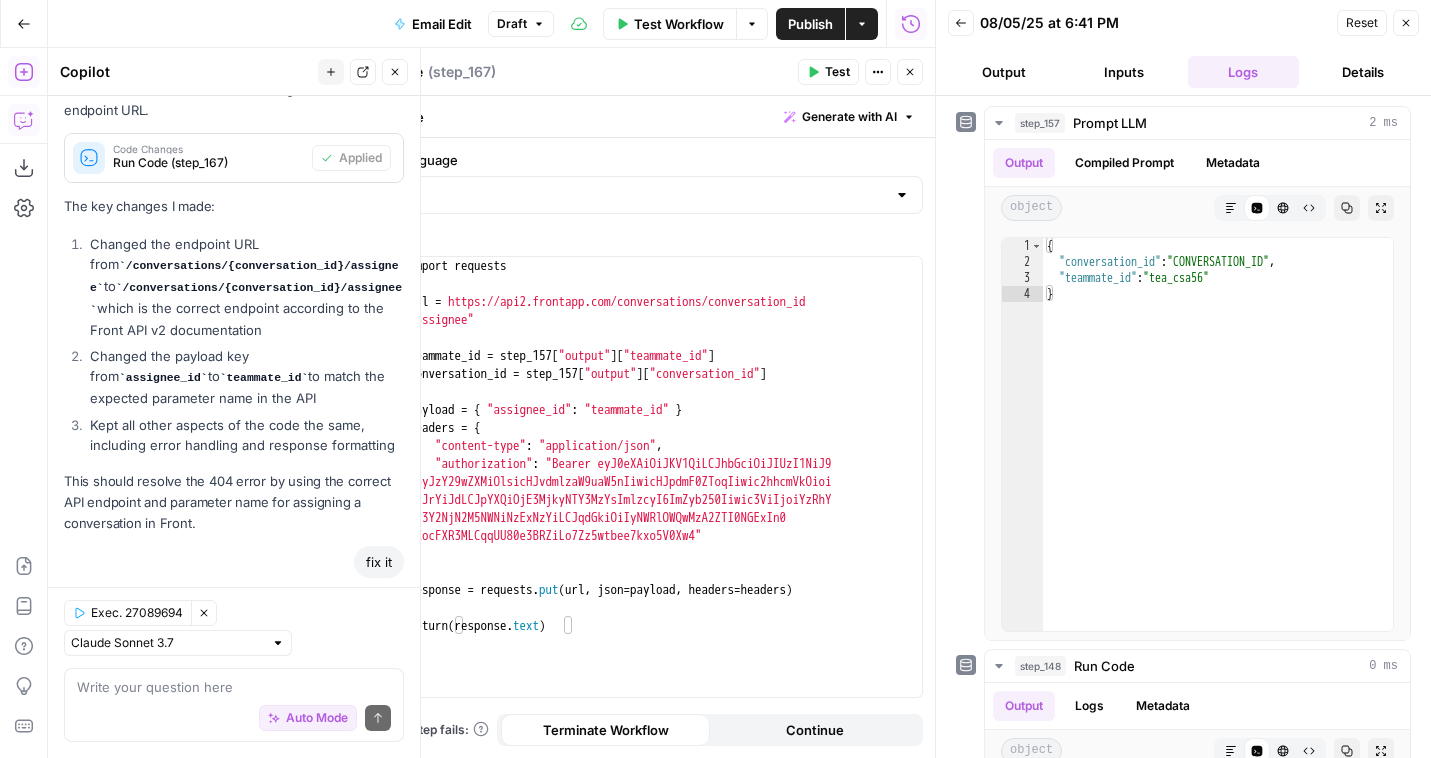 click on "import   requests url   =   "https://api2.frontapp.com/conversations/[CONVERSATION_ID]/assignee" teammate_id   =   step_[ID] [ "output" ] [ "teammate_id" ] conversation_id   =   step_[ID] [ "output" ] [ "conversation_id" ] payload   =   {   "assignee_id" :   "teammate_id"   } headers   =   {      "content-type" :   "application/json" ,      "authorization" :   "Bearer [TOKEN]" } response   =   requests . put ( url ,   json = payload ,   headers = headers ) return ( response . text )" at bounding box center [663, 495] 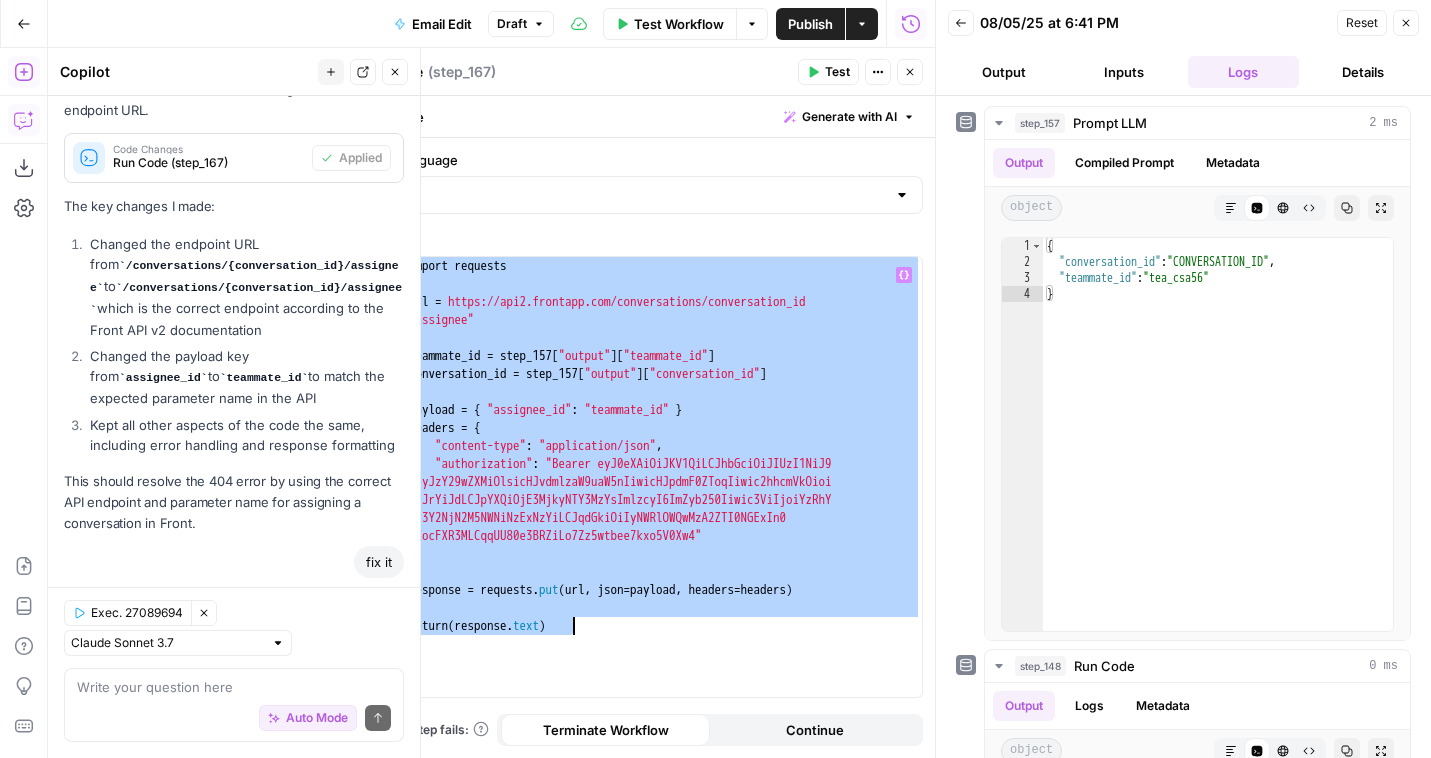scroll, scrollTop: 0, scrollLeft: 0, axis: both 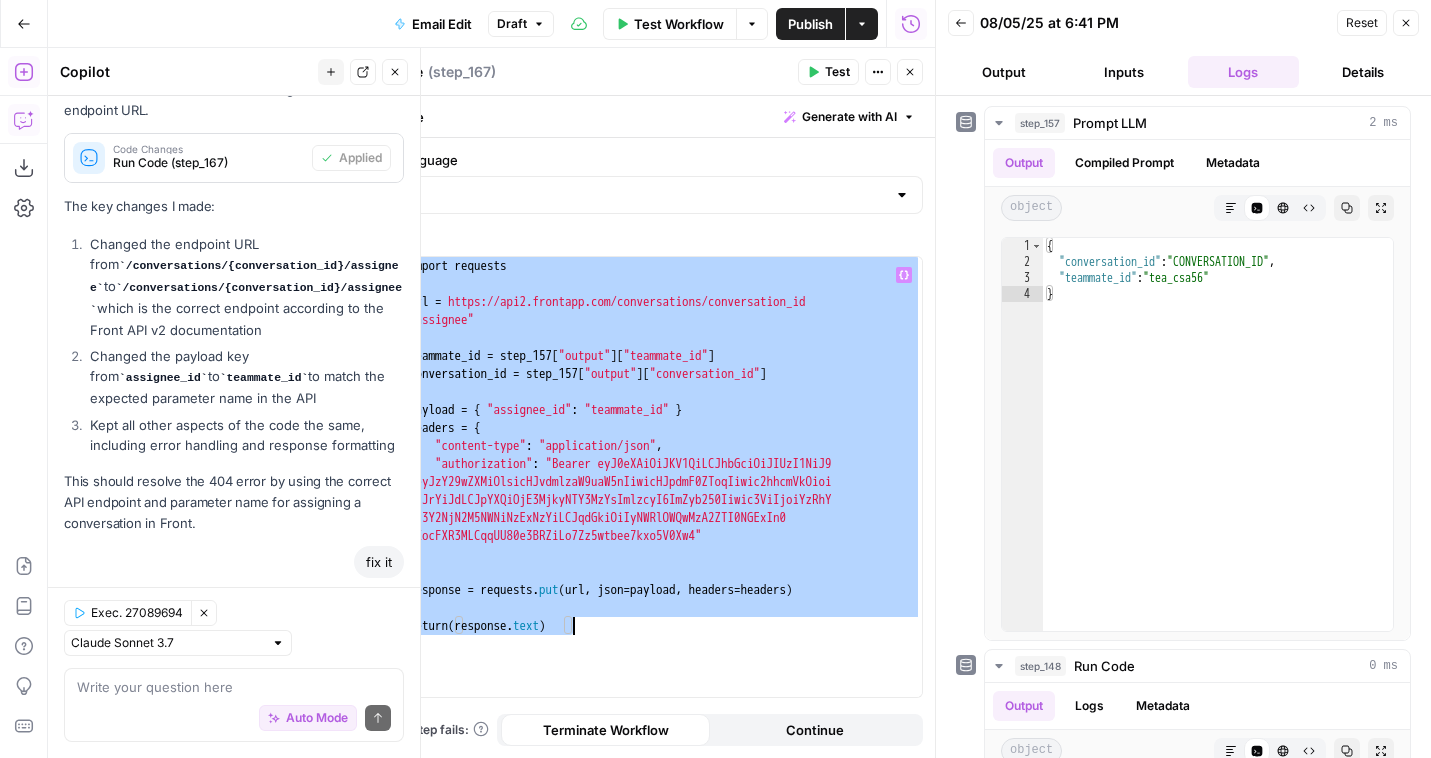 paste 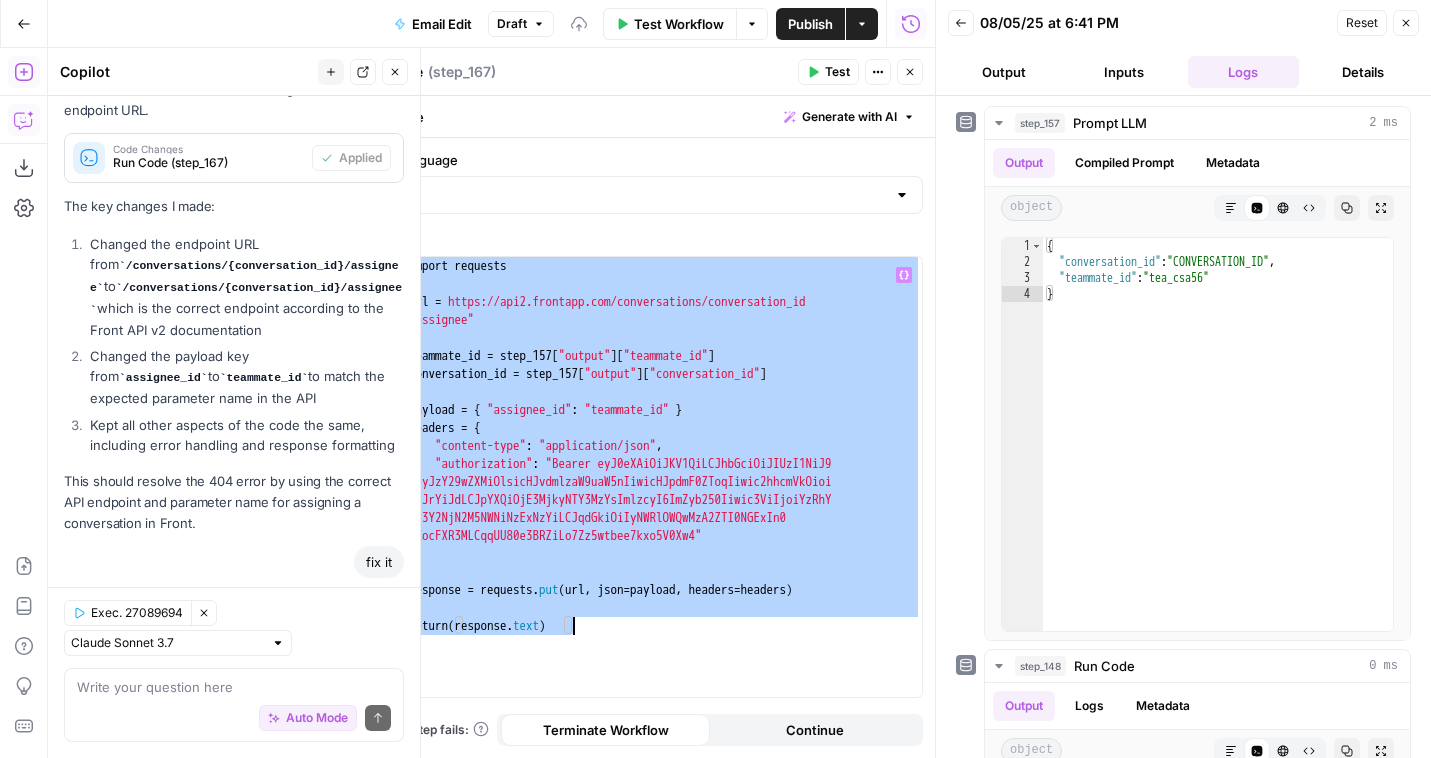 click on "import   requests url   =   "https://api2.frontapp.com/conversations/[CONVERSATION_ID]/assignee" teammate_id   =   step_[ID] [ "output" ] [ "teammate_id" ] conversation_id   =   step_[ID] [ "output" ] [ "conversation_id" ] payload   =   {   "assignee_id" :   "teammate_id"   } headers   =   {      "content-type" :   "application/json" ,      "authorization" :   "Bearer [TOKEN]" } response   =   requests . put ( url ,   json = payload ,   headers = headers ) return ( response . text )" at bounding box center (663, 495) 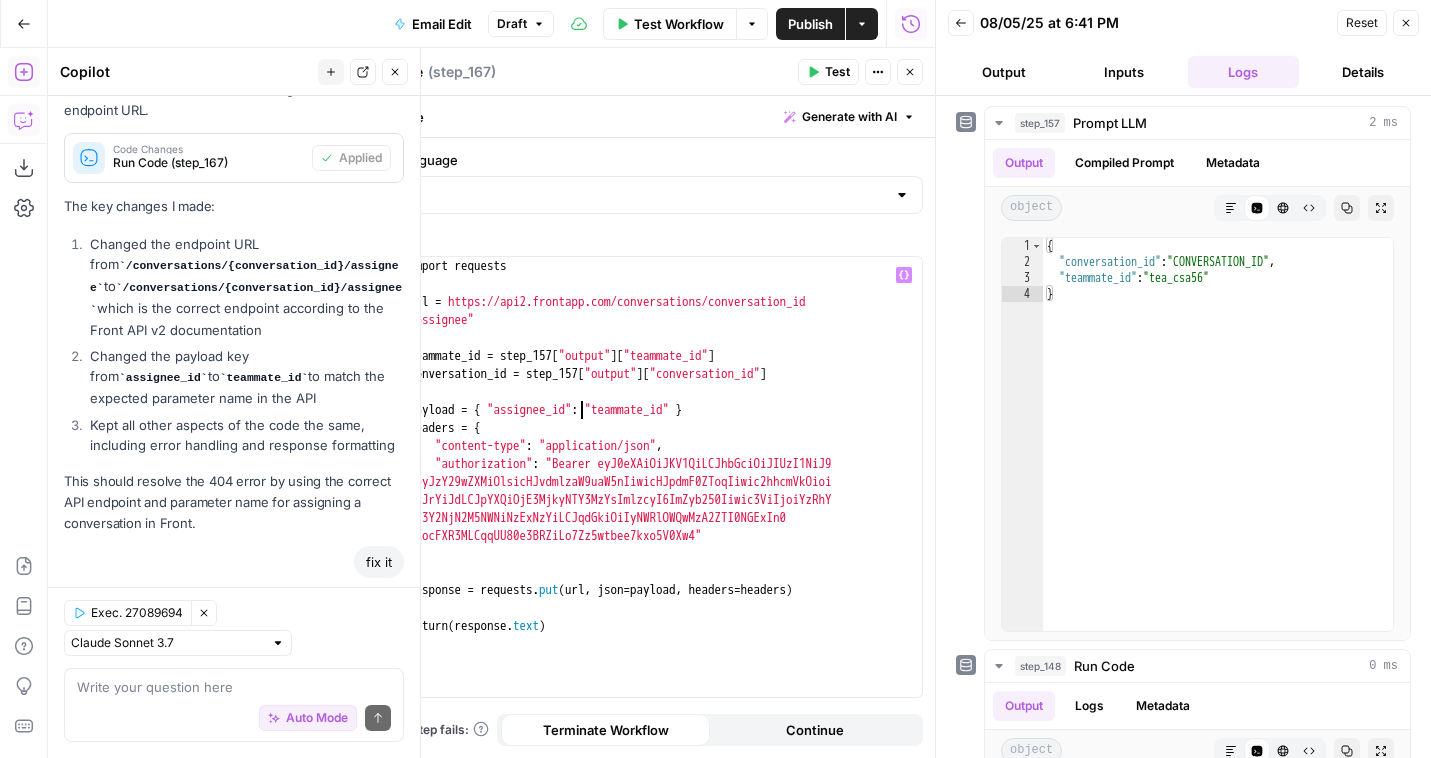 click on "import   requests url   =   "https://api2.frontapp.com/conversations/[CONVERSATION_ID]/assignee" teammate_id   =   step_[ID] [ "output" ] [ "teammate_id" ] conversation_id   =   step_[ID] [ "output" ] [ "conversation_id" ] payload   =   {   "assignee_id" :   "teammate_id"   } headers   =   {      "content-type" :   "application/json" ,      "authorization" :   "Bearer [TOKEN]" } response   =   requests . put ( url ,   json = payload ,   headers = headers ) return ( response . text )" at bounding box center (663, 495) 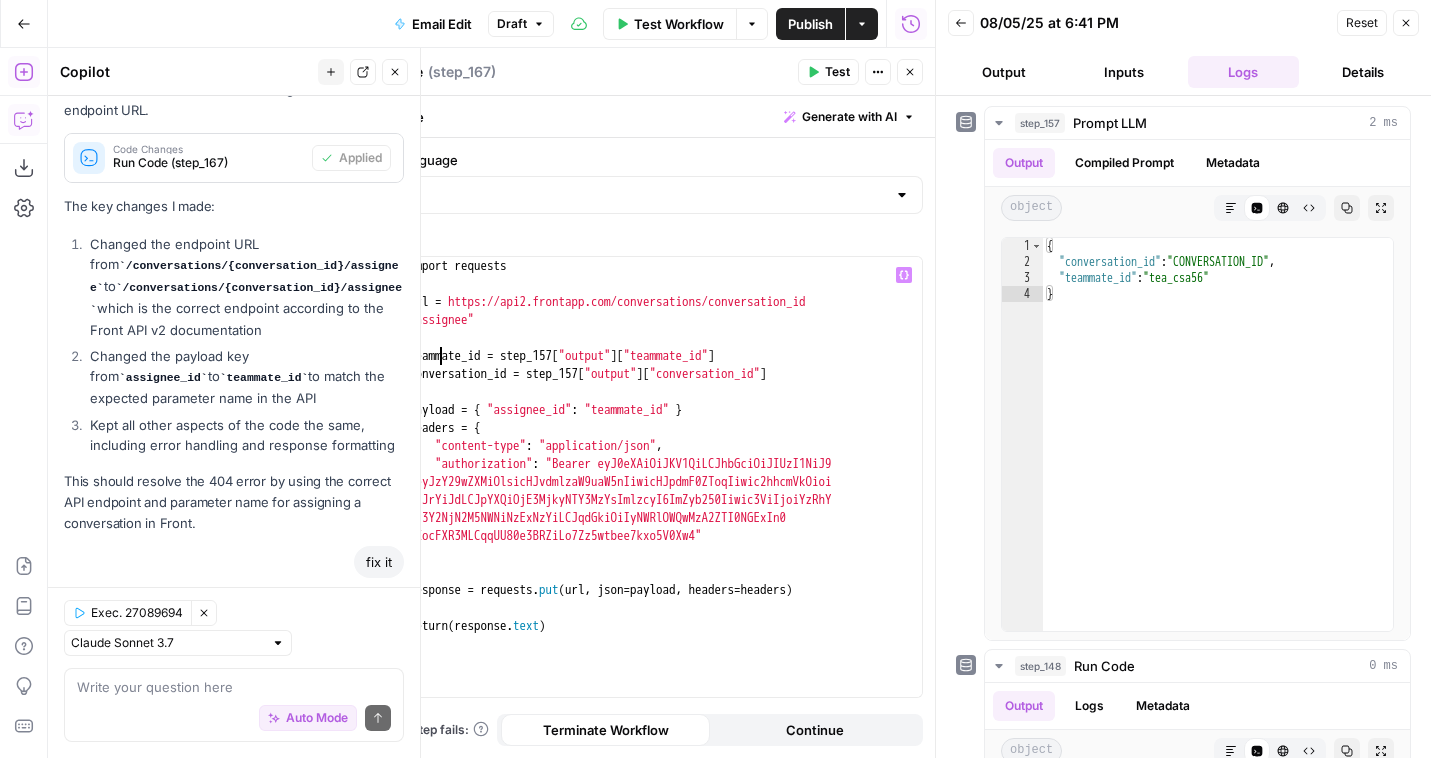 click on "import   requests url   =   "https://api2.frontapp.com/conversations/[CONVERSATION_ID]/assignee" teammate_id   =   step_[ID] [ "output" ] [ "teammate_id" ] conversation_id   =   step_[ID] [ "output" ] [ "conversation_id" ] payload   =   {   "assignee_id" :   "teammate_id"   } headers   =   {      "content-type" :   "application/json" ,      "authorization" :   "Bearer [TOKEN]" } response   =   requests . put ( url ,   json = payload ,   headers = headers ) return ( response . text )" at bounding box center (663, 495) 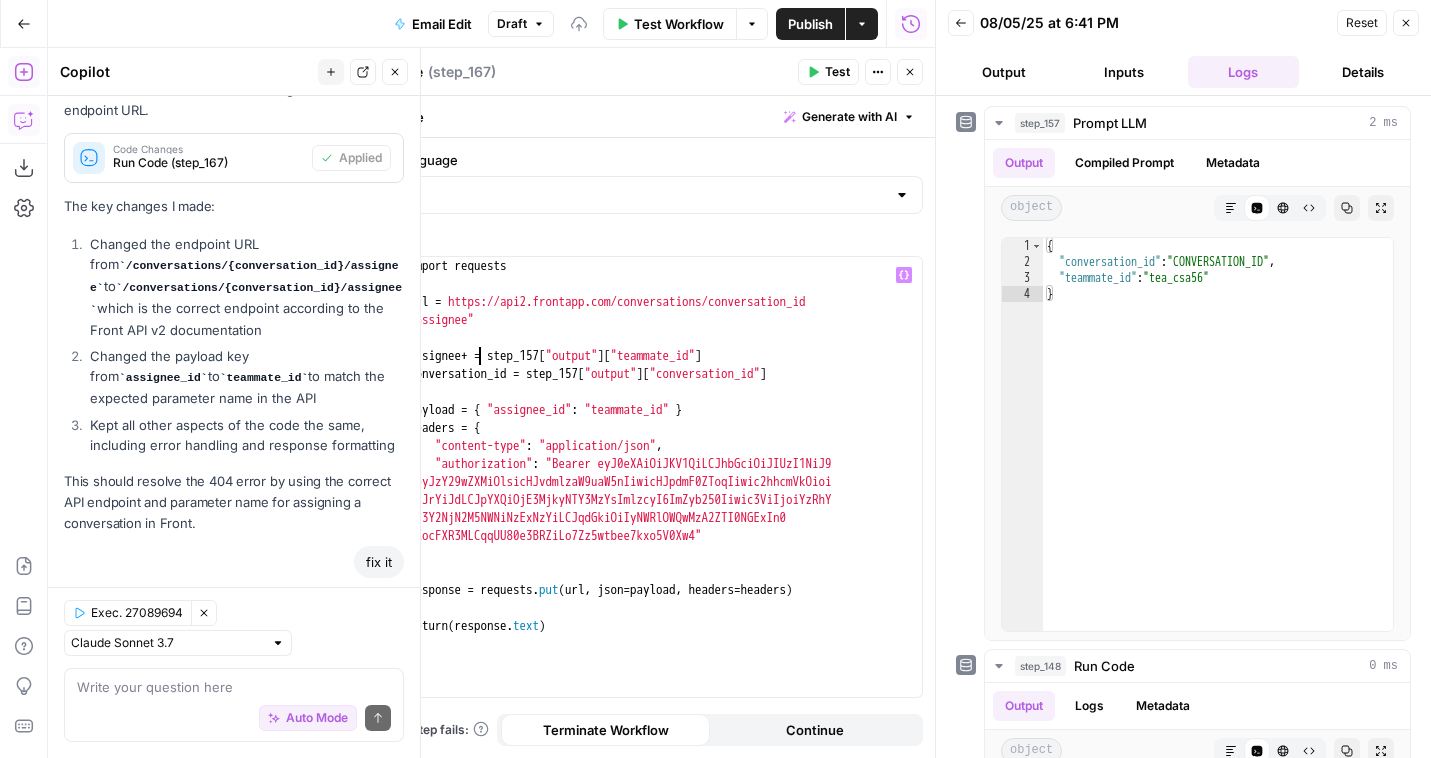 scroll, scrollTop: 0, scrollLeft: 5, axis: horizontal 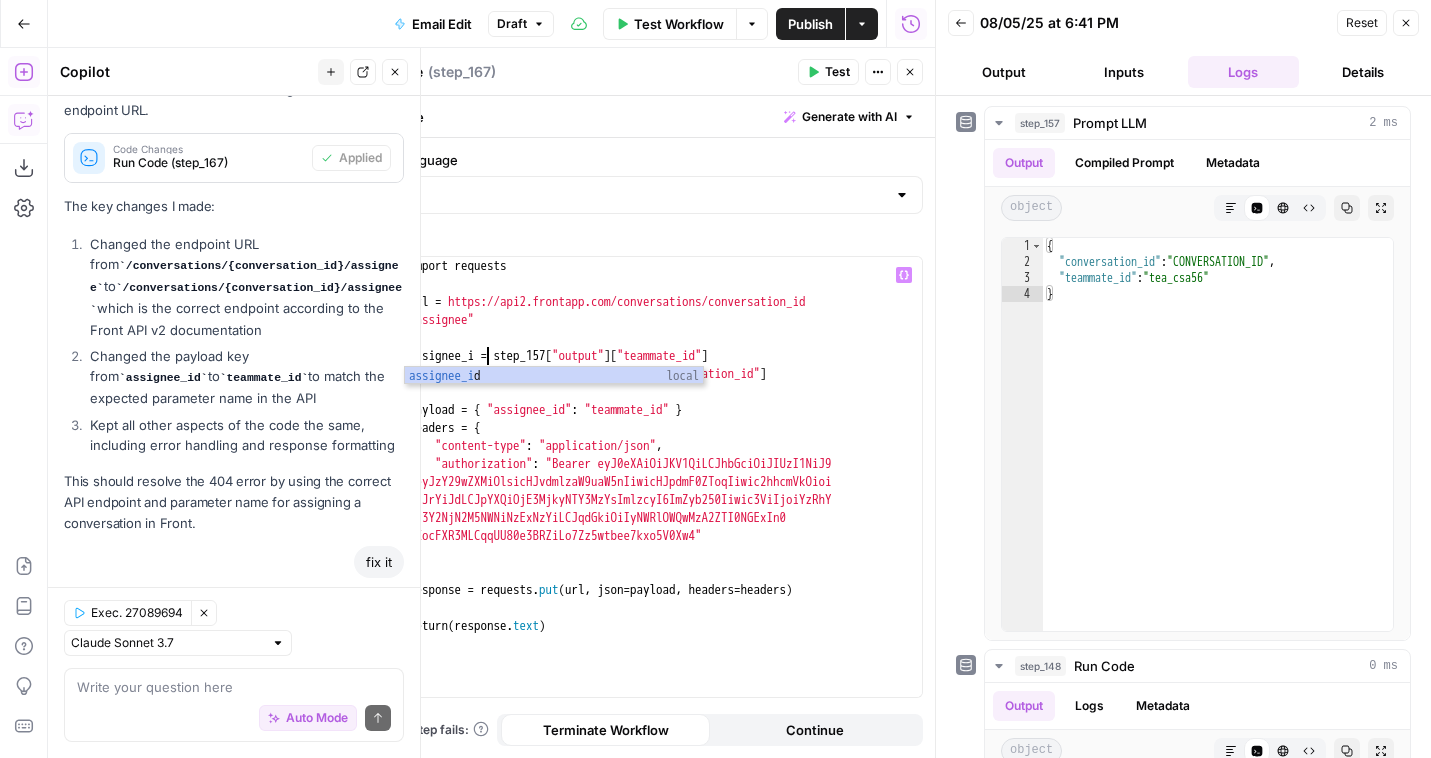type on "**********" 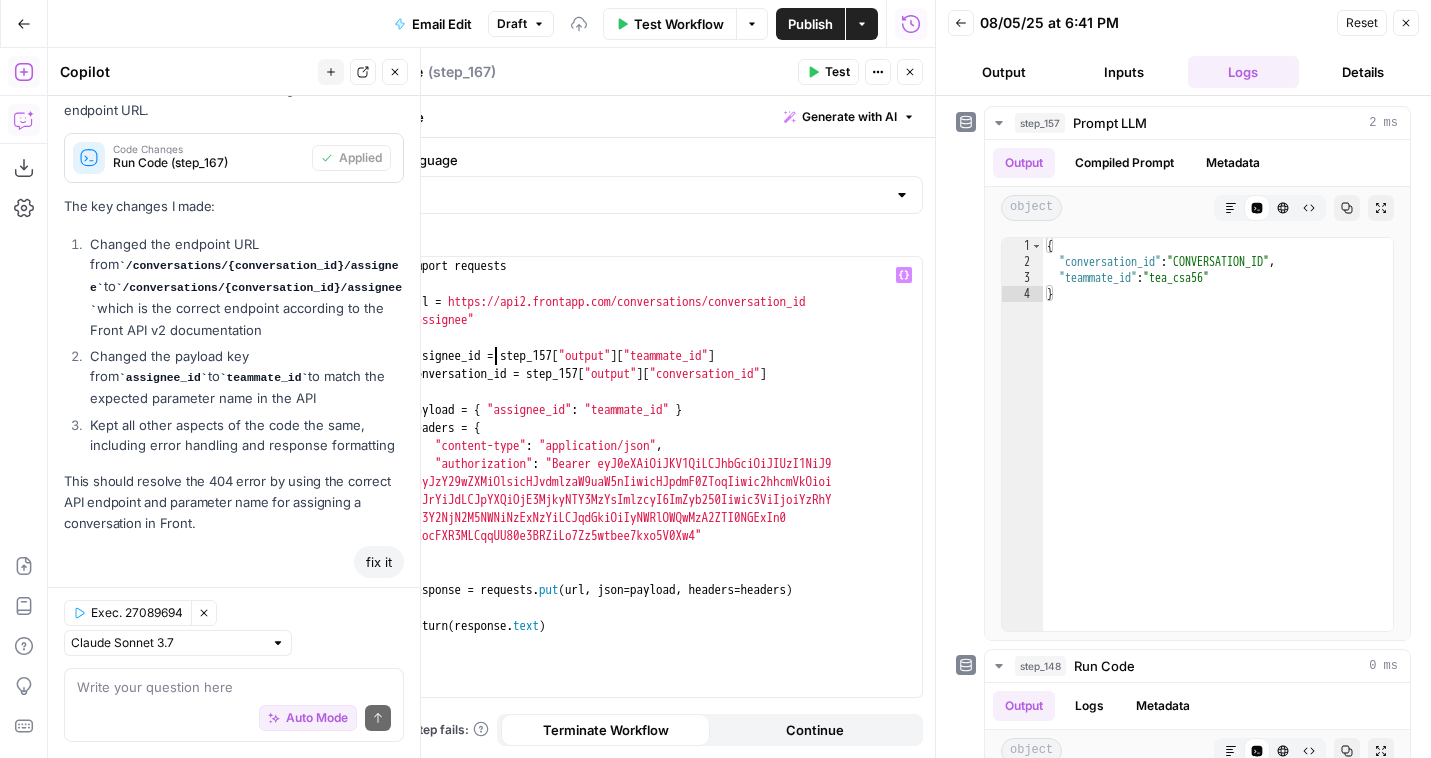 scroll, scrollTop: 0, scrollLeft: 6, axis: horizontal 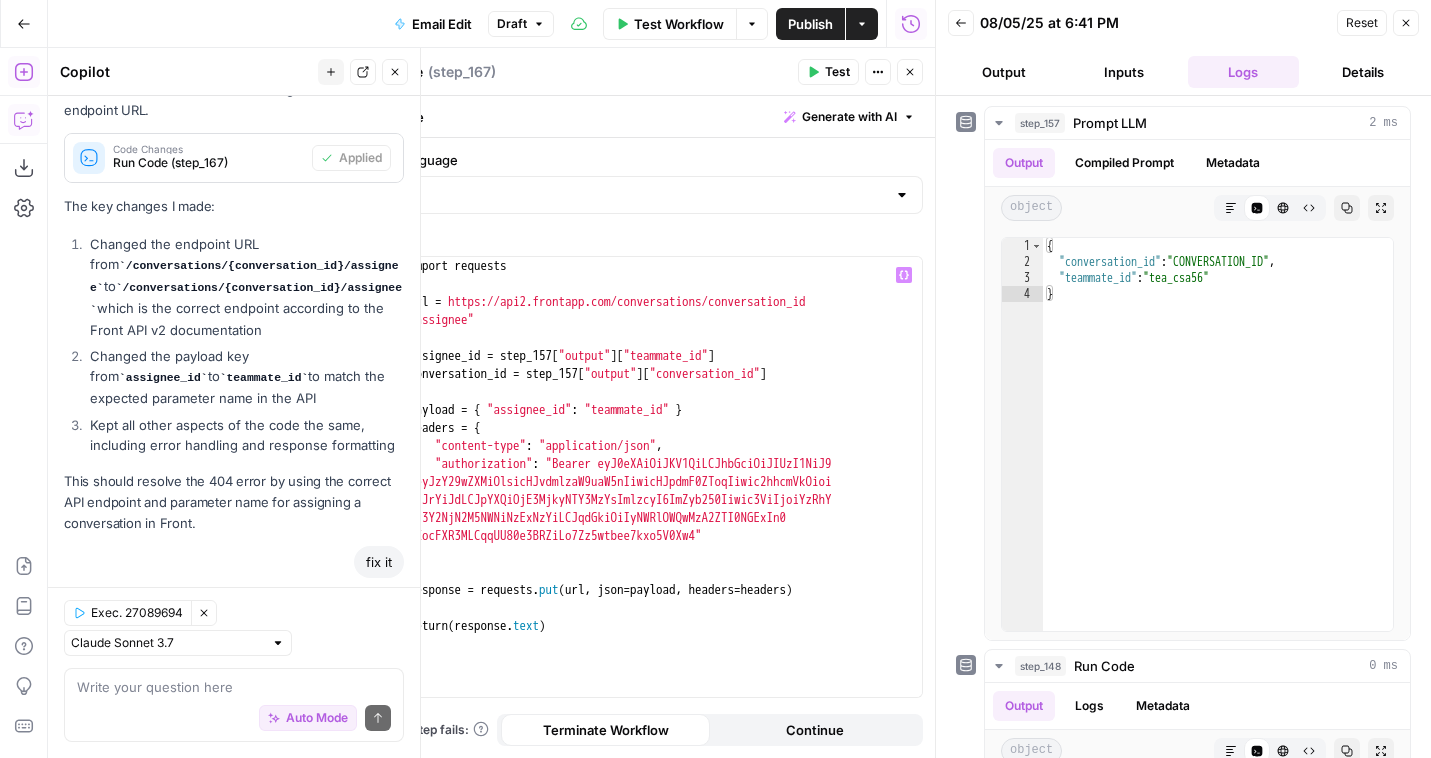 click on "import   requests url   =   "https://api2.frontapp.com/conversations/conversation_id /assignee" assignee_id   =   step_157 [ "output" ] [ "teammate_id" ] conversation_id   =   step_157 [ "output" ] [ "conversation_id" ] payload   =   {   "assignee_id" :   "teammate_id"   } headers   =   {      "content-type" :   "application/json" ,      "authorization" :   "Bearer [TOKEN]" } response   =   requests . put ( url ,   json = payload ,   headers = headers ) return ( response . text )" at bounding box center (663, 495) 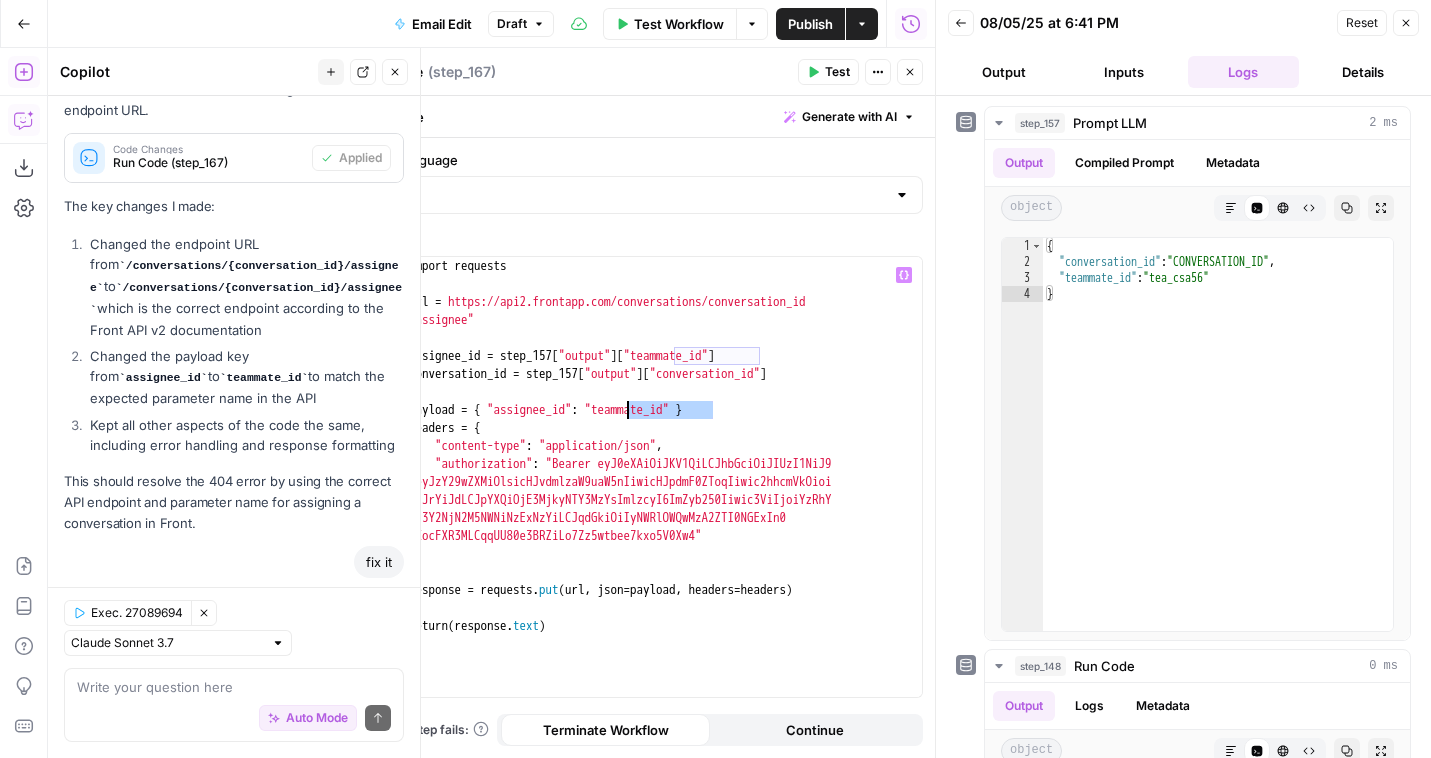 click on "import   requests url   =   "https://api2.frontapp.com/conversations/conversation_id /assignee" assignee_id   =   step_157 [ "output" ] [ "teammate_id" ] conversation_id   =   step_157 [ "output" ] [ "conversation_id" ] payload   =   {   "assignee_id" :   "teammate_id"   } headers   =   {      "content-type" :   "application/json" ,      "authorization" :   "Bearer [TOKEN]" } response   =   requests . put ( url ,   json = payload ,   headers = headers ) return ( response . text )" at bounding box center (663, 495) 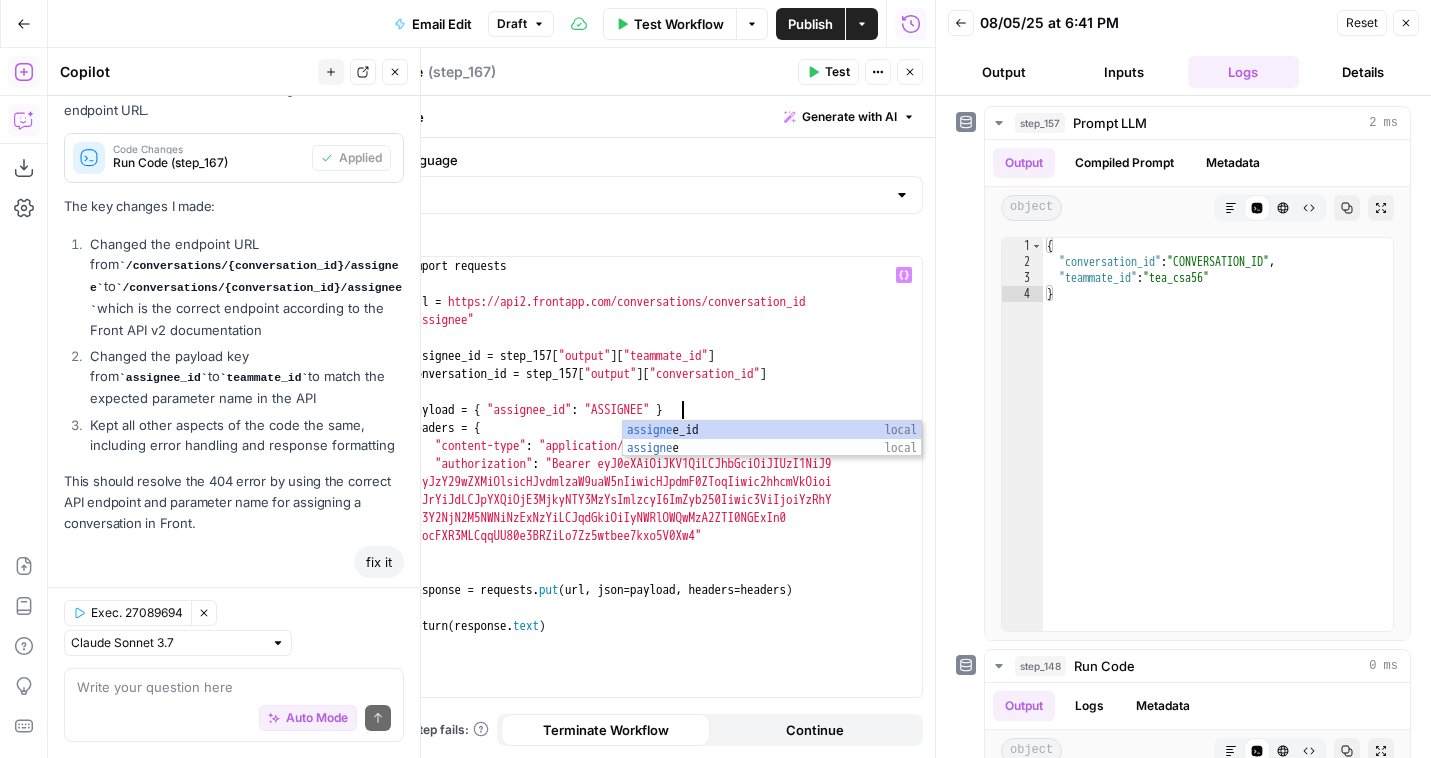 scroll, scrollTop: 0, scrollLeft: 20, axis: horizontal 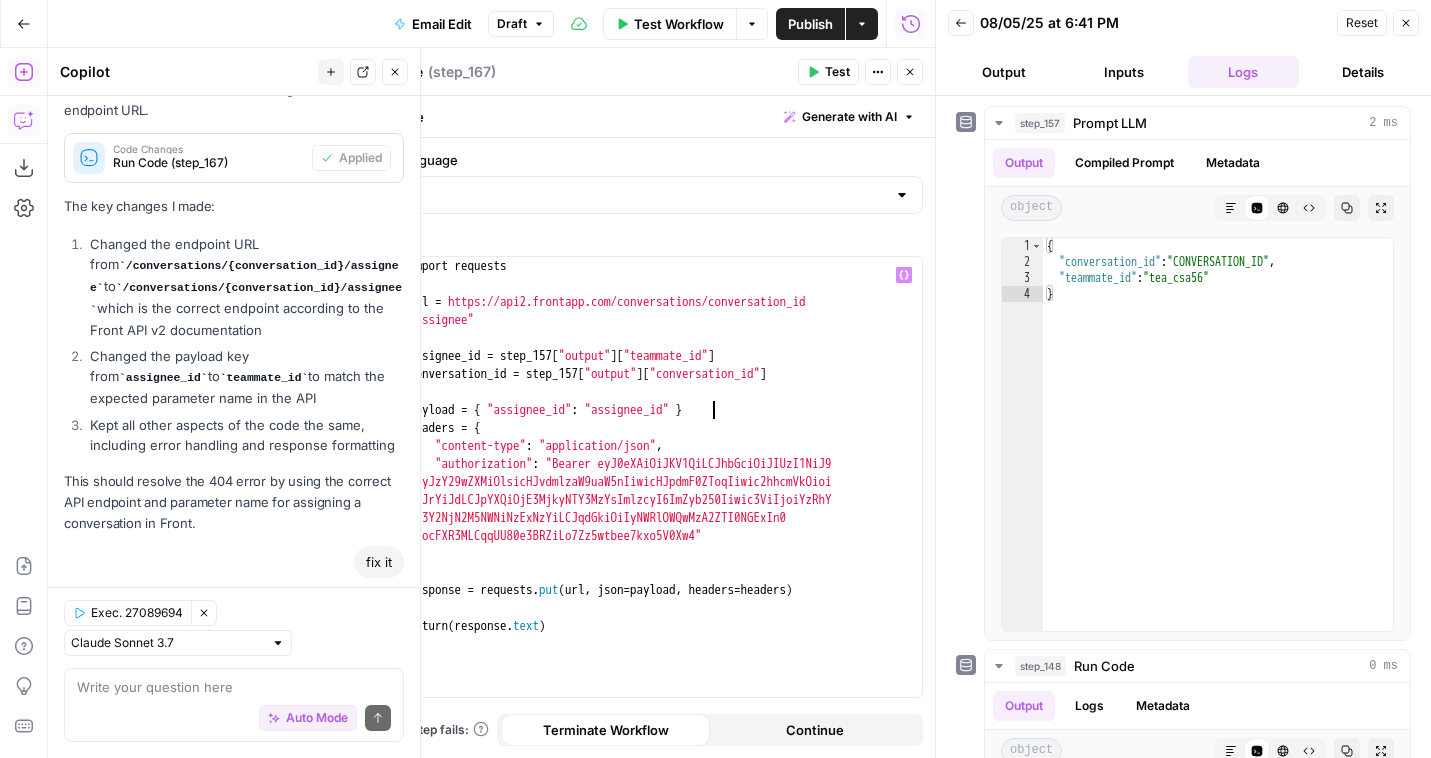 click on "Test" at bounding box center (828, 72) 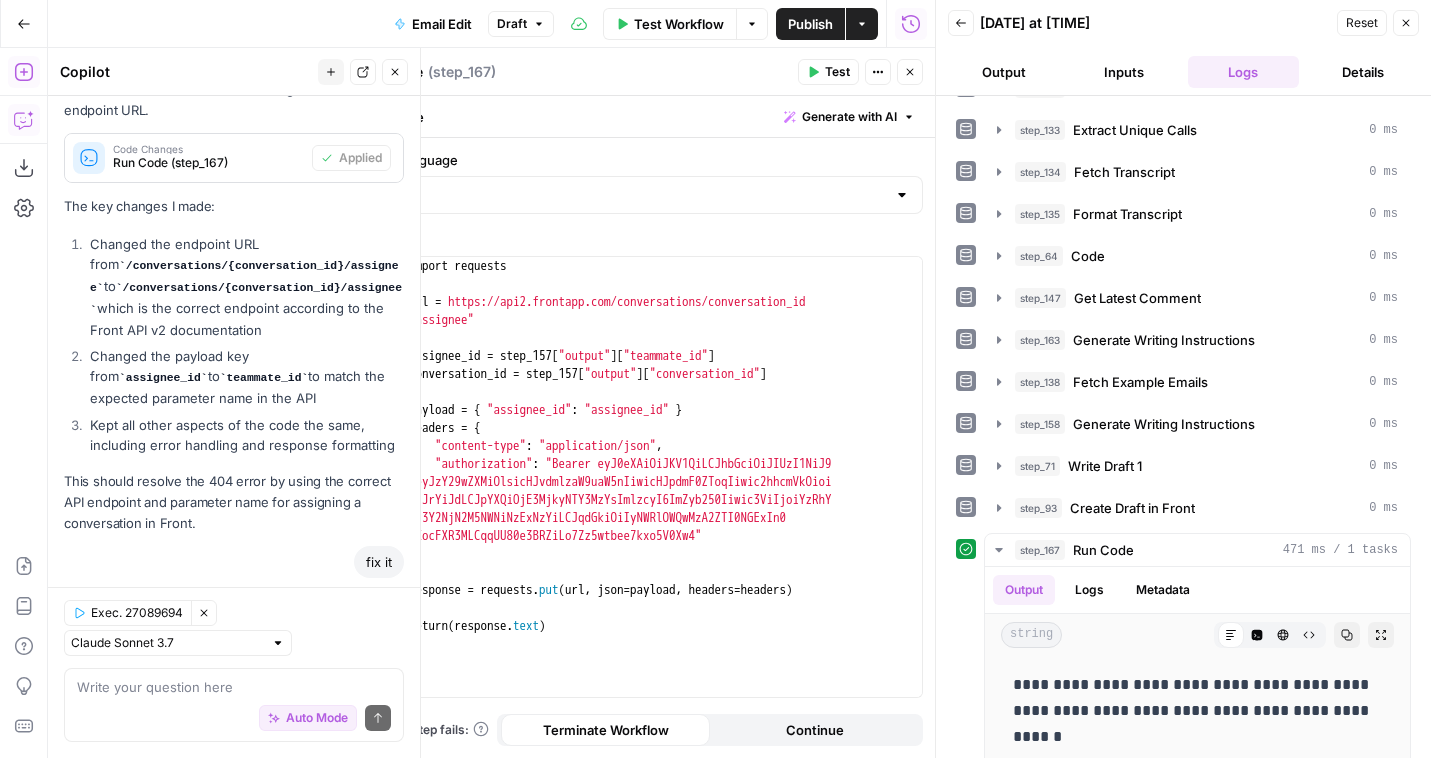 scroll, scrollTop: 306, scrollLeft: 0, axis: vertical 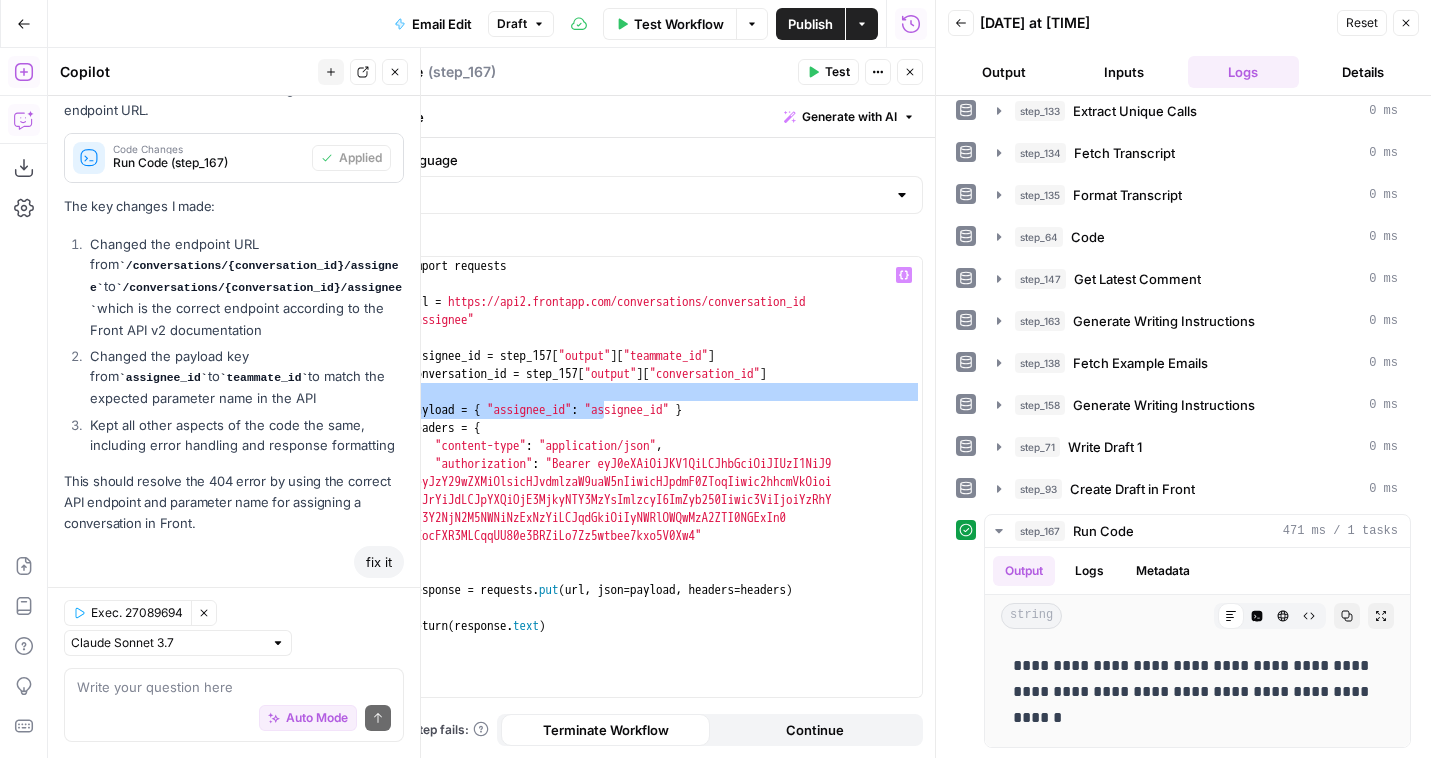 drag, startPoint x: 605, startPoint y: 409, endPoint x: 725, endPoint y: 400, distance: 120.33703 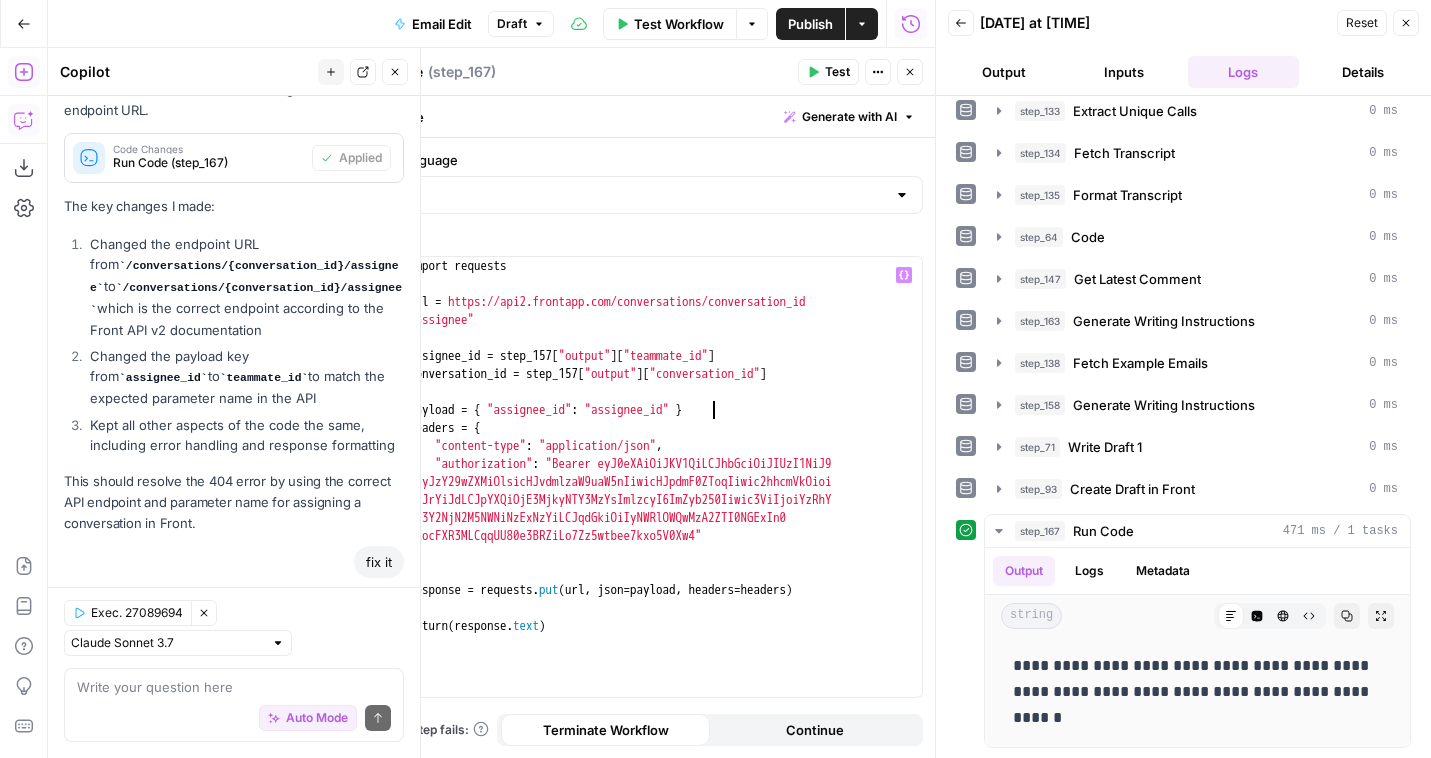 drag, startPoint x: 713, startPoint y: 408, endPoint x: 594, endPoint y: 409, distance: 119.0042 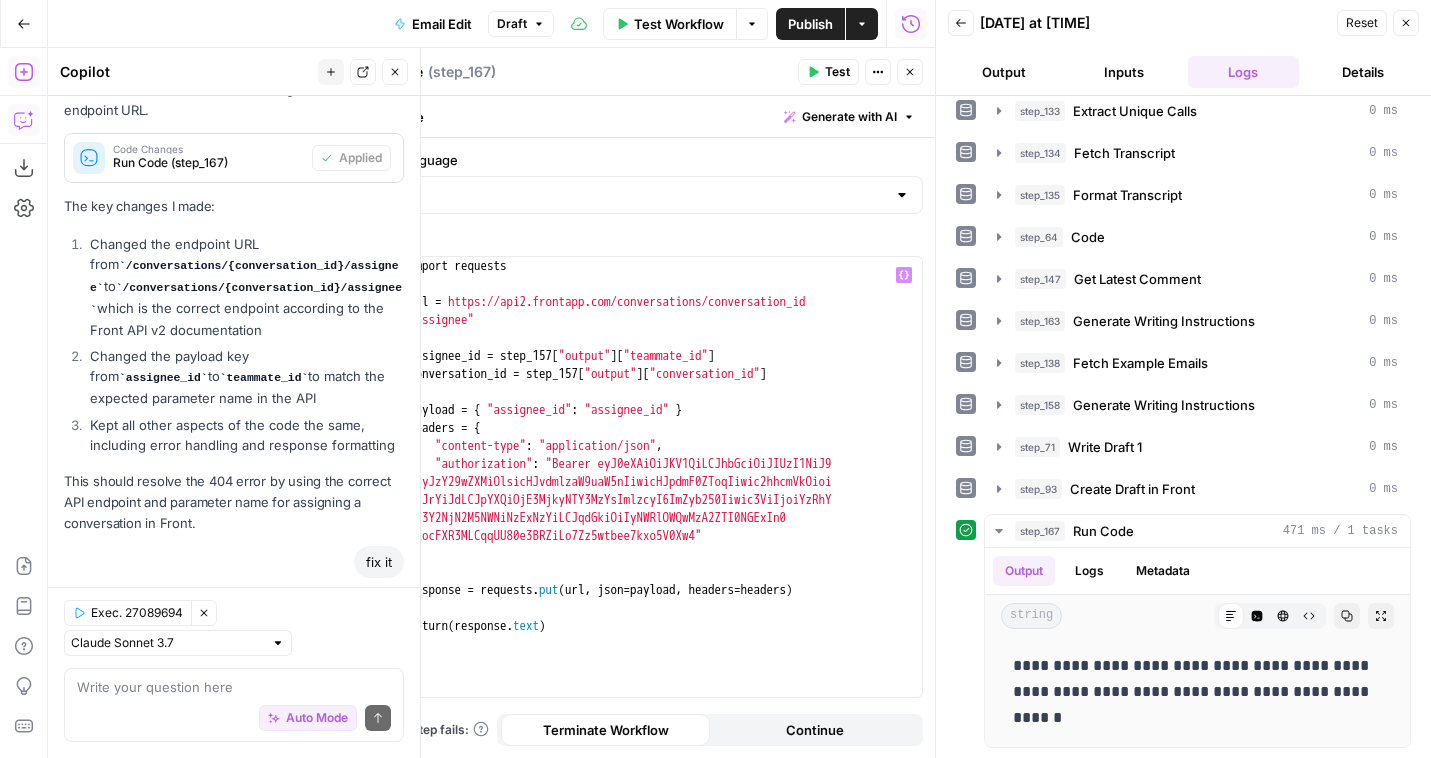 click on "import   requests url   =   "https://api2.frontapp.com/conversations/conversation_id /assignee" assignee_id   =   step_157 [ "output" ] [ "teammate_id" ] conversation_id   =   step_157 [ "output" ] [ "conversation_id" ] payload   =   {   "assignee_id" :   "assignee_id"   } headers   =   {      "content-type" :   "application/json" ,      "authorization" :   "Bearer [TOKEN]" } response   =   requests . put ( url ,   json = payload ,   headers = headers ) return ( response . text )" at bounding box center [663, 495] 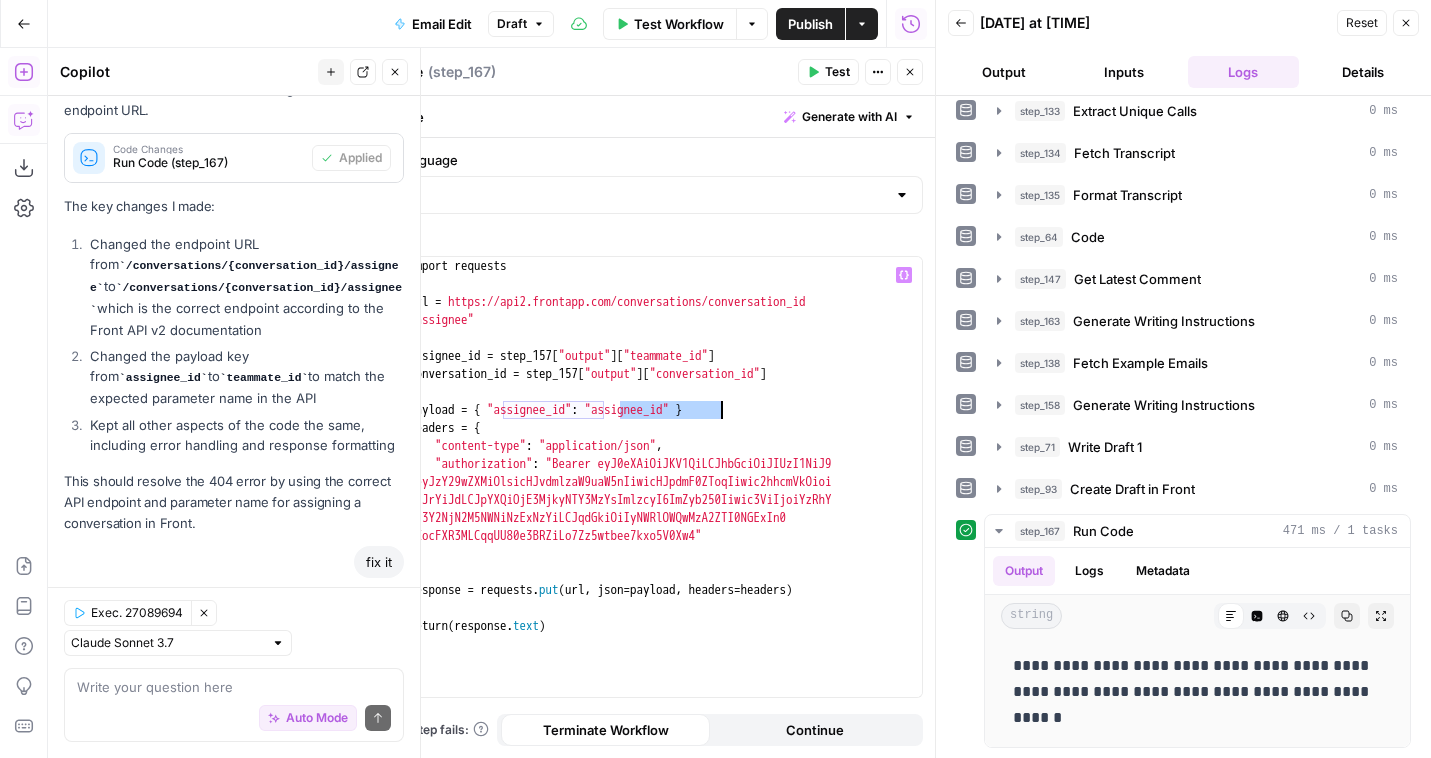 drag, startPoint x: 617, startPoint y: 407, endPoint x: 723, endPoint y: 404, distance: 106.04244 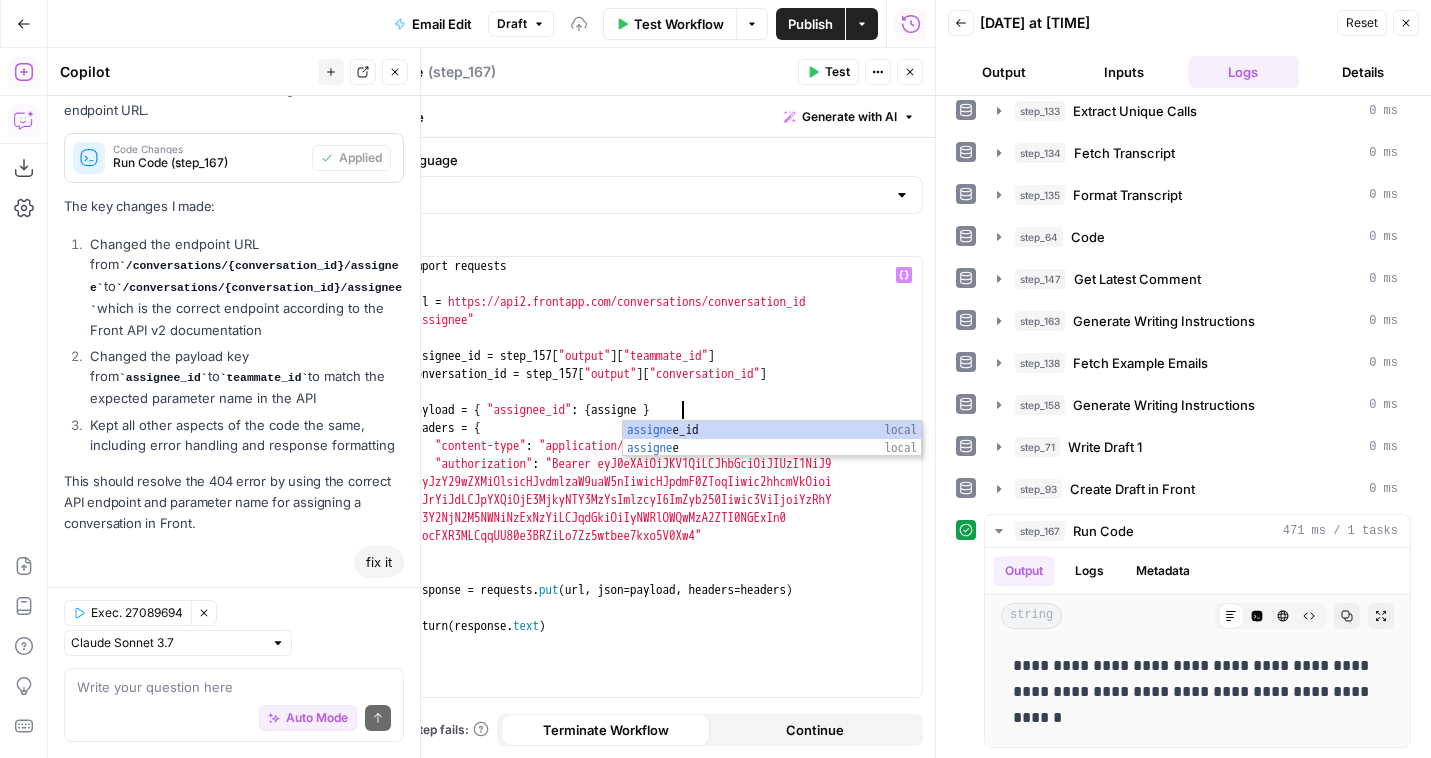 scroll, scrollTop: 0, scrollLeft: 20, axis: horizontal 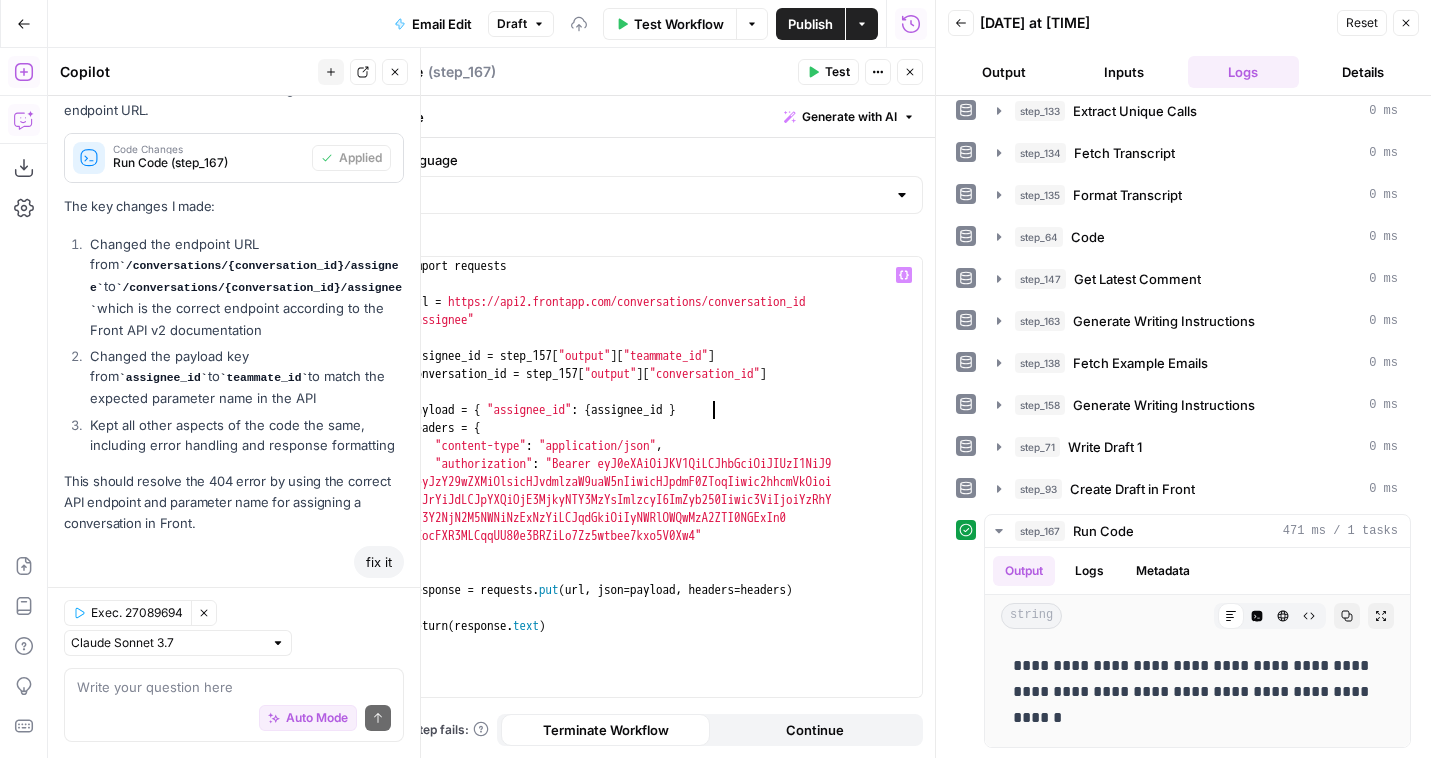 type on "**********" 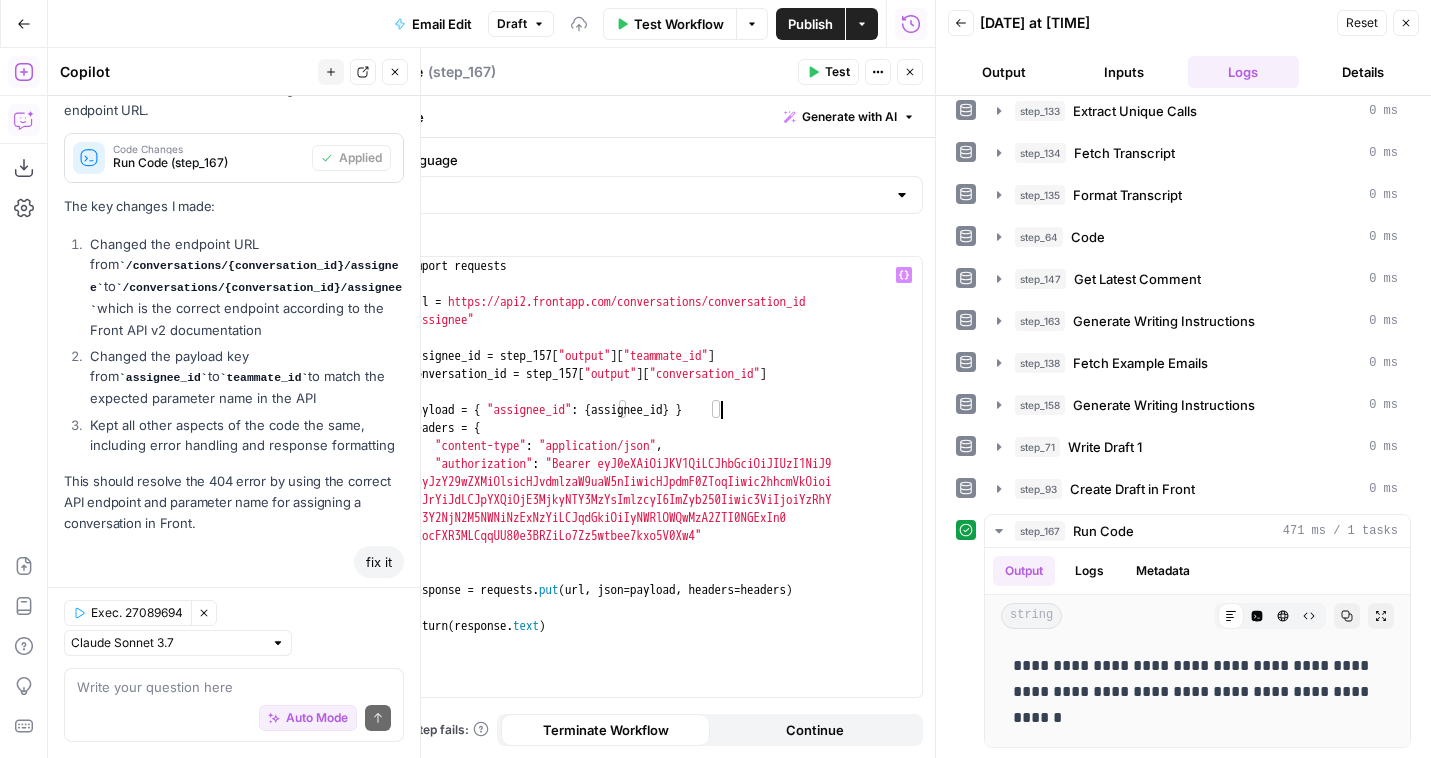 click on "import   requests url   =   "https://api2.frontapp.com/conversations/conversation_id /assignee" assignee_id   =   step_157 [ "output" ] [ "teammate_id" ] conversation_id   =   step_157 [ "output" ] [ "conversation_id" ] payload   =   {   "assignee_id" :   { assignee_id }   } headers   =   {      "content-type" :   "application/json" ,      "authorization" :   "Bearer [TOKEN]" } response   =   requests . put ( url ,   json = payload ,   headers = headers ) return ( response . text )" at bounding box center [663, 495] 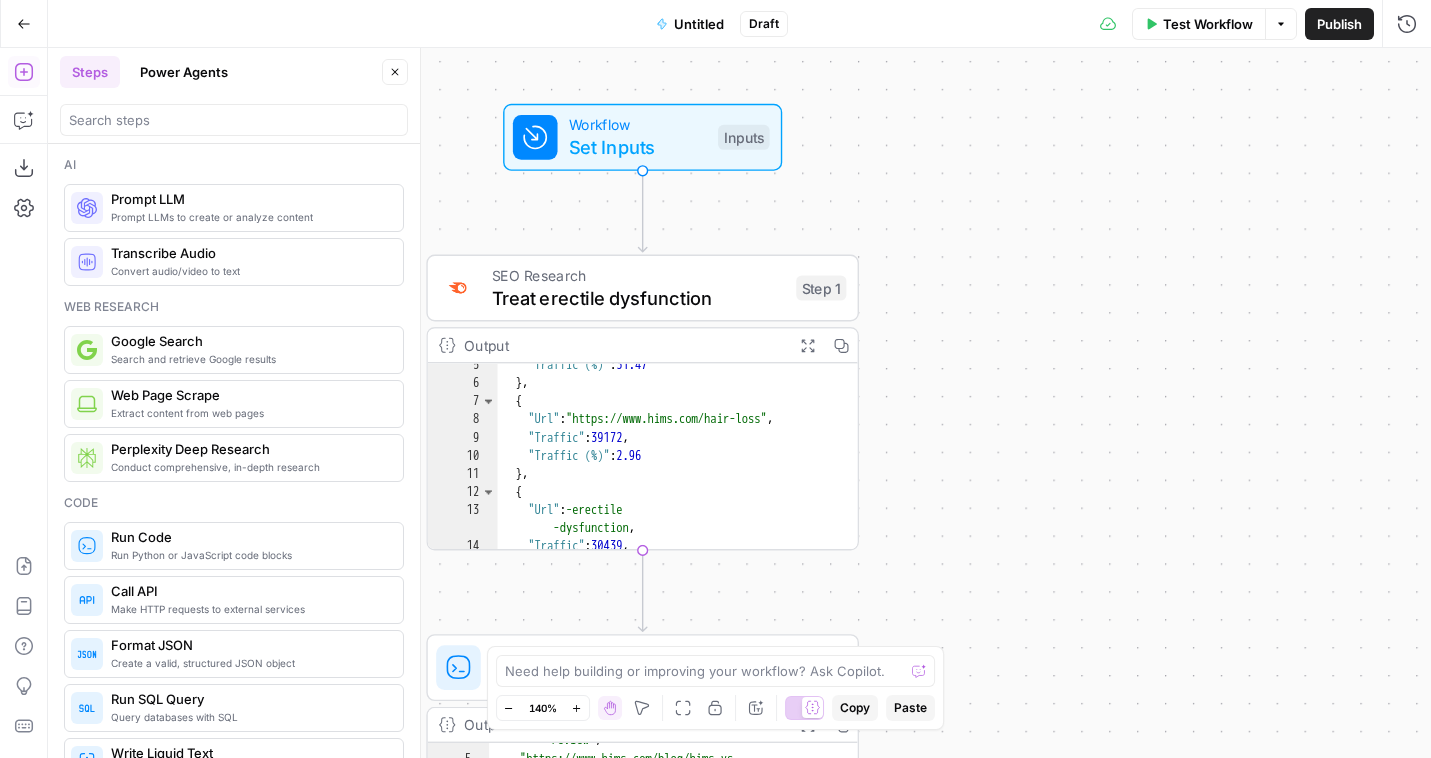 scroll, scrollTop: 0, scrollLeft: 0, axis: both 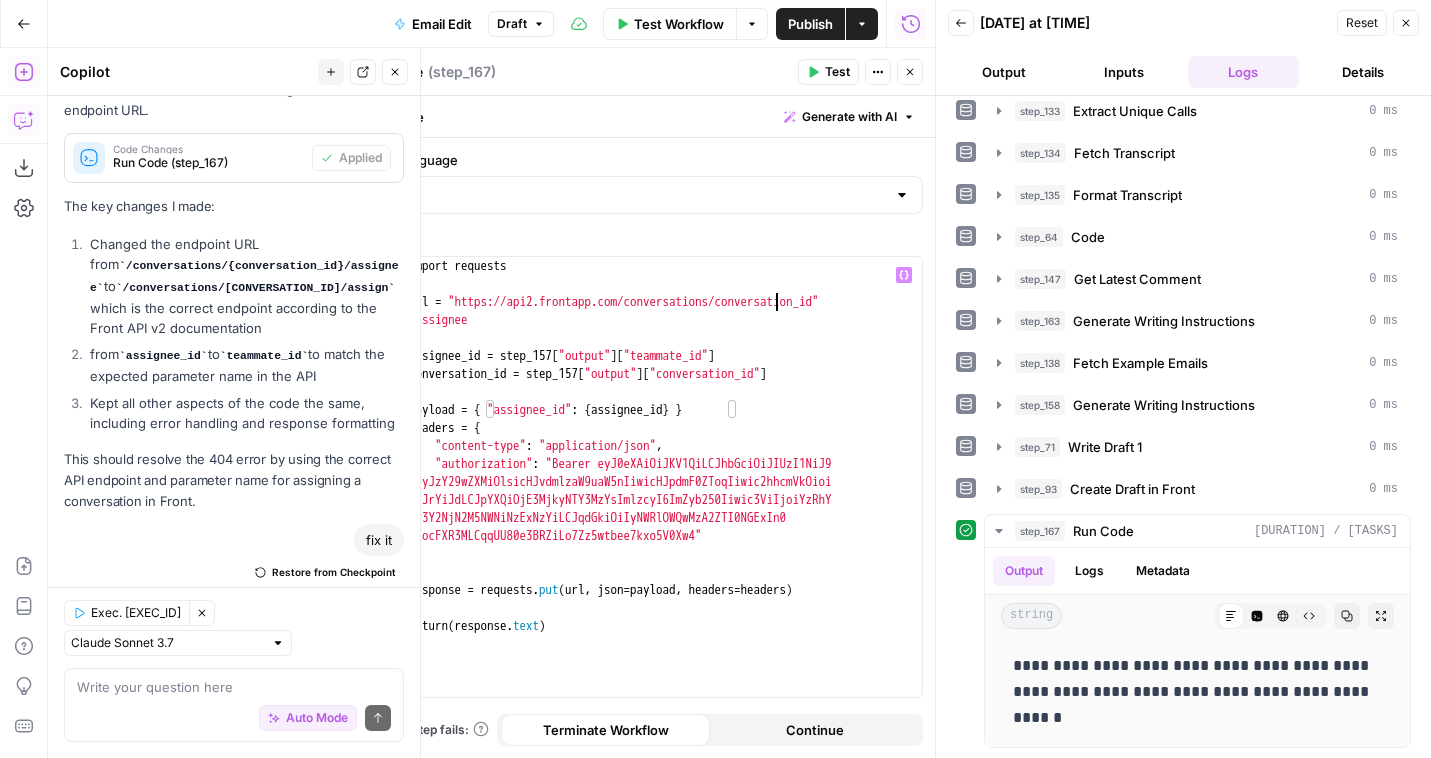 click on "import   requests url   =   "https://api2.frontapp.com/conversations/conversation_id /assignee" assignee_id   =   step_157 [ "output" ] [ "teammate_id" ] conversation_id   =   step_157 [ "output" ] [ "conversation_id" ] payload   =   {   "assignee_id" :   { assignee_id }   } headers   =   {      "content-type" :   "application/json" ,      "authorization" :   "Bearer [TOKEN]" } response   =   requests . put ( url ,   json = payload ,   headers = headers ) return ( response . text )" at bounding box center [663, 495] 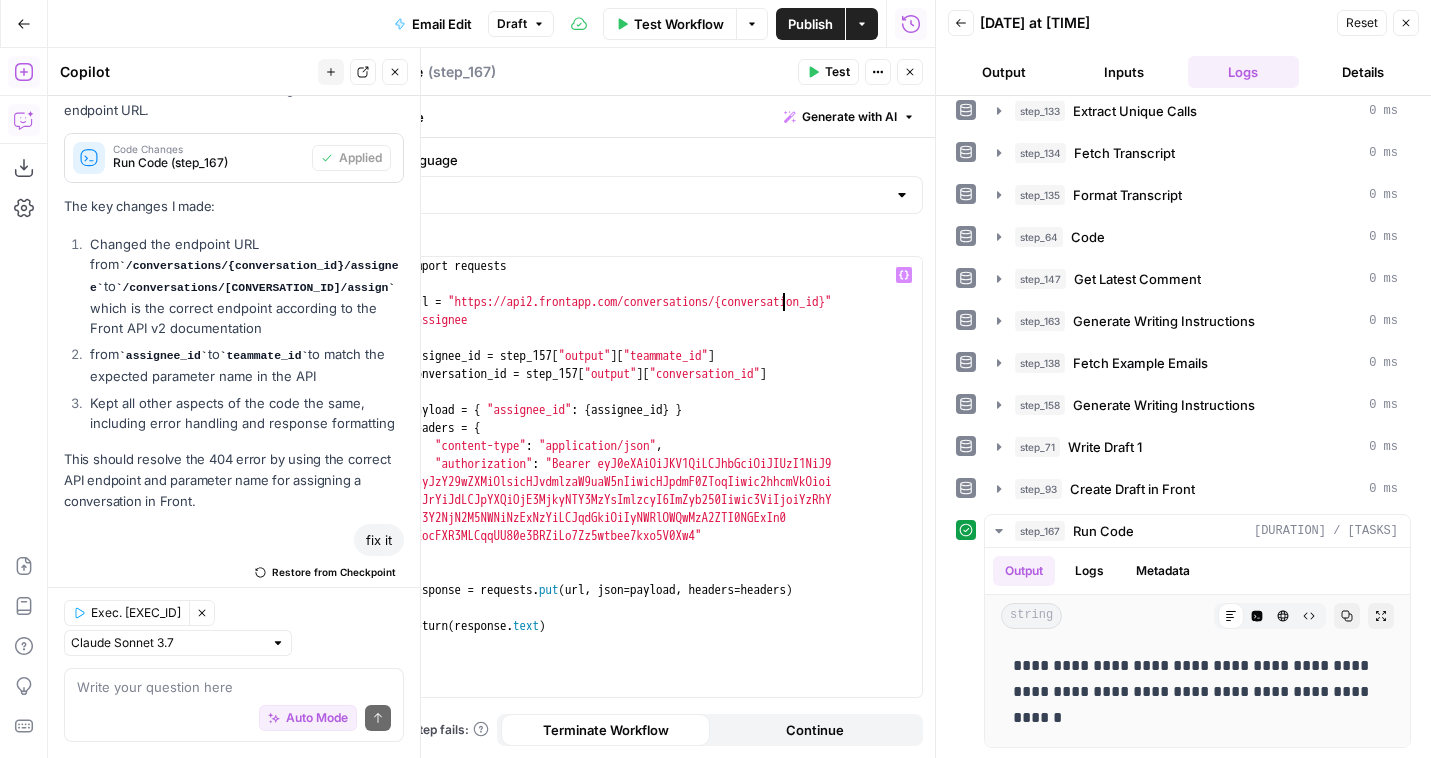 scroll, scrollTop: 0, scrollLeft: 28, axis: horizontal 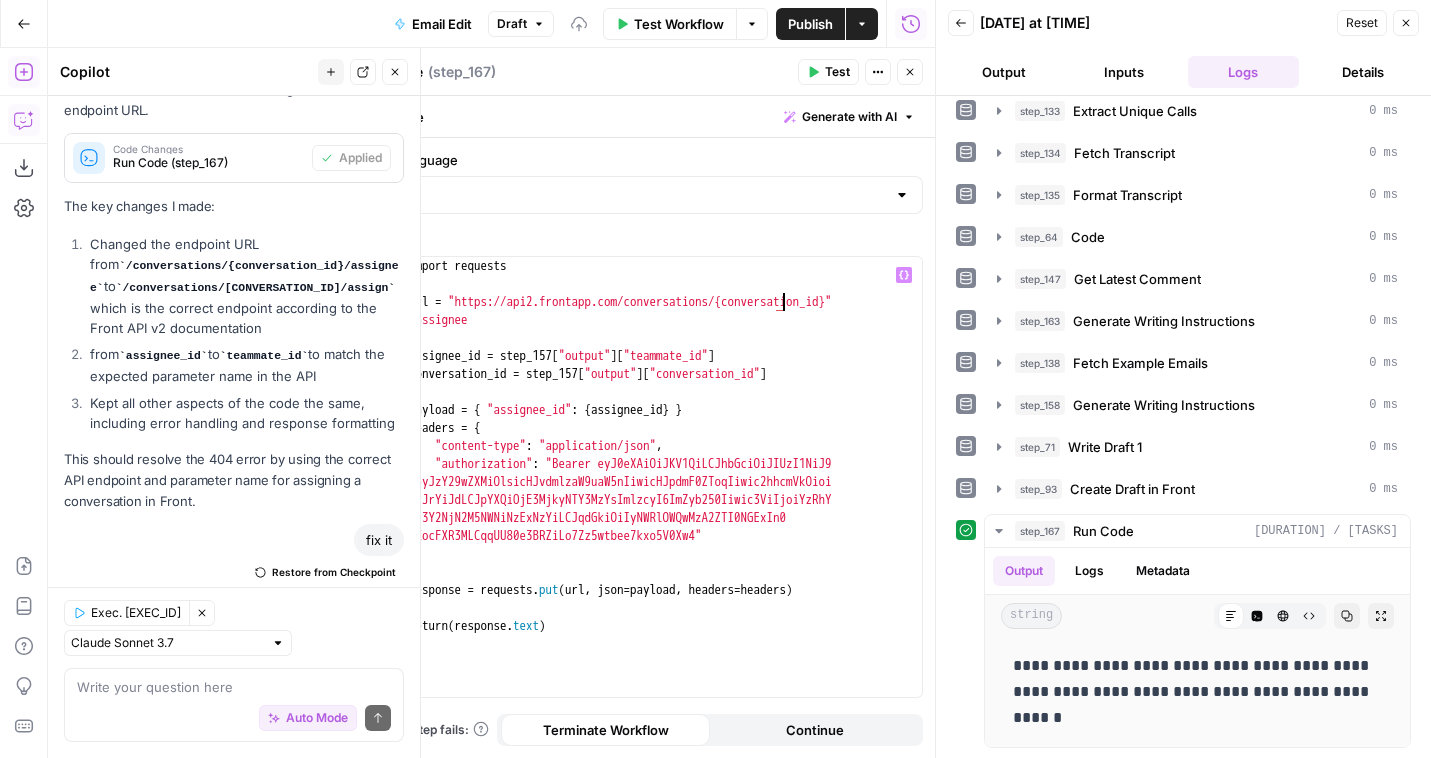 click on "import   requests url   =   "https://api2.frontapp.com/conversations/{conversation_id /assignee" assignee_id   =   step_157 [ "output" ] [ "teammate_id" ] conversation_id   =   step_157 [ "output" ] [ "conversation_id" ] payload   =   {   "assignee_id" :   { assignee_id }   } headers   =   {      "content-type" :   "application/json" ,      "authorization" :   "Bearer eyJ0eXAiOiJKV1QiLCJhbGciOiJIUzI1NiJ9 .eyJzY29wZXMiOlsicHJvdmlzaW9uaW5nIiwicHJpdmF0ZToqIiwic2hhcmVkOioi LCJrYiJdLCJpYXQiOjE3MjkyNTY3MzYsImlzcyI6ImZyb250Iiwic3ViIjoiYzRhY zc3Y2NjN2M5NWNiNzExNzYiLCJqdGkiOiIyNWRlOWQwMzA2ZTI0NGExIn0 .KocFXR3MLCqqUU80e3BRZiLo7Zz5wtbee7kxo5V0Xw4" } response   =   requests . put ( url ,   json = payload ,   headers = headers ) return ( response . text )" at bounding box center [663, 495] 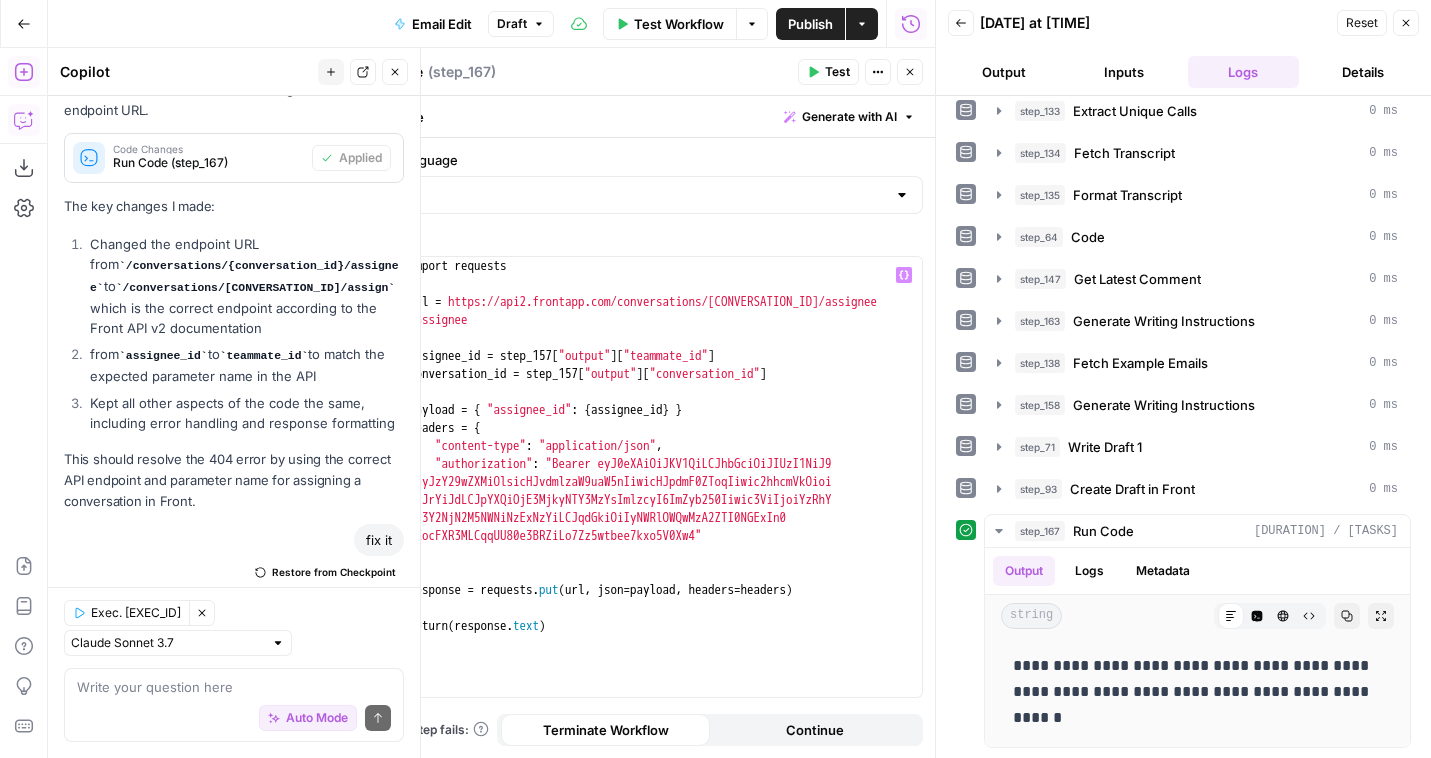 scroll, scrollTop: 0, scrollLeft: 38, axis: horizontal 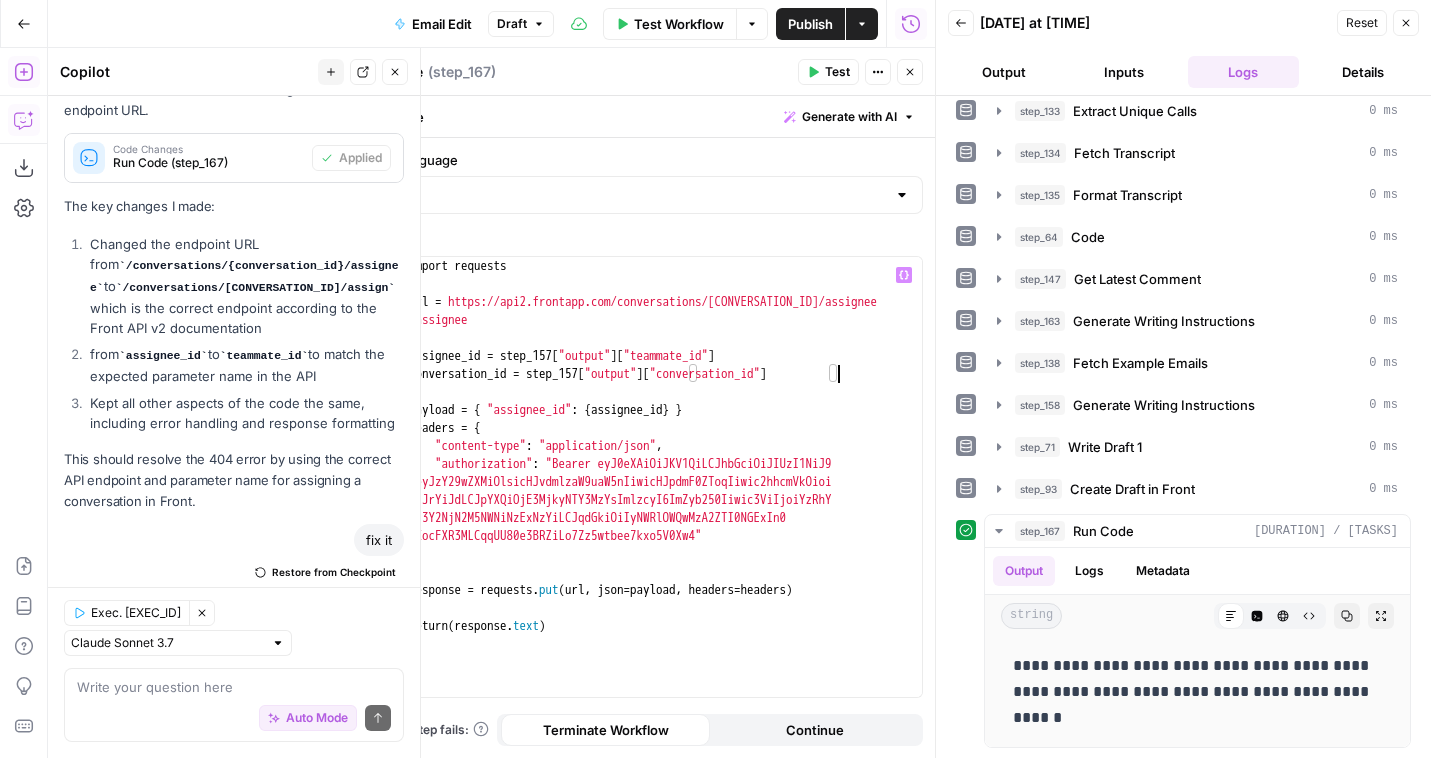 click on "import   requests url   =   "https://api2.frontapp.com/conversations/{conversation_id} /assignee" assignee_id   =   step_157 [ "output" ] [ "teammate_id" ] conversation_id   =   step_157 [ "output" ] [ "conversation_id" ] payload   =   {   "assignee_id" :   { assignee_id }   } headers   =   {      "content-type" :   "application/json" ,      "authorization" :   "Bearer eyJ0eXAiOiJKV1QiLCJhbGciOiJIUzI1NiJ9 .eyJzY29wZXMiOlsicHJvdmlzaW9uaW5nIiwicHJpdmF0ZToqIiwic2hhcmVkOioi LCJrYiJdLCJpYXQiOjE3MjkyNTY3MzYsImlzcyI6ImZyb250Iiwic3ViIjoiYzRhY zc3Y2NjN2M5NWNiNzExNzYiLCJqdGkiOiIyNWRlOWQwMzA2ZTI0NGExIn0 .KocFXR3MLCqqUU80e3BRZiLo7Zz5wtbee7kxo5V0Xw4" } response   =   requests . put ( url ,   json = payload ,   headers = headers ) return ( response . text )" at bounding box center [663, 495] 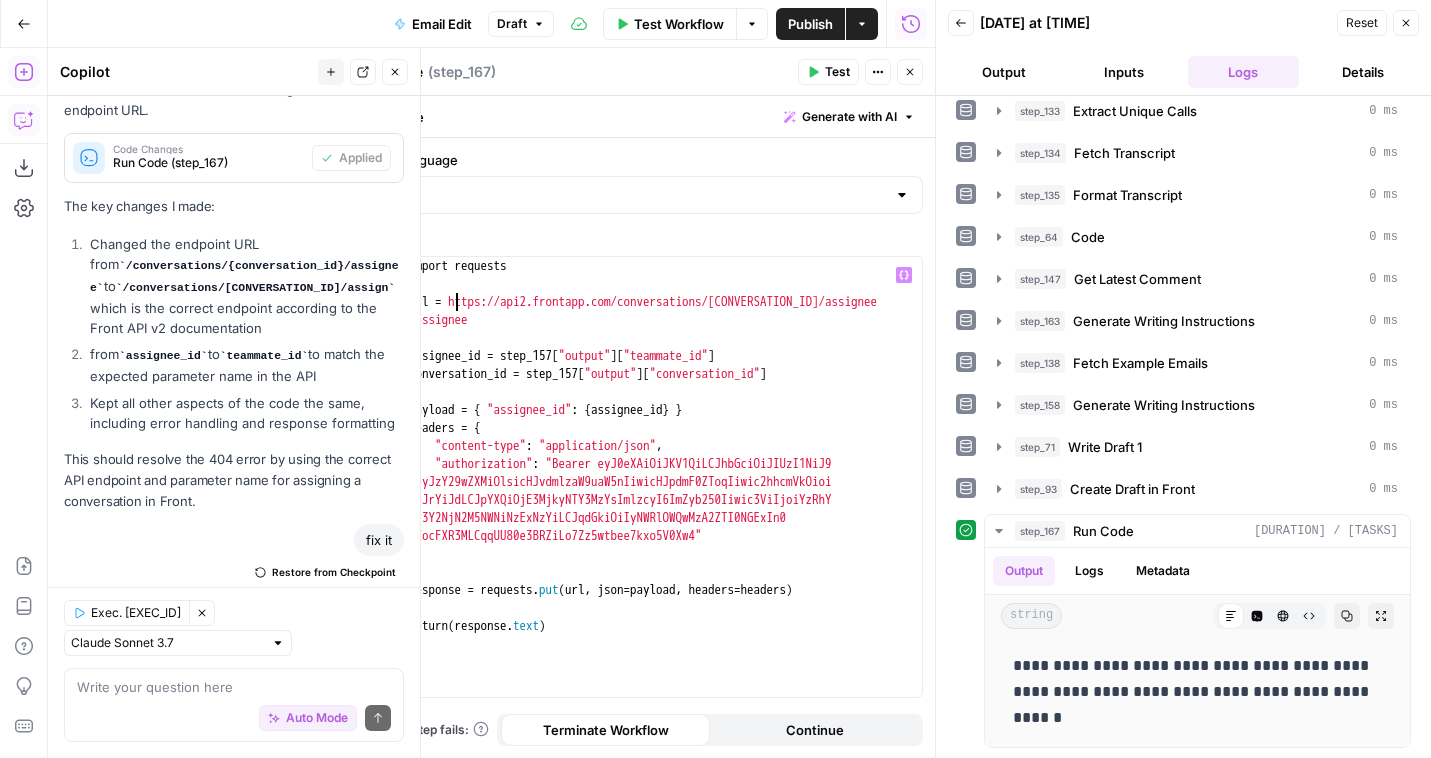 click on "import   requests url   =   "https://api2.frontapp.com/conversations/{conversation_id} /assignee" assignee_id   =   step_157 [ "output" ] [ "teammate_id" ] conversation_id   =   step_157 [ "output" ] [ "conversation_id" ] payload   =   {   "assignee_id" :   { assignee_id }   } headers   =   {      "content-type" :   "application/json" ,      "authorization" :   "Bearer eyJ0eXAiOiJKV1QiLCJhbGciOiJIUzI1NiJ9 .eyJzY29wZXMiOlsicHJvdmlzaW9uaW5nIiwicHJpdmF0ZToqIiwic2hhcmVkOioi LCJrYiJdLCJpYXQiOjE3MjkyNTY3MzYsImlzcyI6ImZyb250Iiwic3ViIjoiYzRhY zc3Y2NjN2M5NWNiNzExNzYiLCJqdGkiOiIyNWRlOWQwMzA2ZTI0NGExIn0 .KocFXR3MLCqqUU80e3BRZiLo7Zz5wtbee7kxo5V0Xw4" } response   =   requests . put ( url ,   json = payload ,   headers = headers ) return ( response . text )" at bounding box center (663, 495) 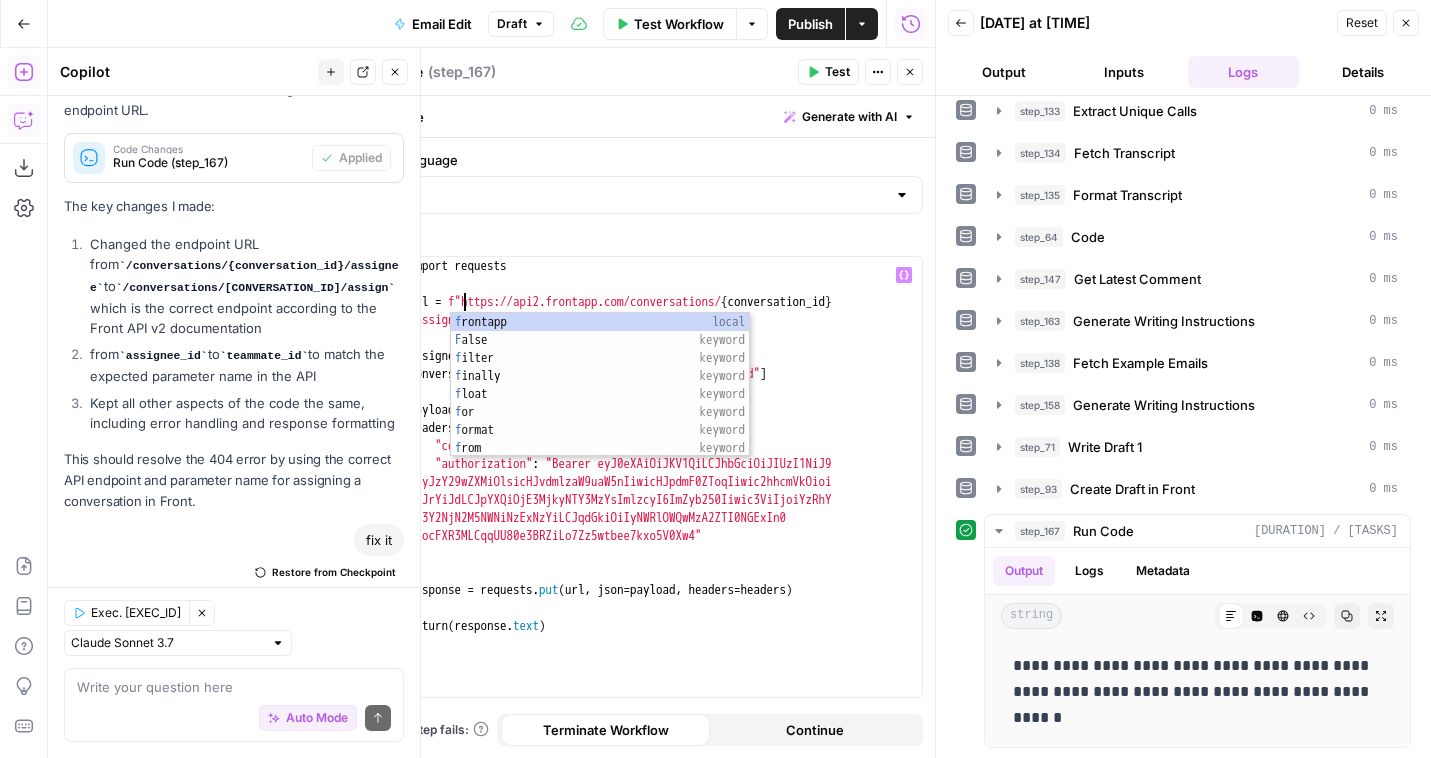 scroll, scrollTop: 0, scrollLeft: 4, axis: horizontal 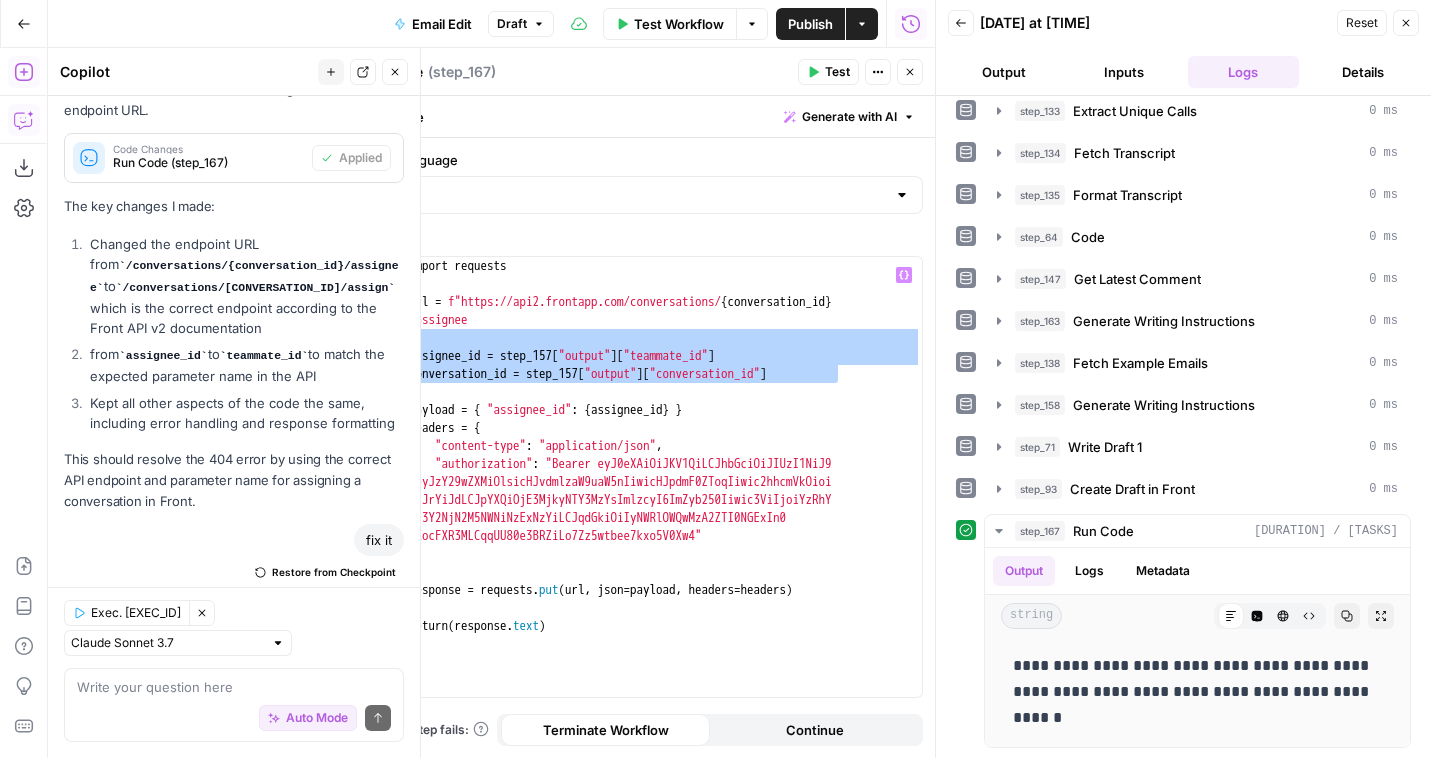 drag, startPoint x: 868, startPoint y: 379, endPoint x: 832, endPoint y: 338, distance: 54.56189 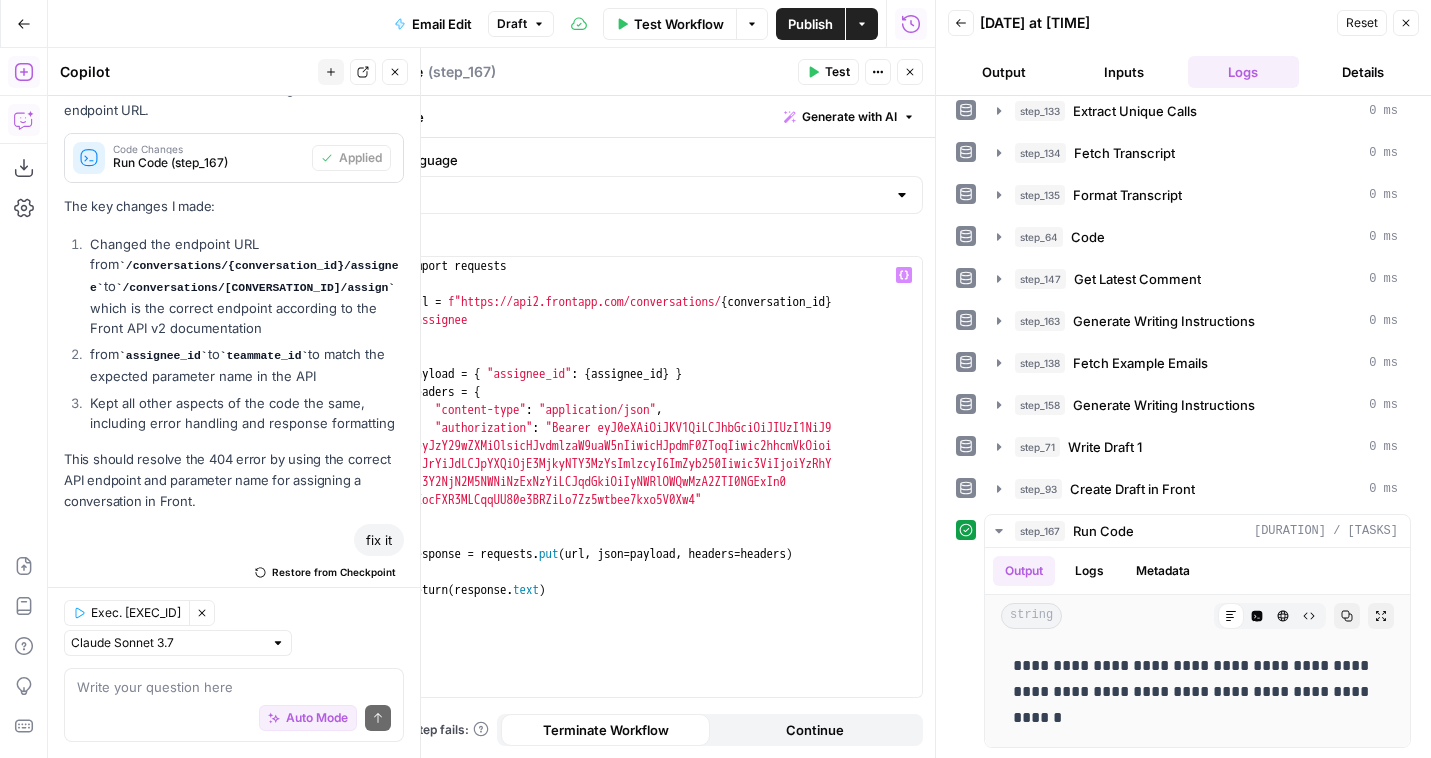 scroll, scrollTop: 0, scrollLeft: 0, axis: both 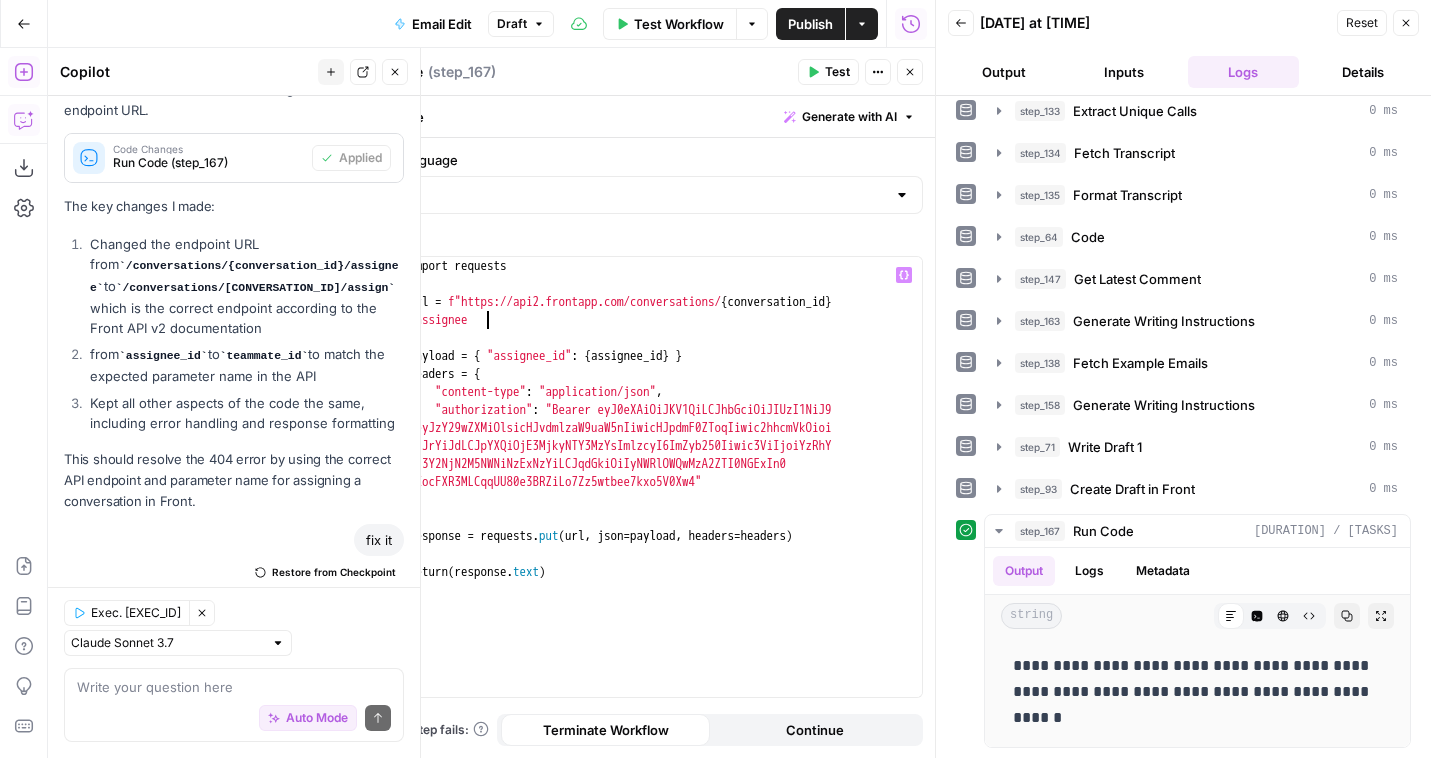 click on "import   requests url   =   f"https://api2.frontapp.com/conversations/ { conversation_id } /assignee" payload   =   {   "assignee_id" :   { assignee_id }   } headers   =   {      "content-type" :   "application/json" ,      "authorization" :   "Bearer eyJ0eXAiOiJKV1QiLCJhbGciOiJIUzI1NiJ9 .eyJzY29wZXMiOlsicHJvdmlzaW9uaW5nIiwicHJpdmF0ZToqIiwic2hhcmVkOioi LCJrYiJdLCJpYXQiOjE3MjkyNTY3MzYsImlzcyI6ImZyb250Iiwic3ViIjoiYzRhY zc3Y2NjN2M5NWNiNzExNzYiLCJqdGkiOiIyNWRlOWQwMzA2ZTI0NGExIn0 .KocFXR3MLCqqUU80e3BRZiLo7Zz5wtbee7kxo5V0Xw4" } response   =   requests . put ( url ,   json = payload ,   headers = headers ) return ( response . text )" at bounding box center [663, 495] 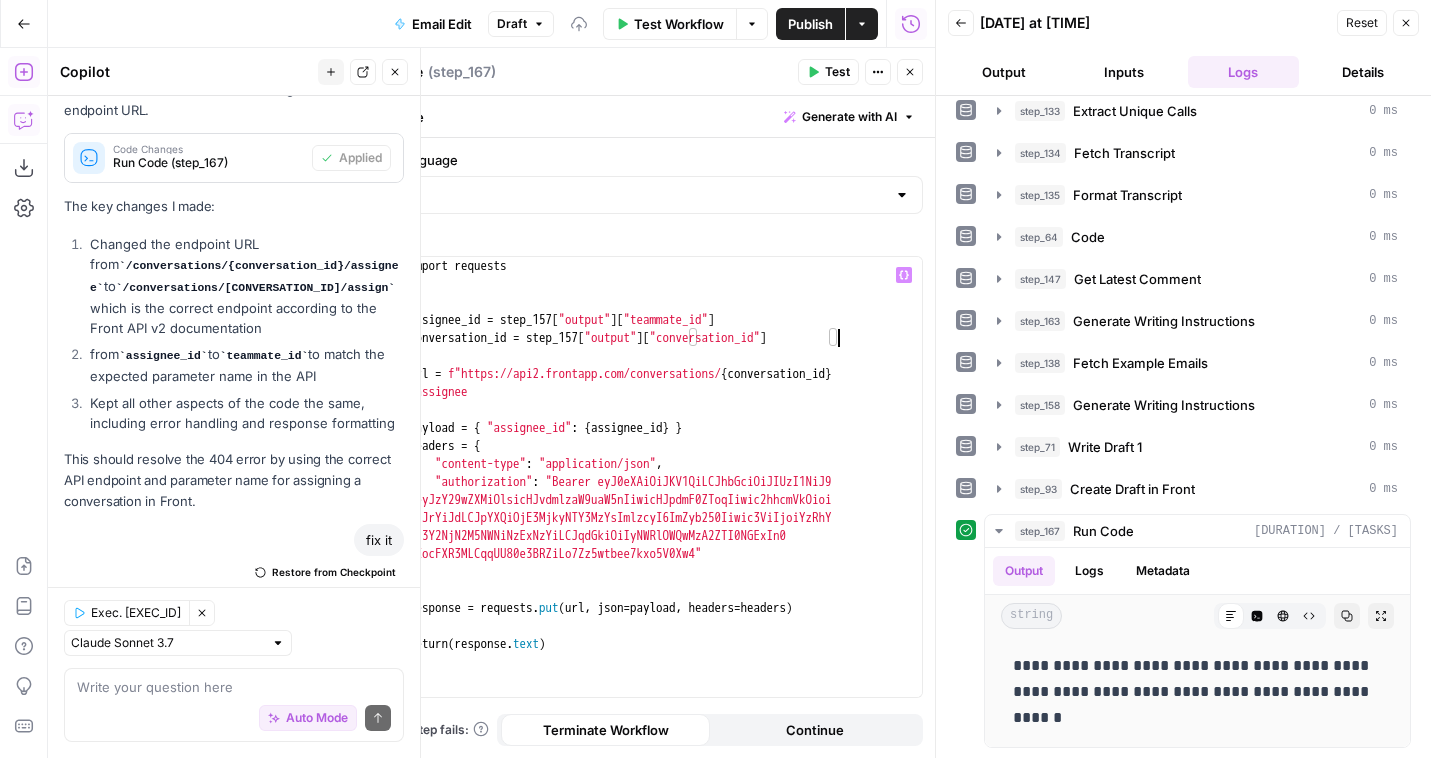type on "**********" 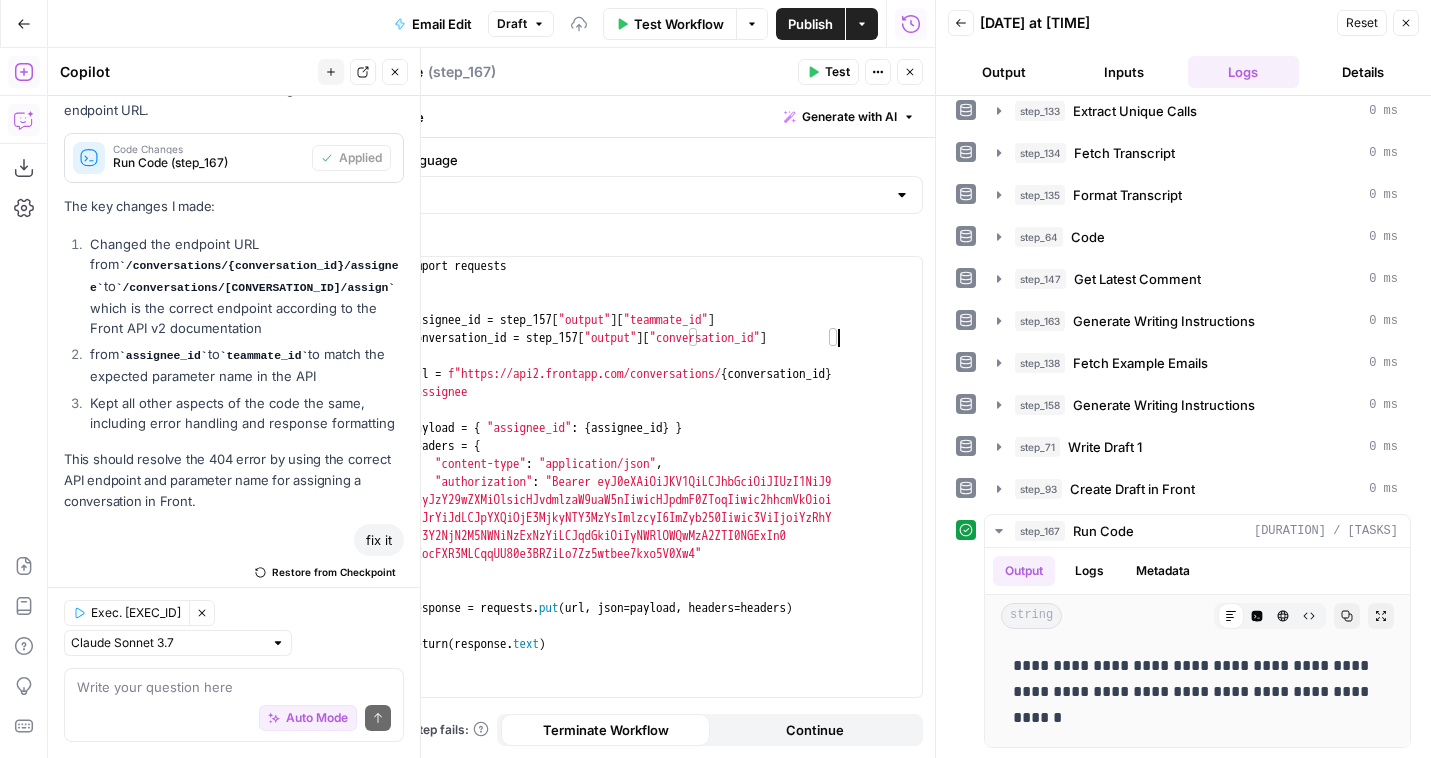 click 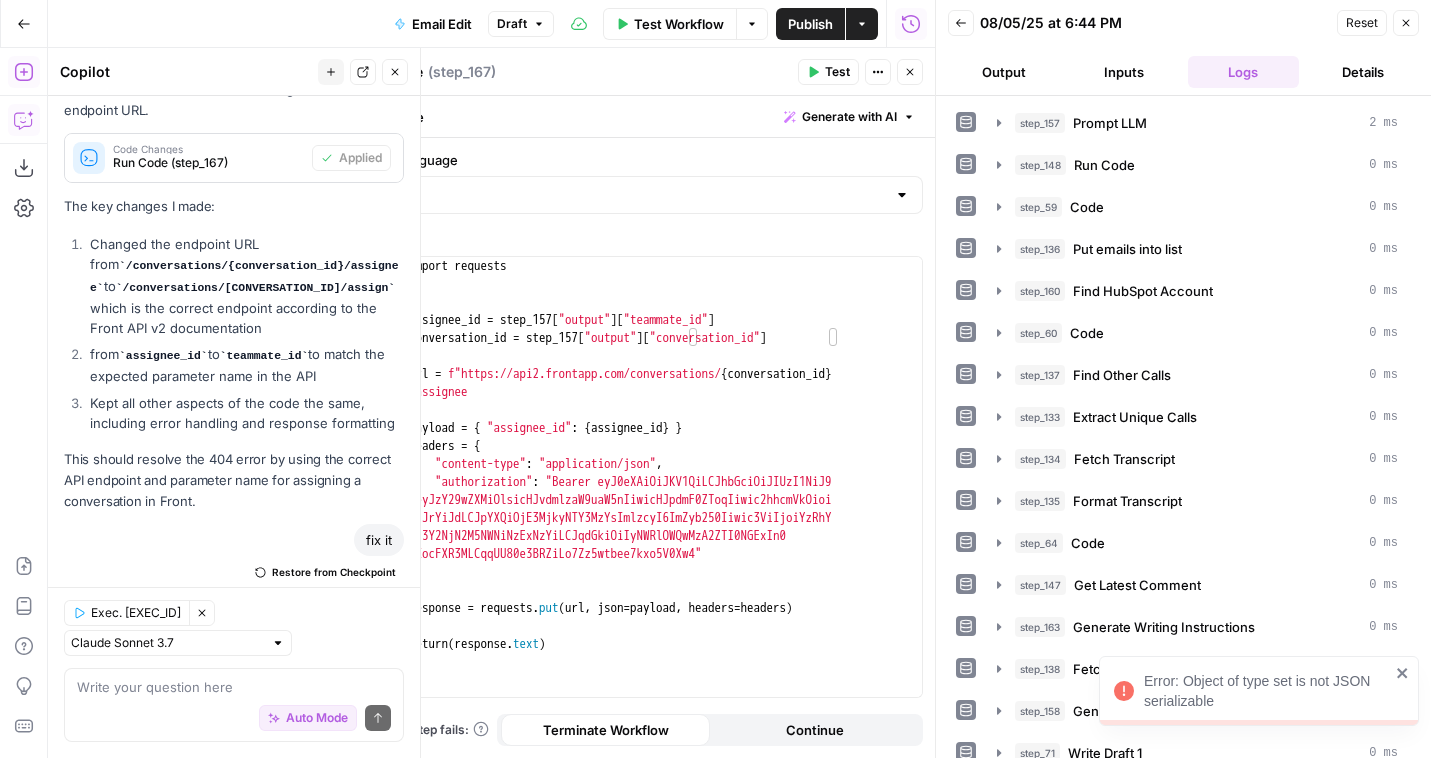 scroll, scrollTop: 296, scrollLeft: 0, axis: vertical 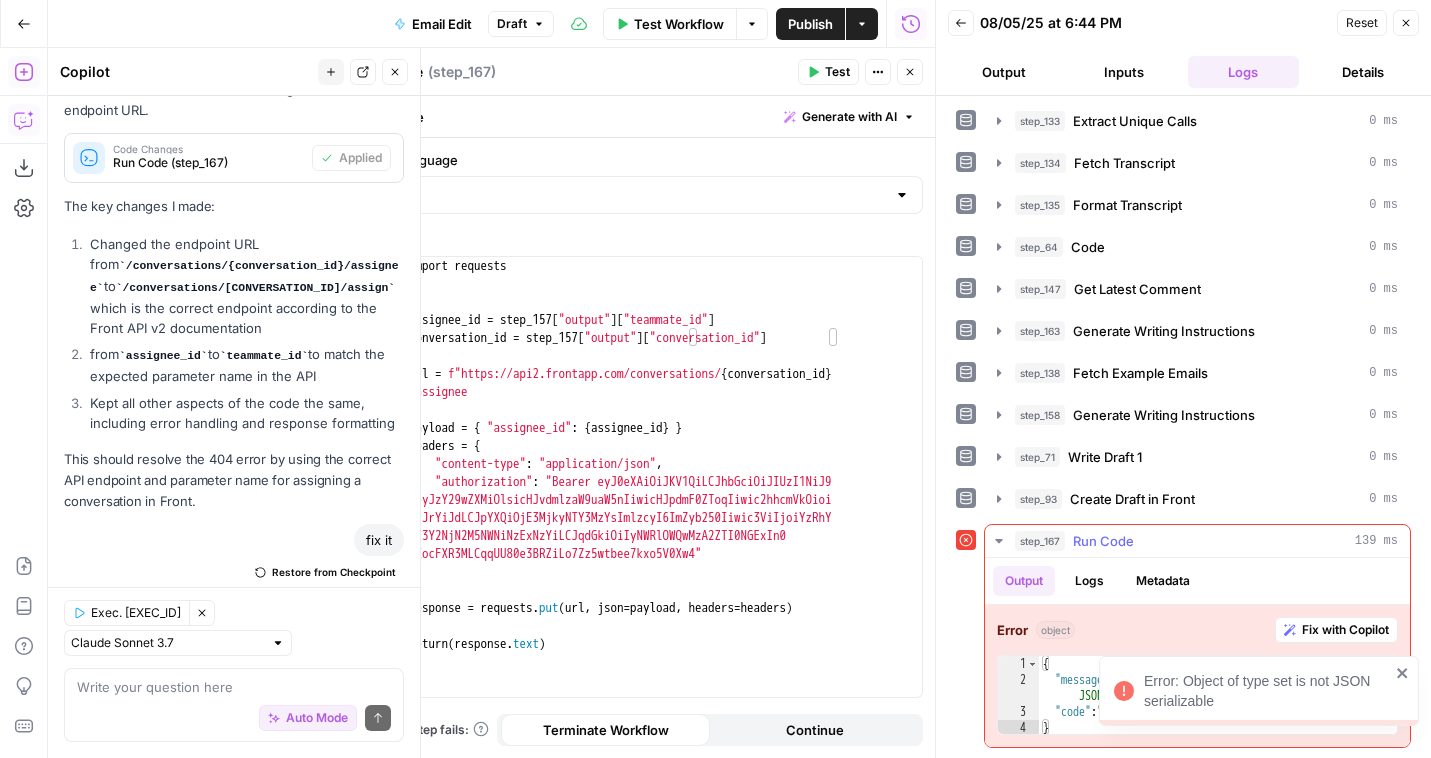 click on "Fix with Copilot" at bounding box center [1345, 630] 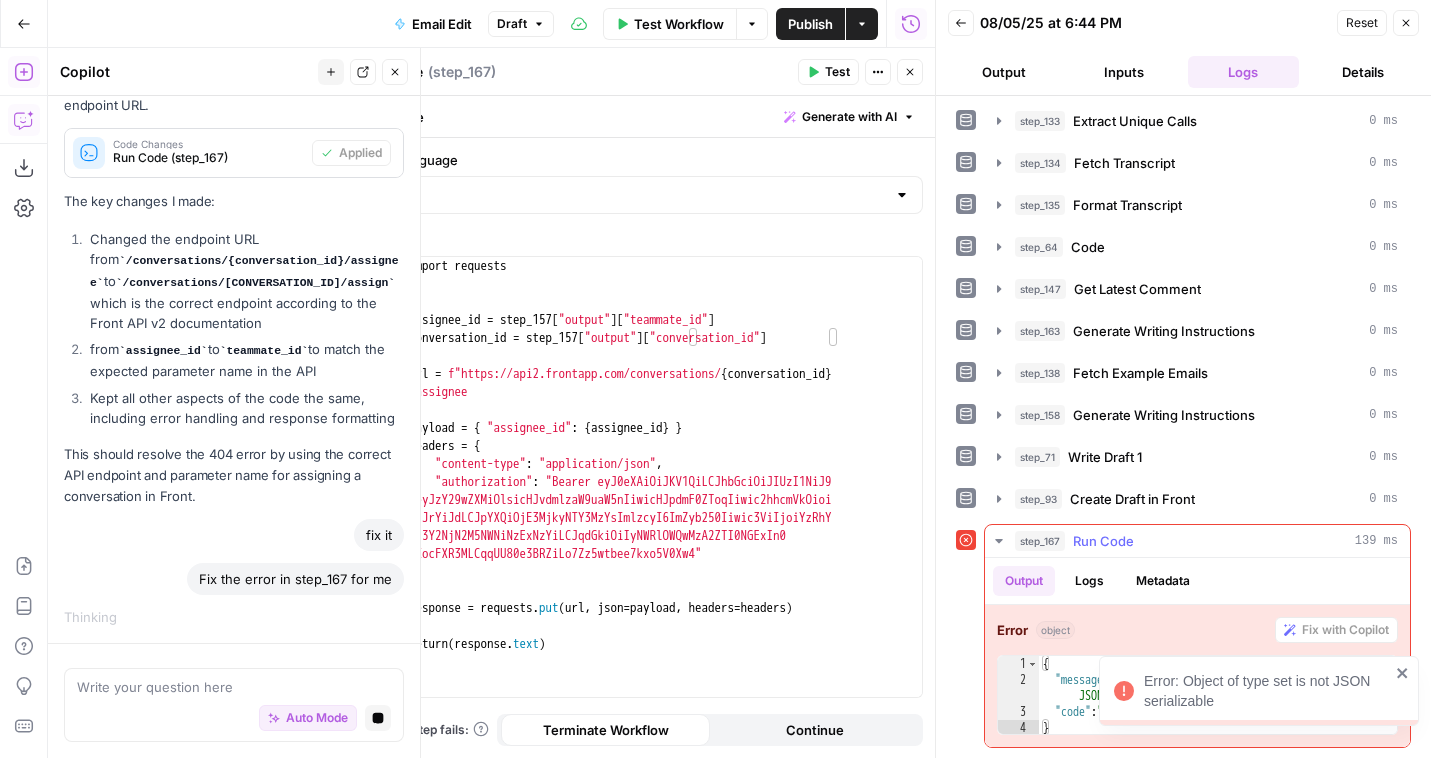 scroll, scrollTop: 4717, scrollLeft: 0, axis: vertical 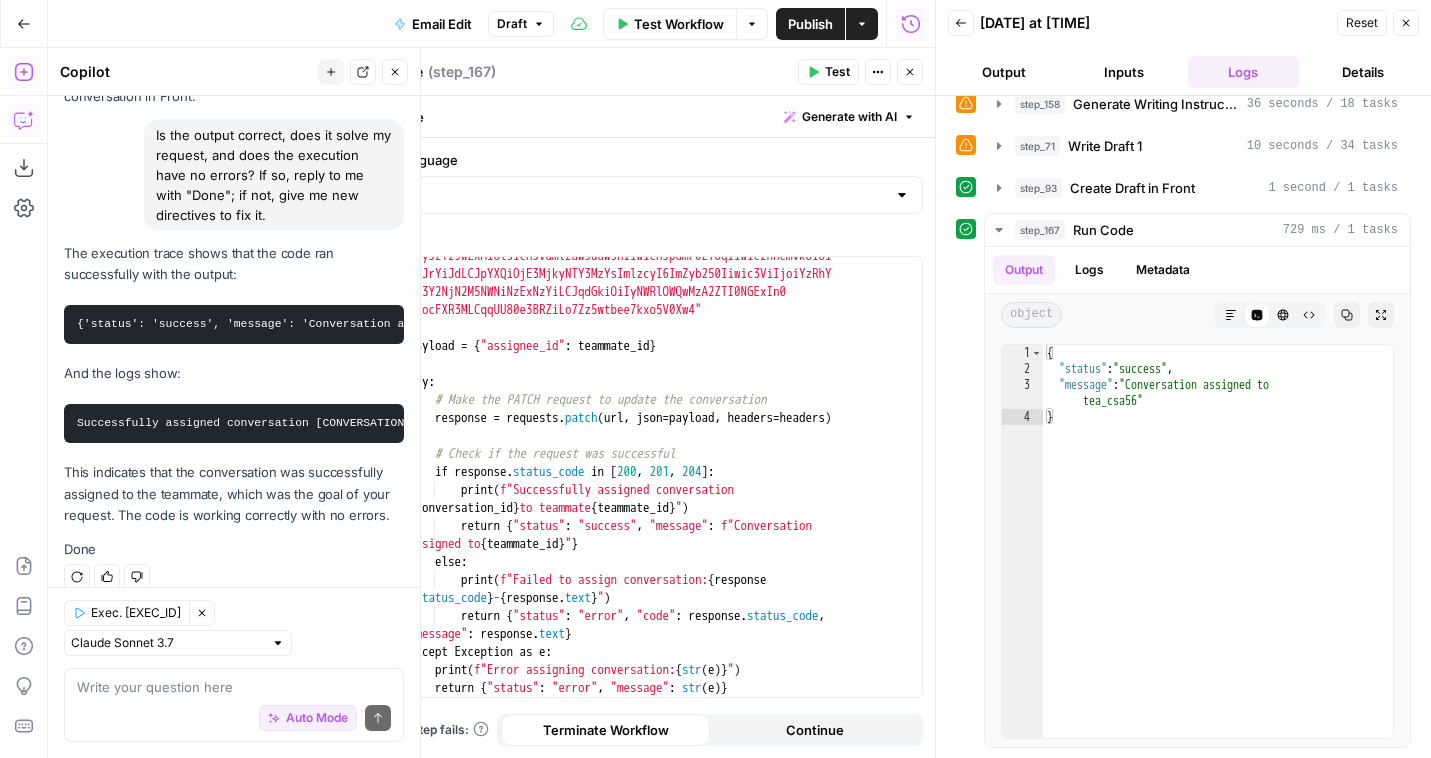 click on "Publish" at bounding box center [810, 24] 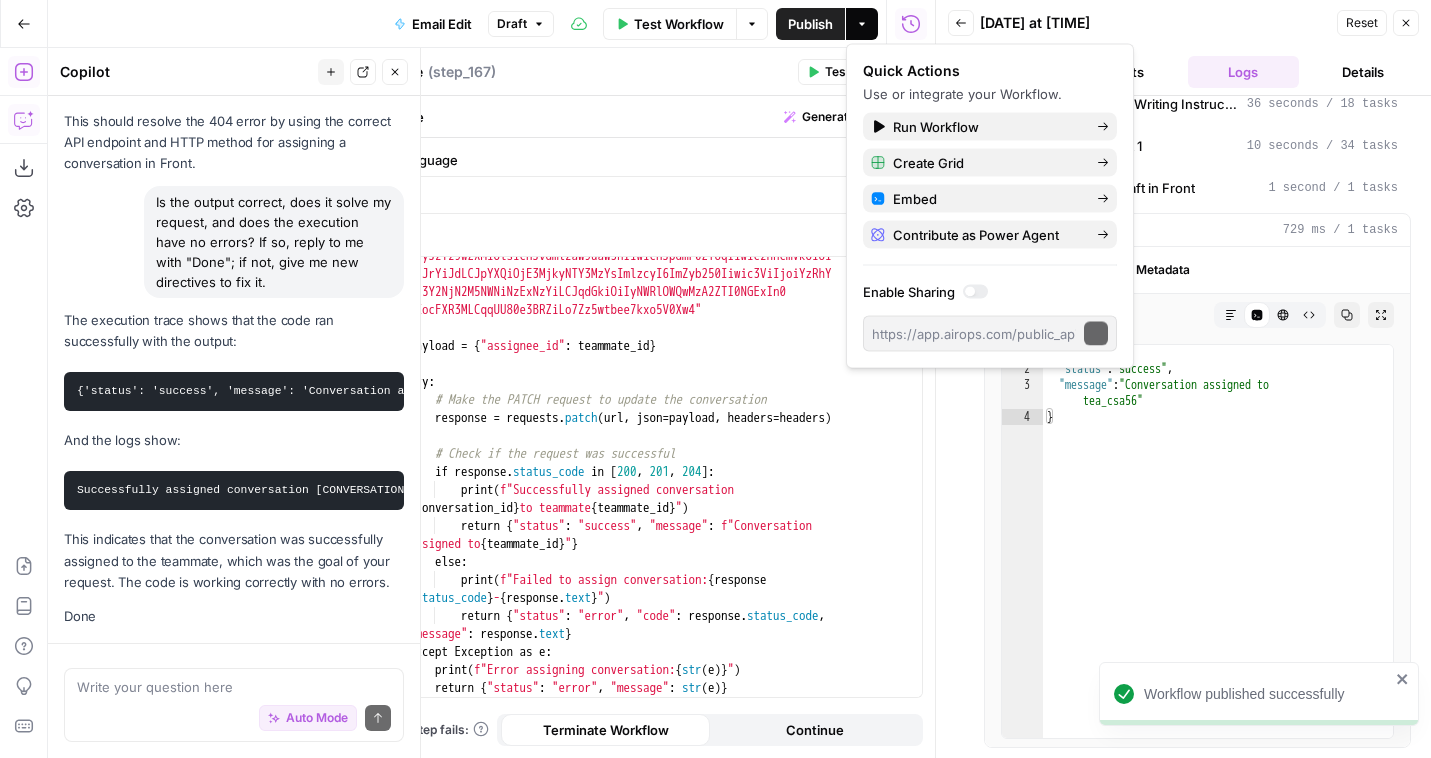 scroll, scrollTop: 6054, scrollLeft: 0, axis: vertical 